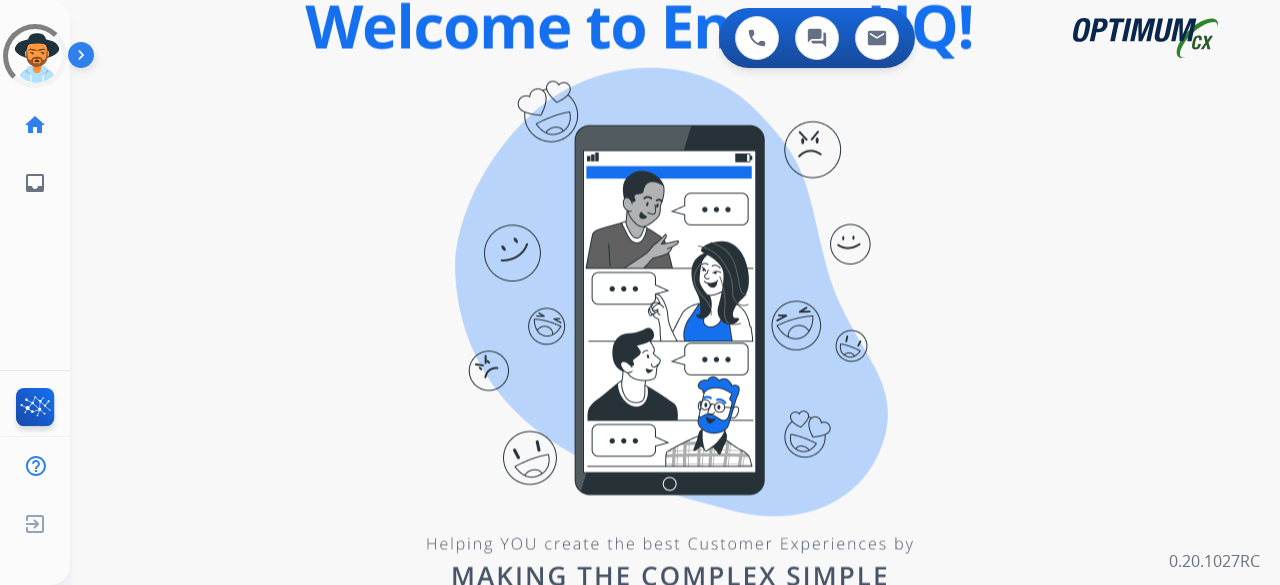 scroll, scrollTop: 0, scrollLeft: 0, axis: both 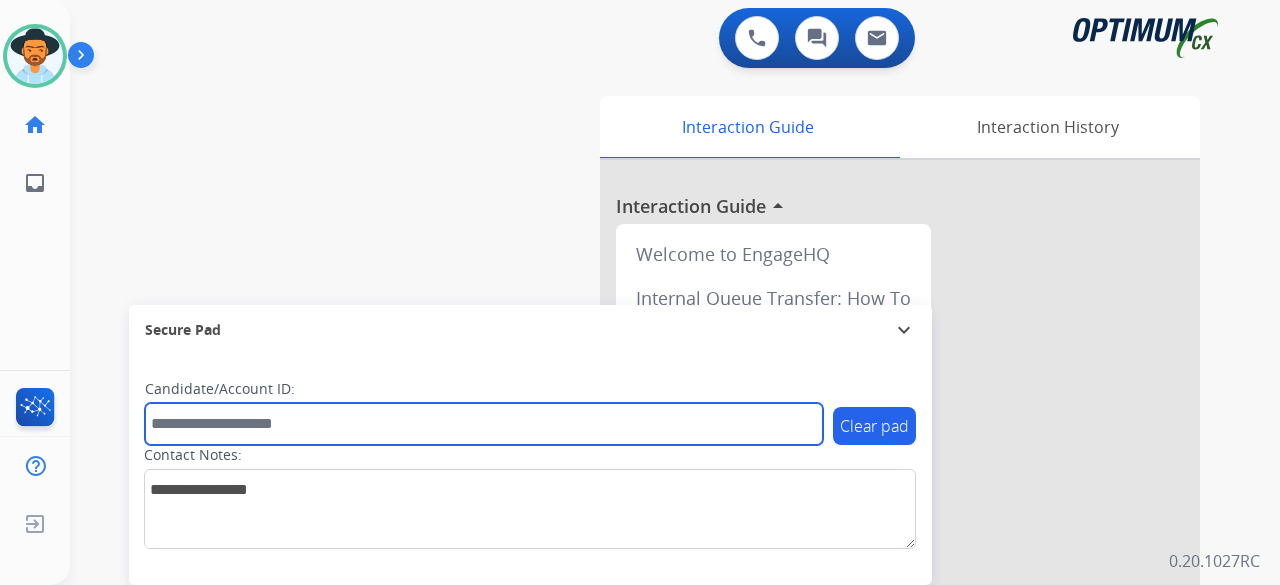 click at bounding box center [484, 424] 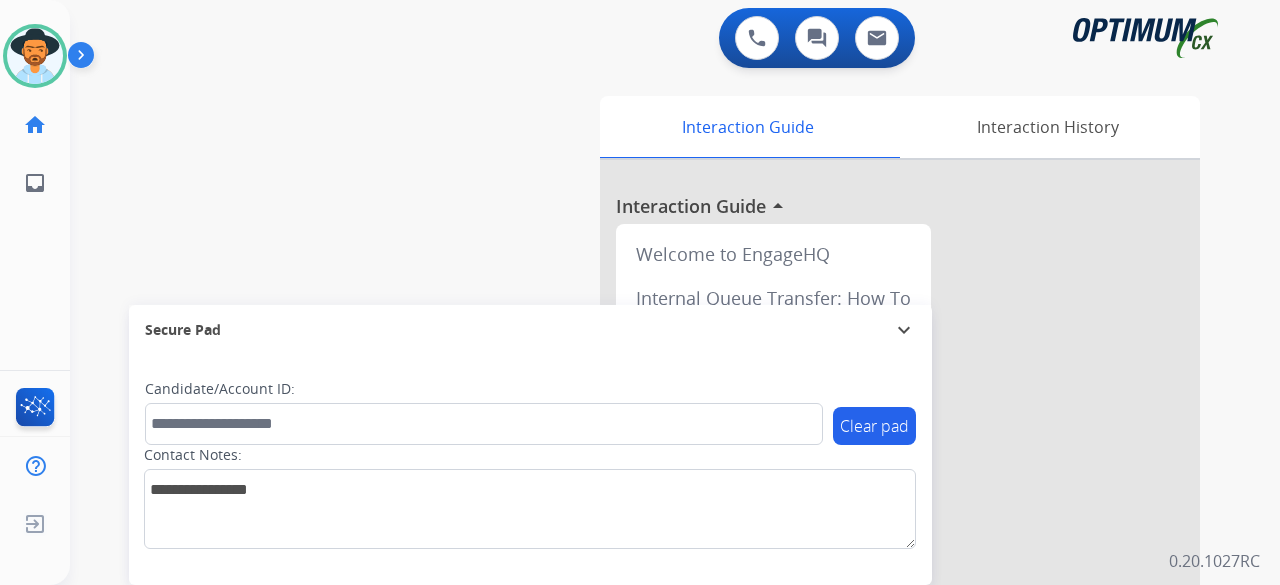 click on "swap_horiz Break voice bridge close_fullscreen Connect 3-Way Call merge_type Separate 3-Way Call  Interaction Guide   Interaction History  Interaction Guide arrow_drop_up  Welcome to EngageHQ   Internal Queue Transfer: How To  Secure Pad expand_more Clear pad Candidate/Account ID: Contact Notes:" at bounding box center (651, 489) 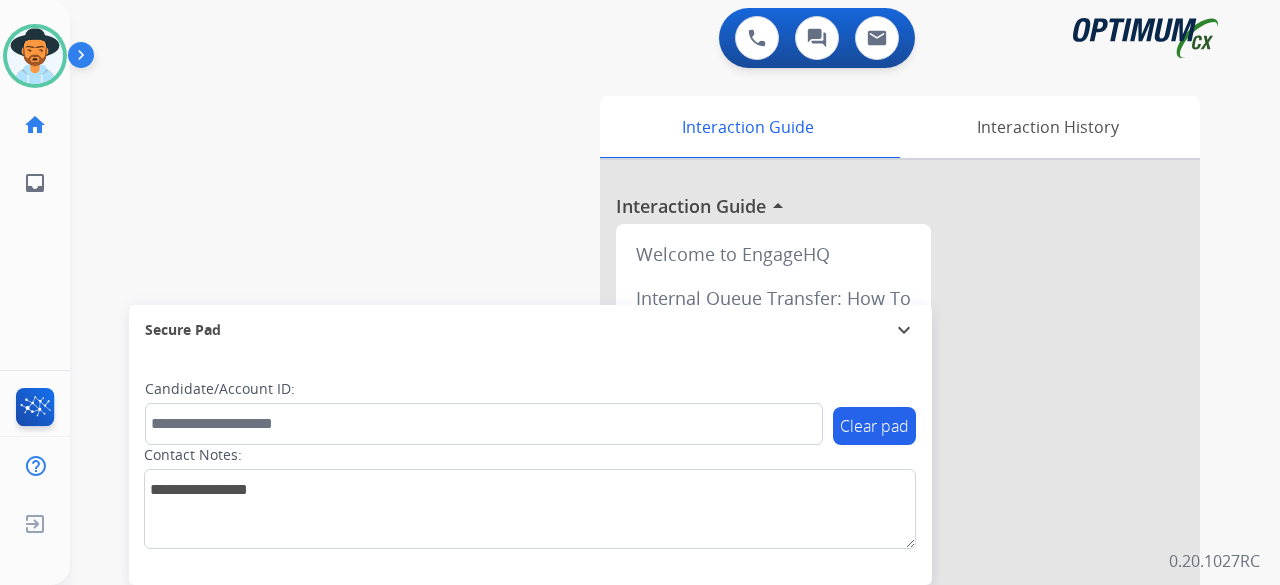 click on "swap_horiz Break voice bridge close_fullscreen Connect 3-Way Call merge_type Separate 3-Way Call  Interaction Guide   Interaction History  Interaction Guide arrow_drop_up  Welcome to EngageHQ   Internal Queue Transfer: How To  Secure Pad expand_more Clear pad Candidate/Account ID: Contact Notes:" at bounding box center [651, 489] 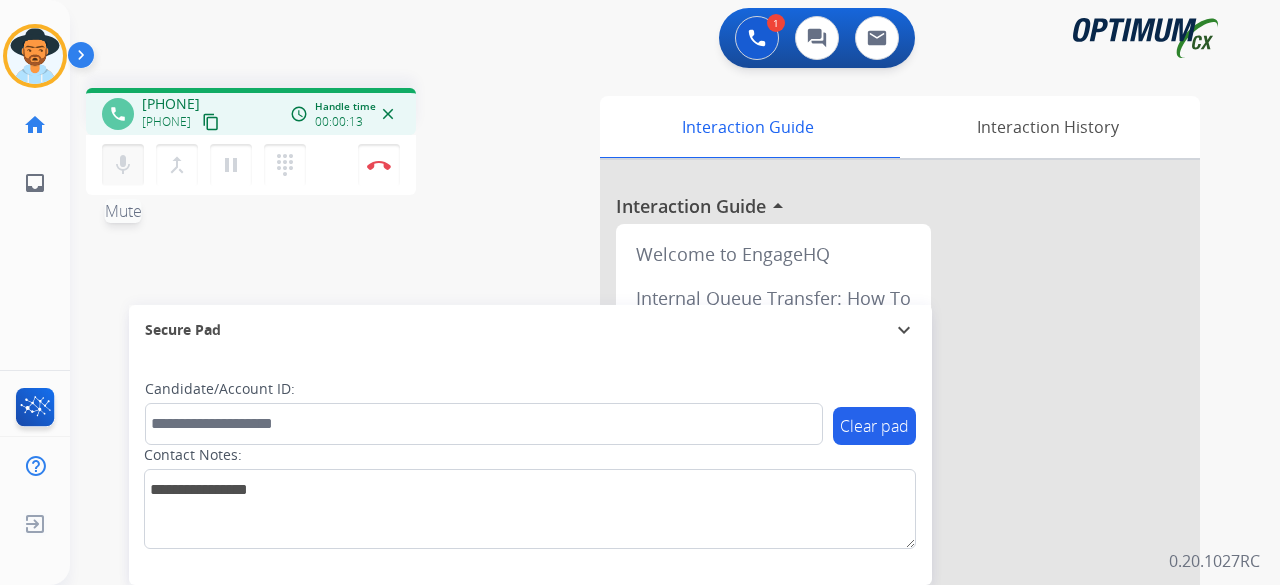 click on "mic" at bounding box center (123, 165) 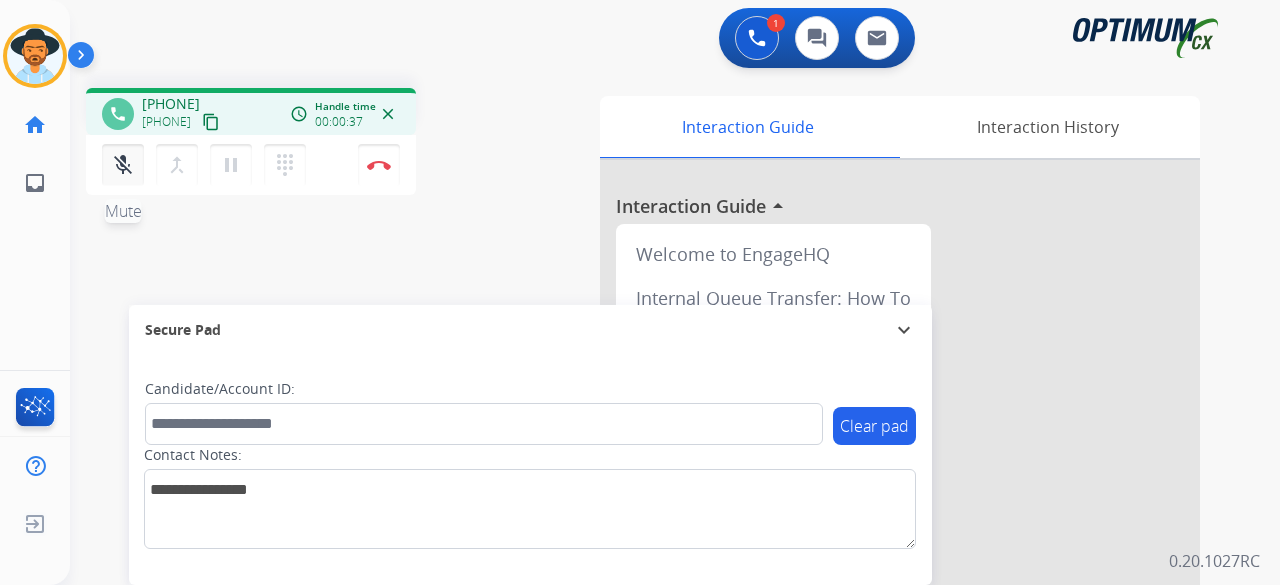 click on "mic_off" at bounding box center [123, 165] 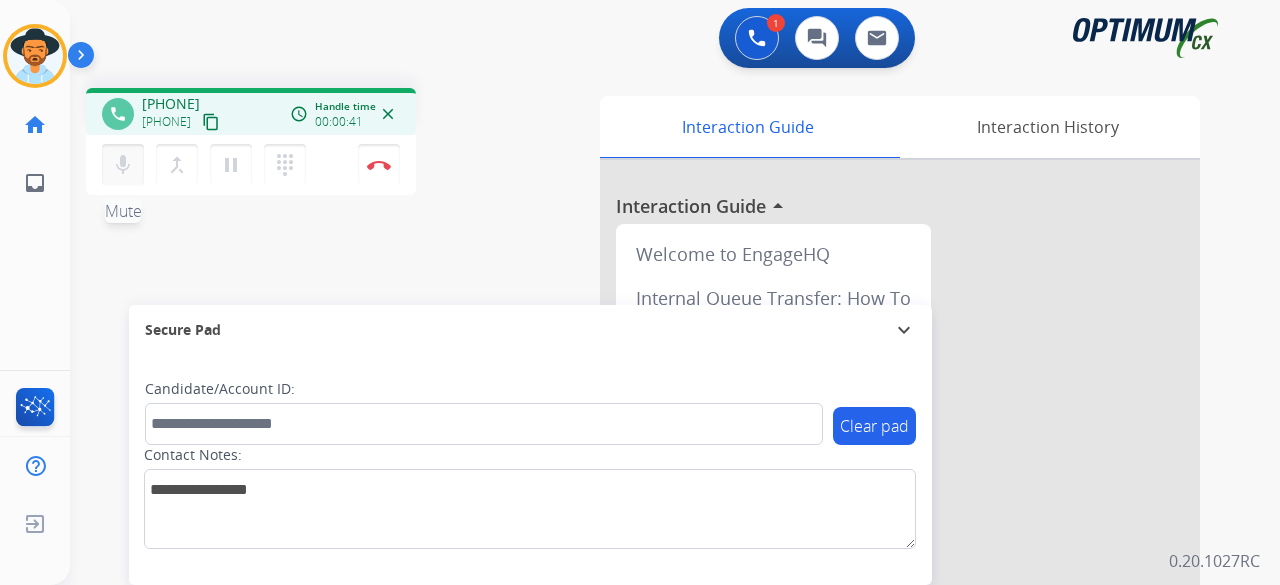 click on "mic" at bounding box center [123, 165] 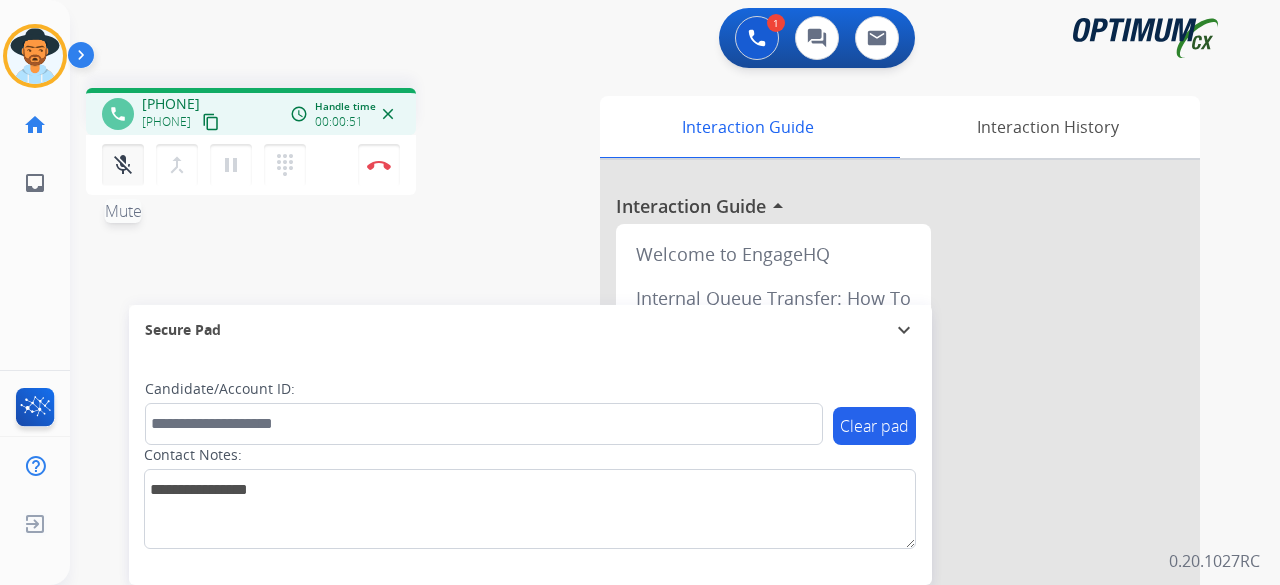 click on "mic_off" at bounding box center (123, 165) 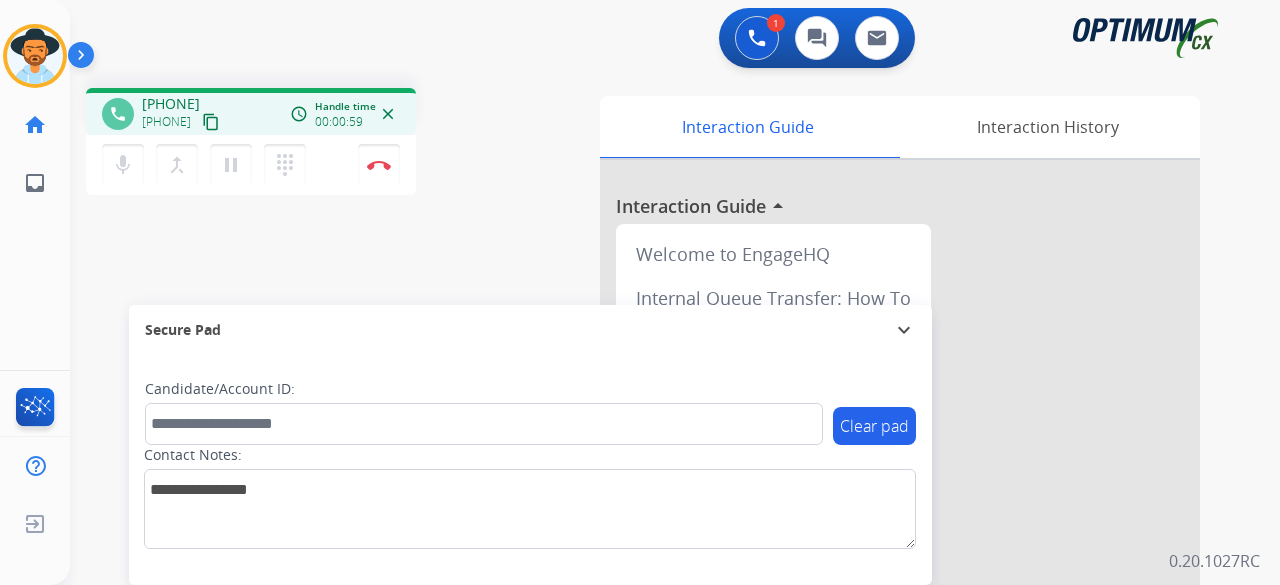 click on "content_copy" at bounding box center (211, 122) 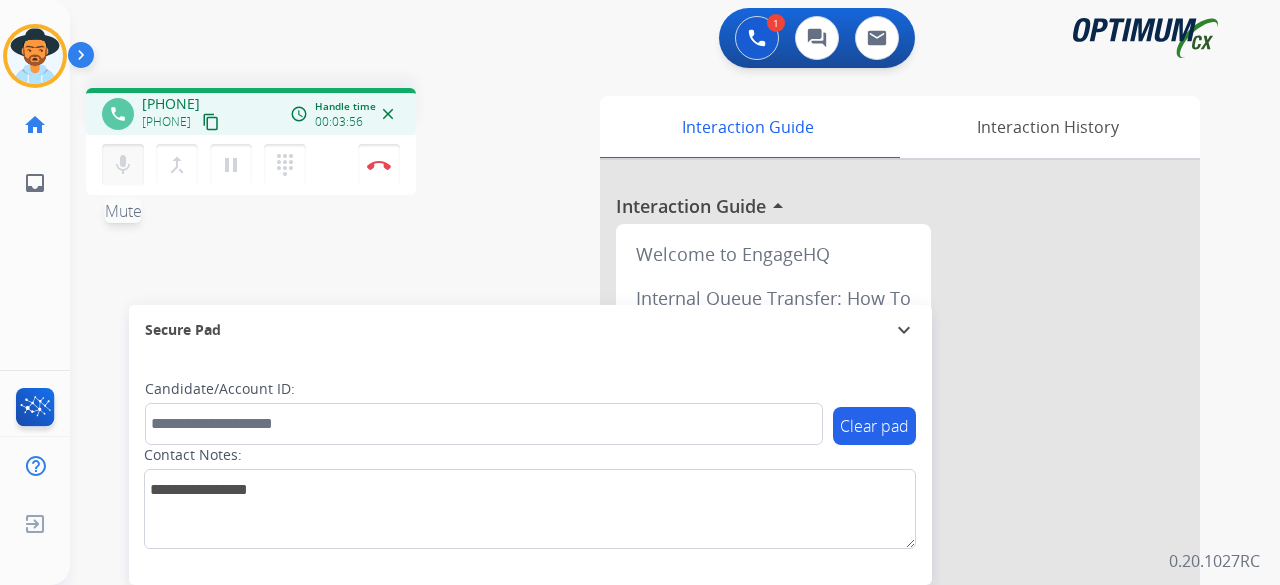 click on "mic" at bounding box center (123, 165) 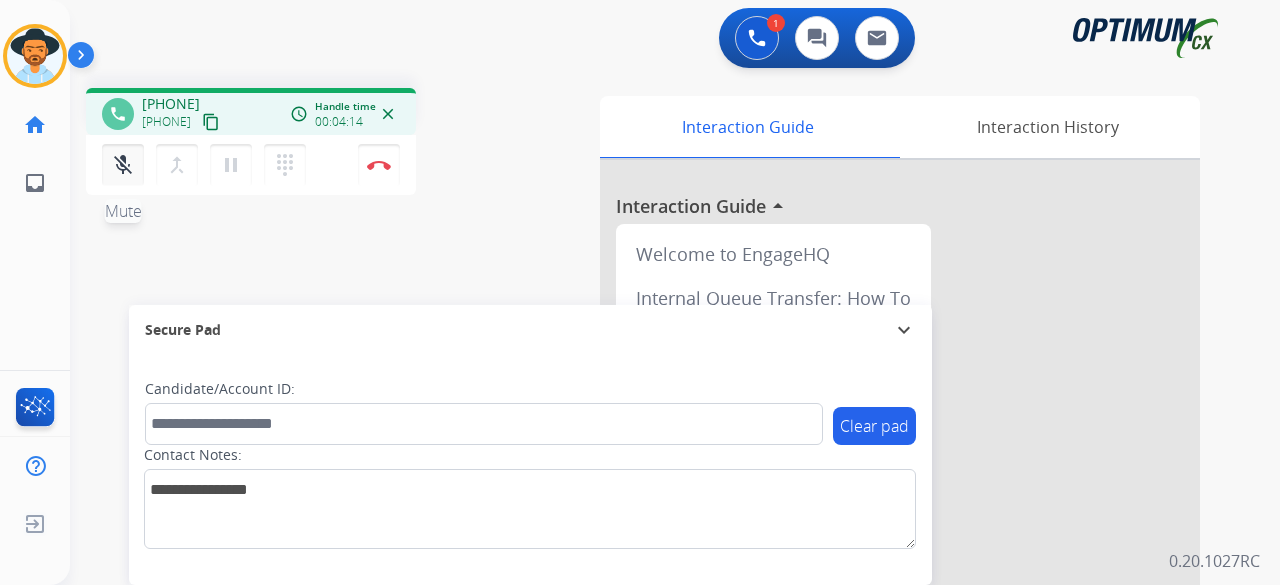 click on "mic_off" at bounding box center (123, 165) 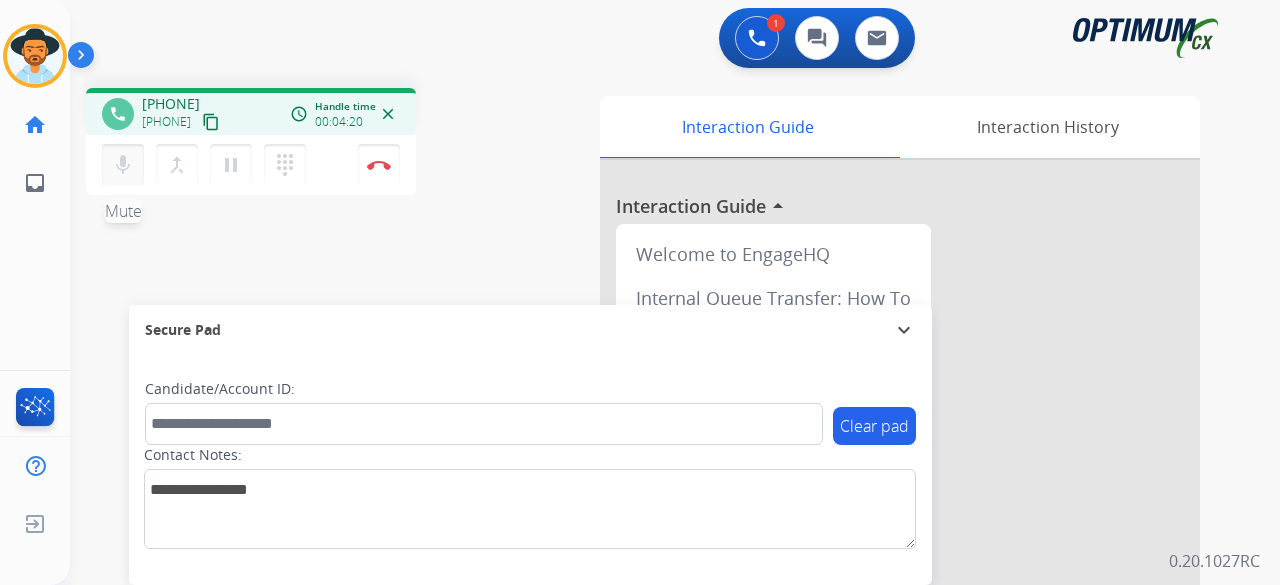click on "mic" at bounding box center [123, 165] 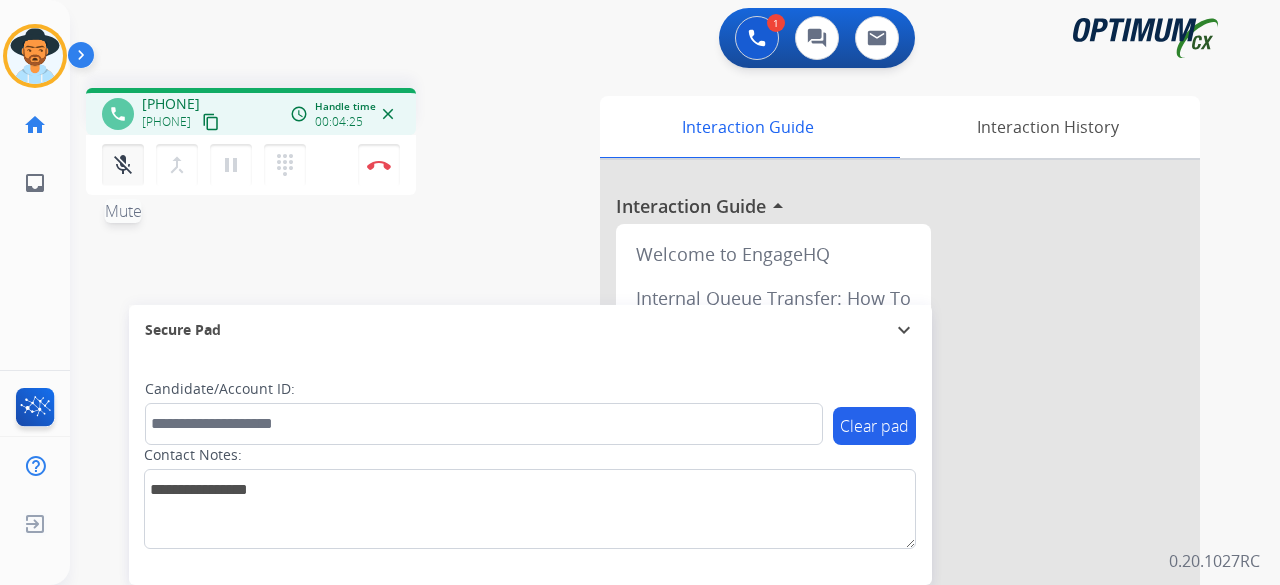 click on "mic_off" at bounding box center (123, 165) 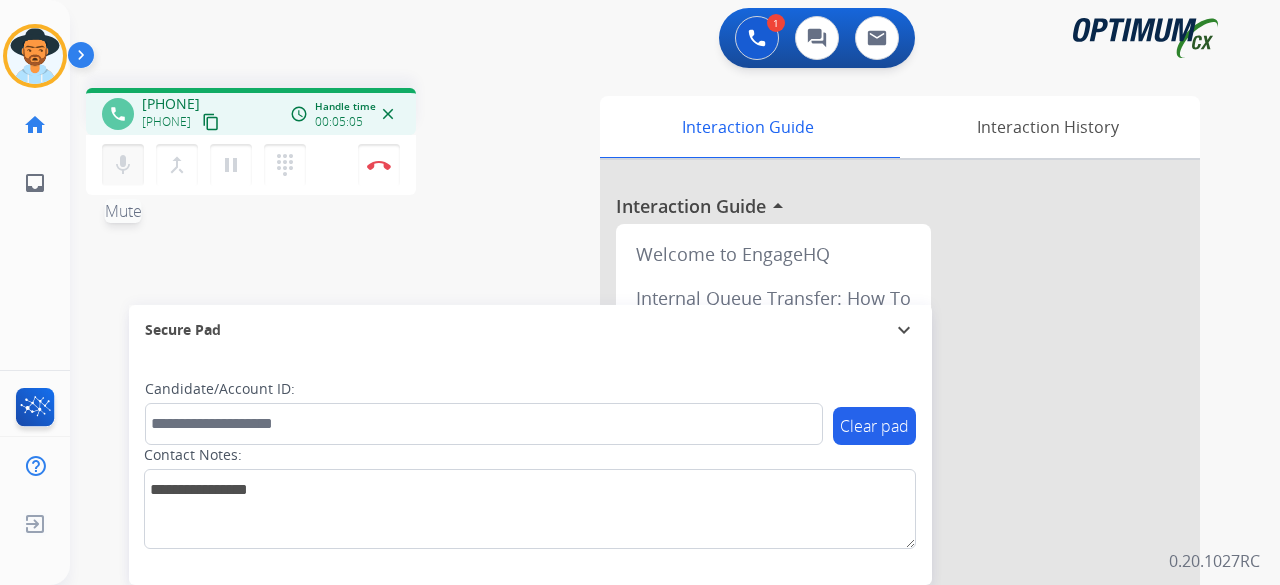 click on "mic Mute" at bounding box center [123, 165] 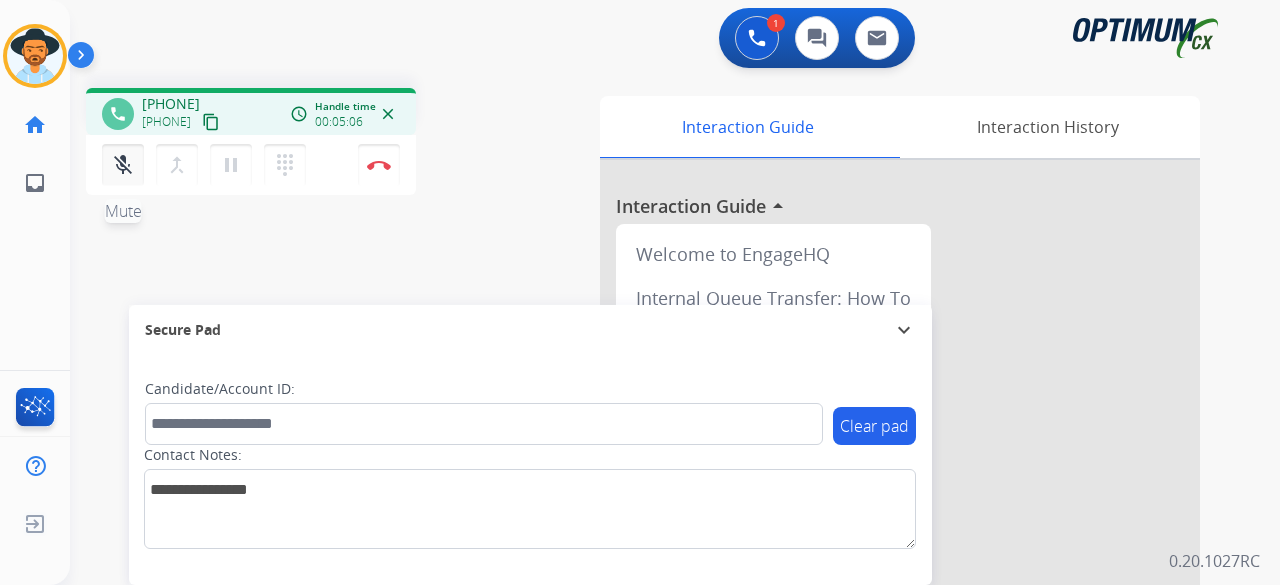click on "mic_off" at bounding box center (123, 165) 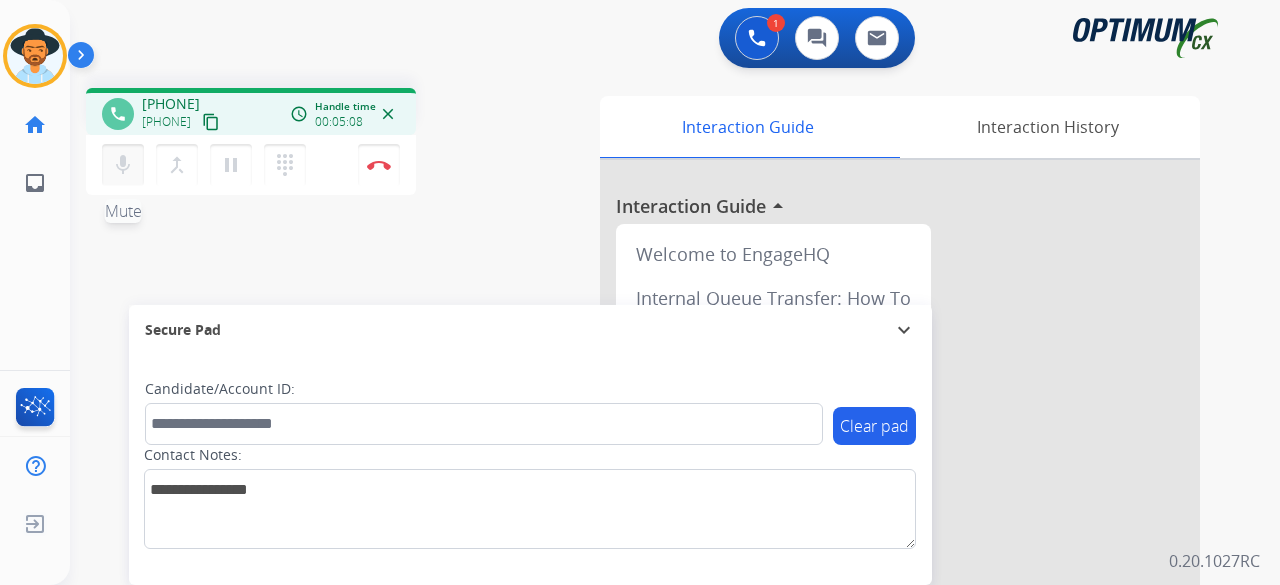 click on "mic" at bounding box center [123, 165] 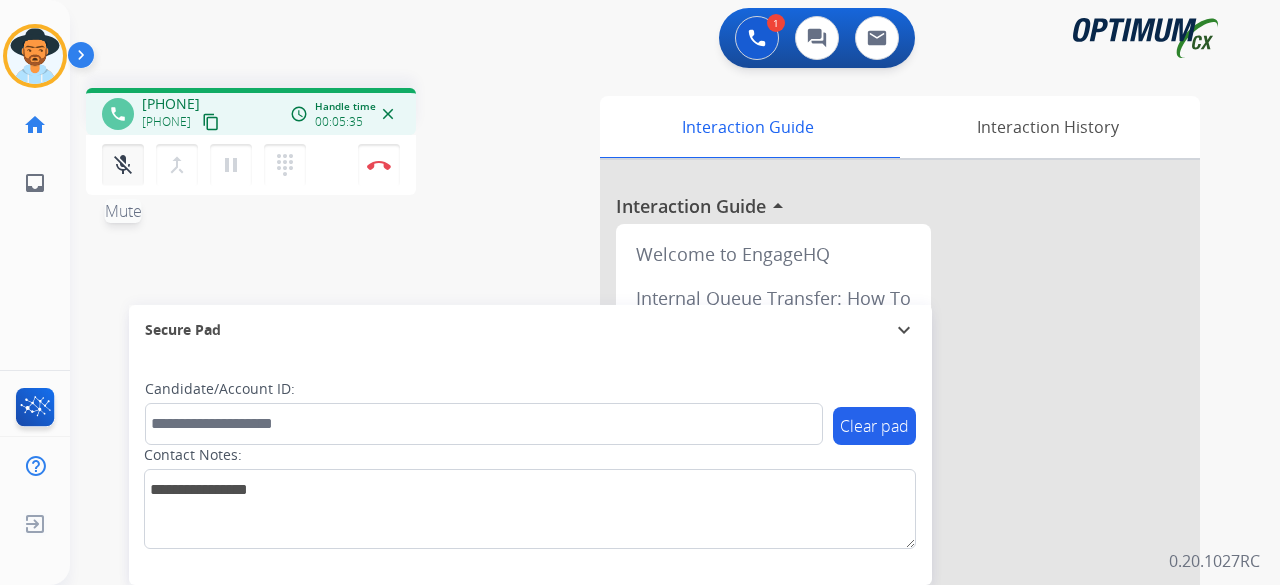 click on "mic_off" at bounding box center [123, 165] 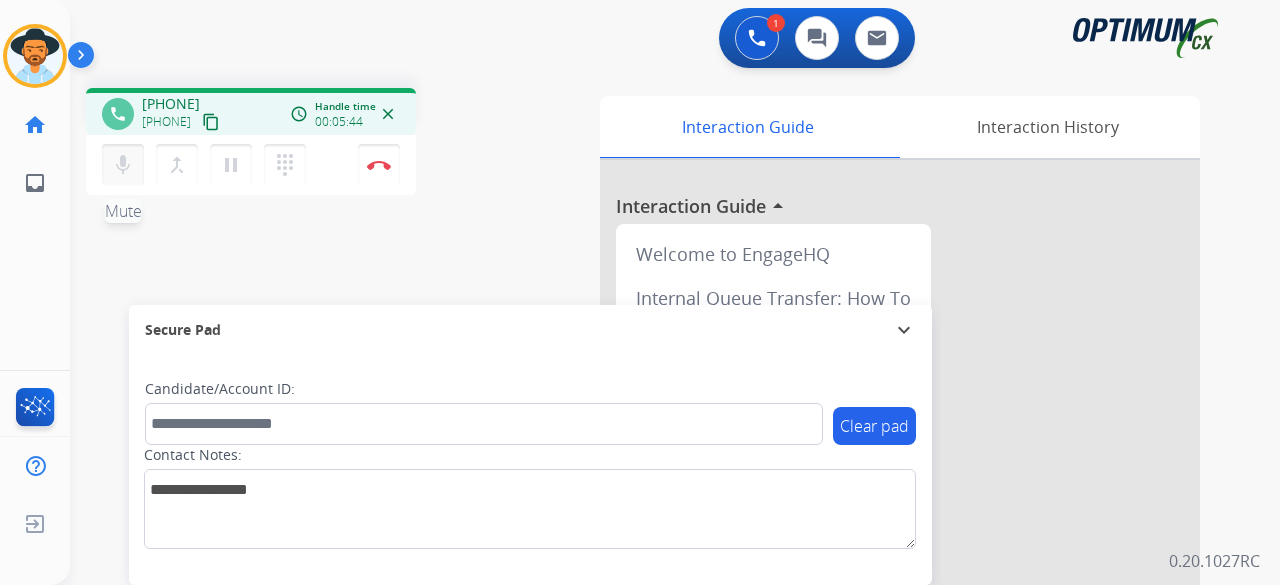 click on "mic" at bounding box center [123, 165] 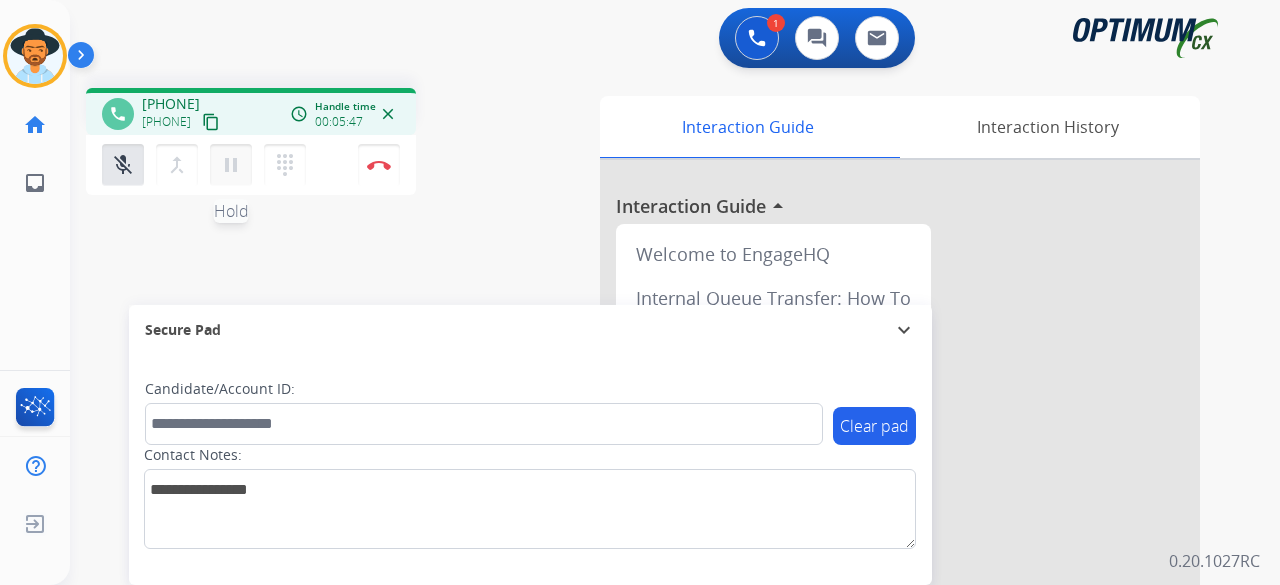 click on "pause" at bounding box center [231, 165] 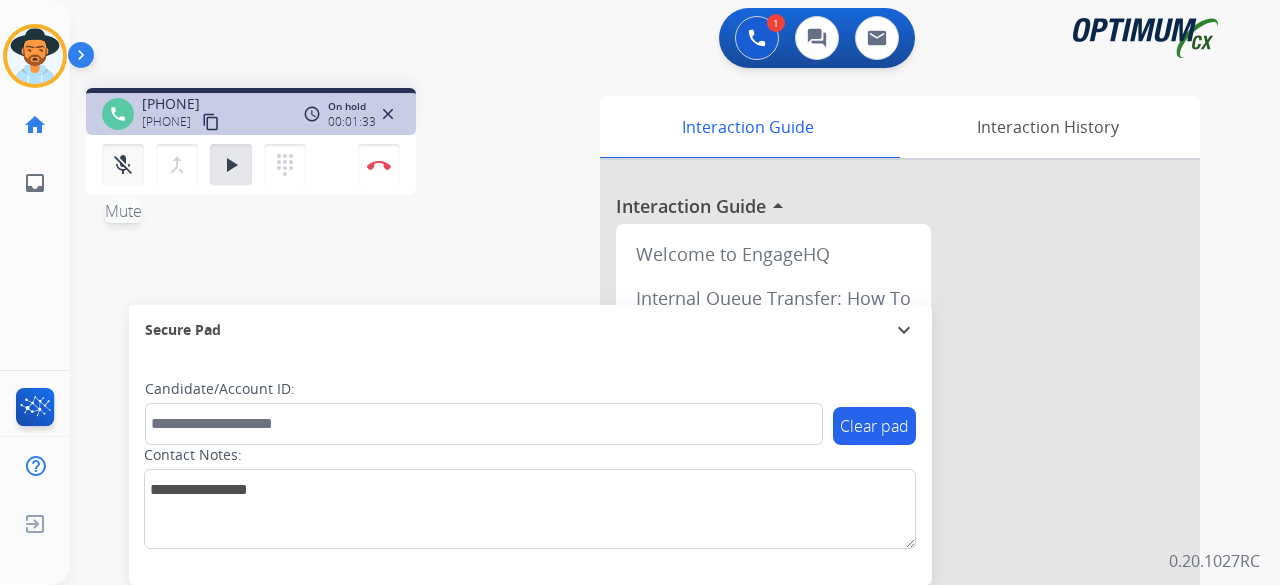 click on "mic_off" at bounding box center (123, 165) 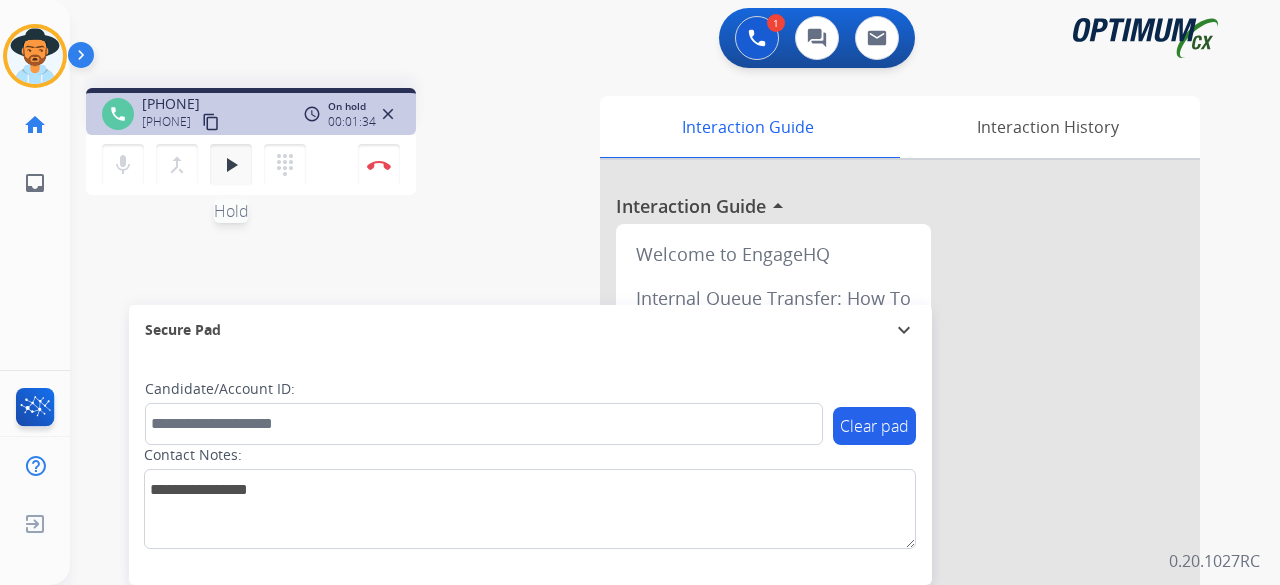 click on "play_arrow Hold" at bounding box center (231, 165) 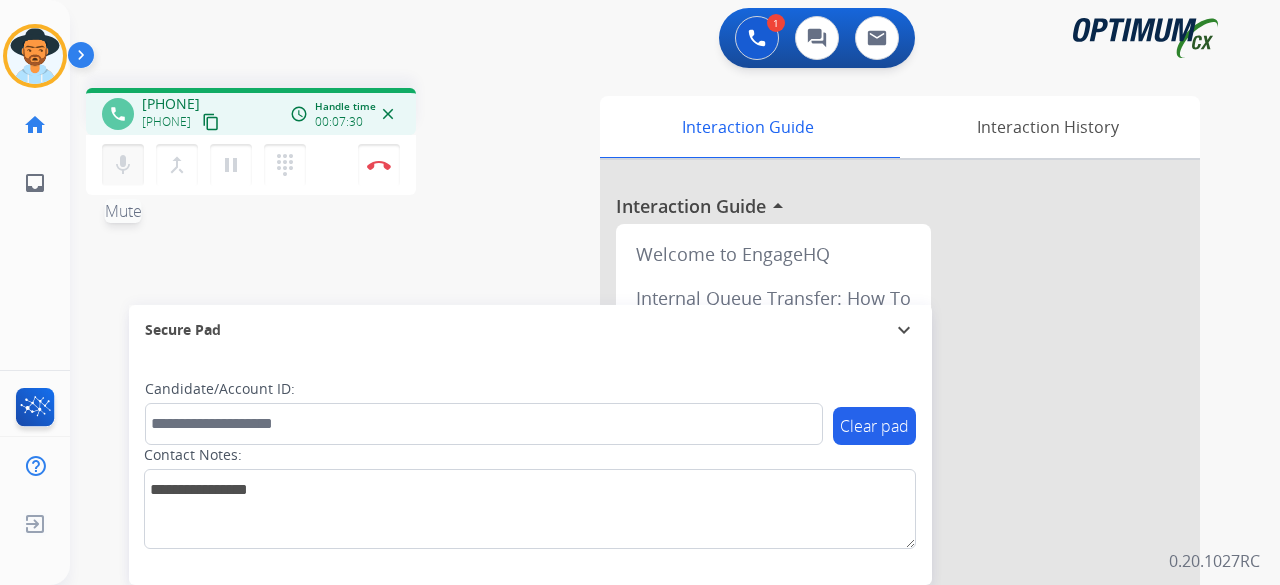 click on "mic" at bounding box center (123, 165) 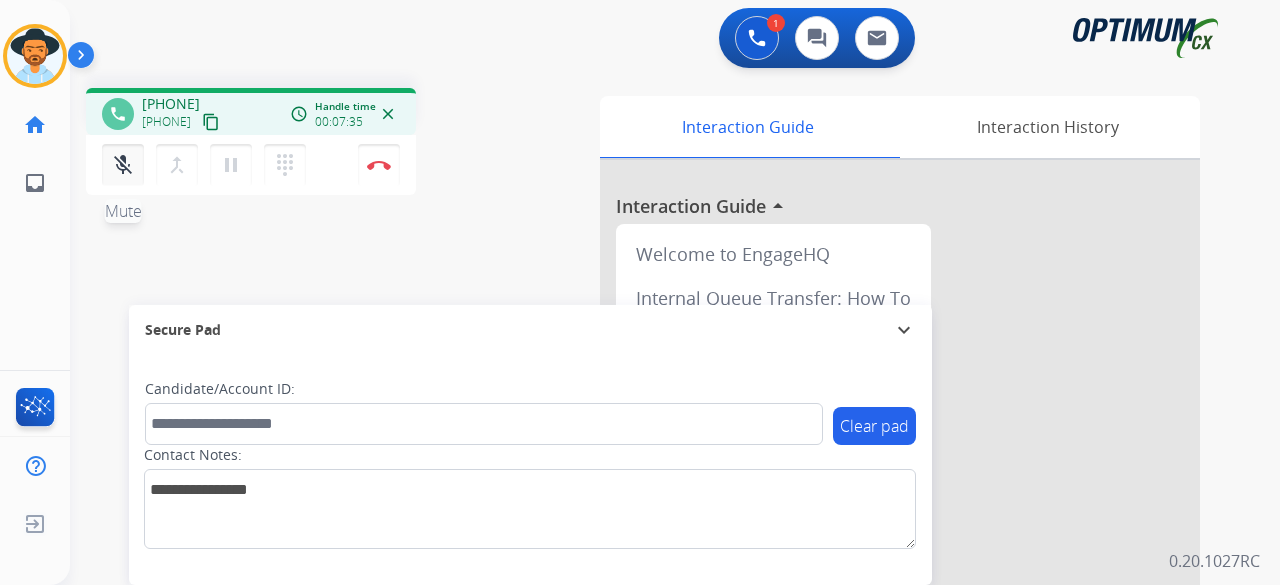 click on "mic_off" at bounding box center [123, 165] 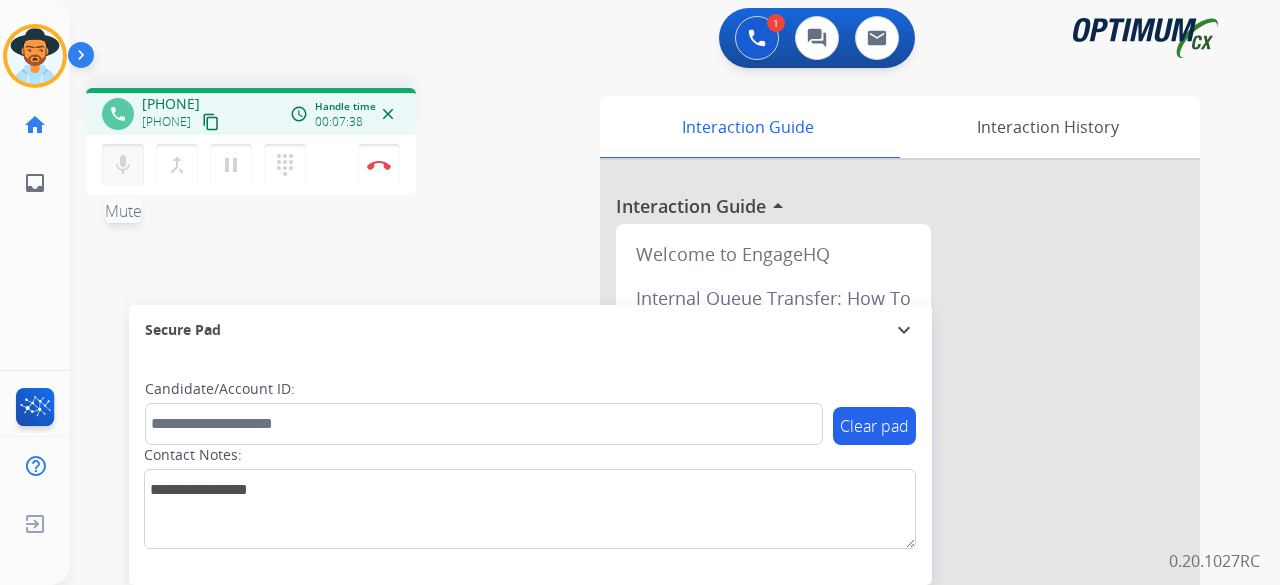 click on "mic" at bounding box center [123, 165] 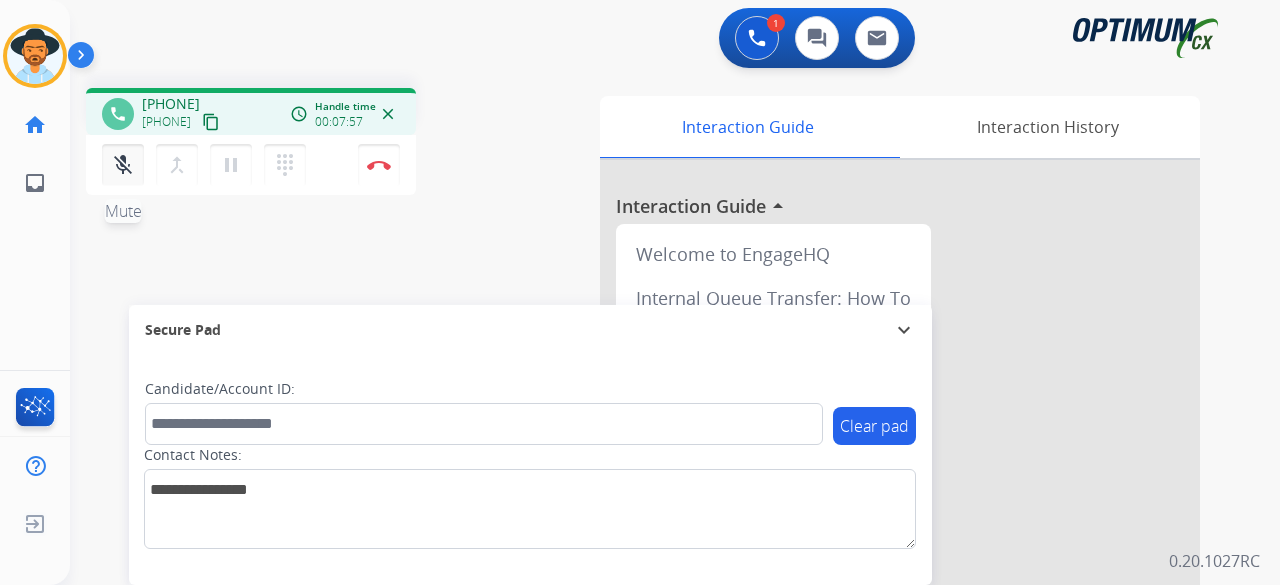 click on "mic_off" at bounding box center [123, 165] 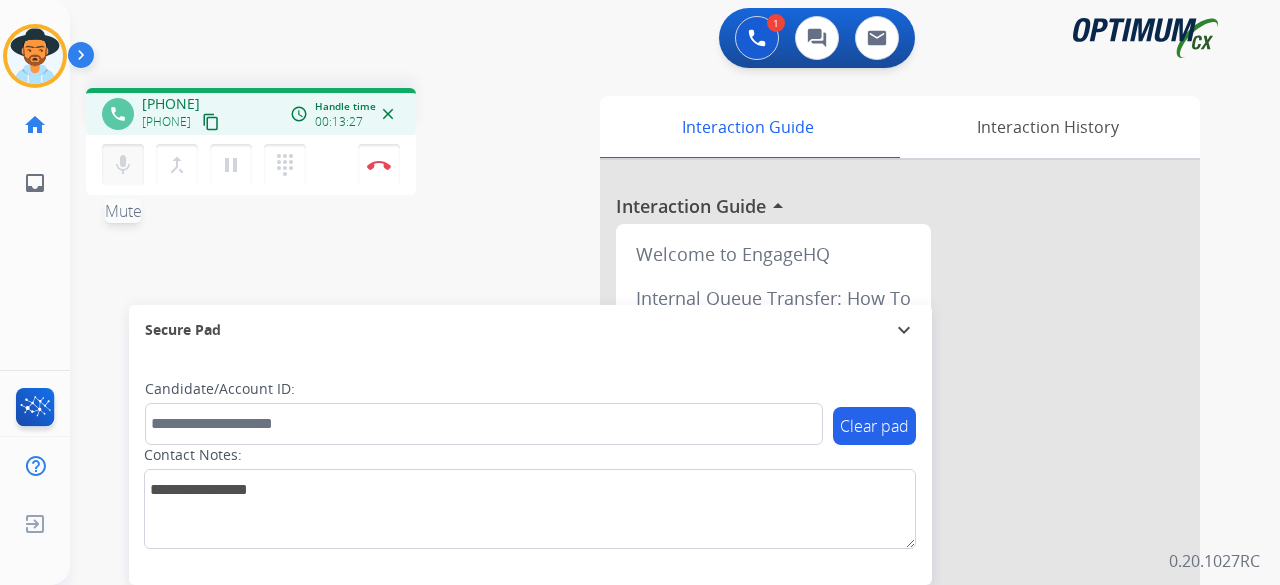 click on "mic" at bounding box center [123, 165] 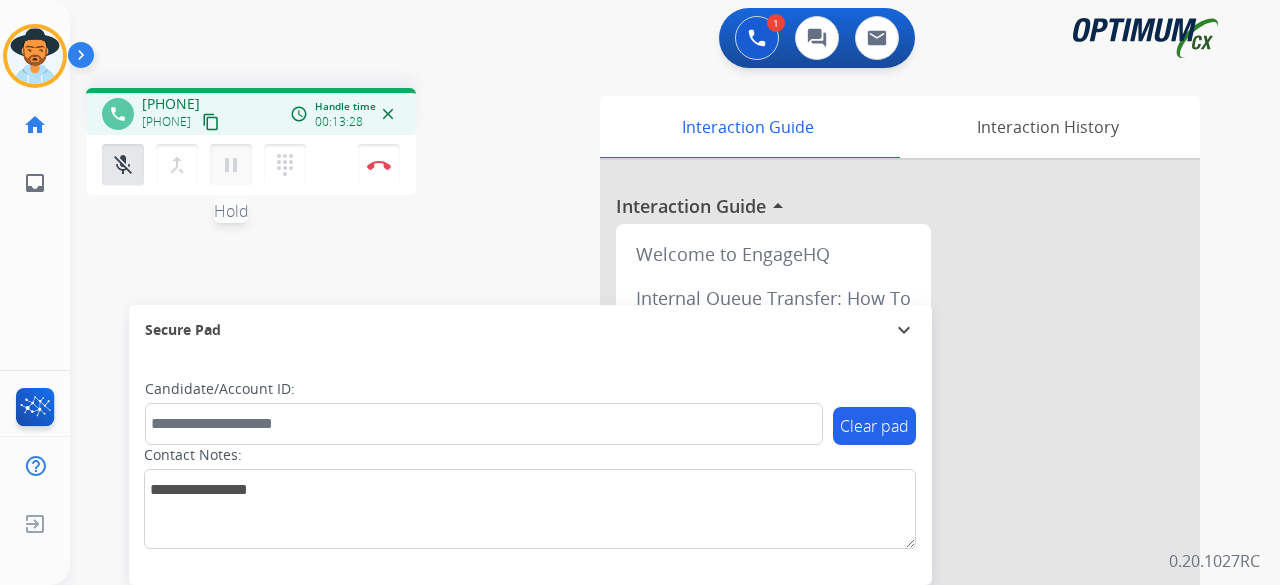 click on "pause" at bounding box center (231, 165) 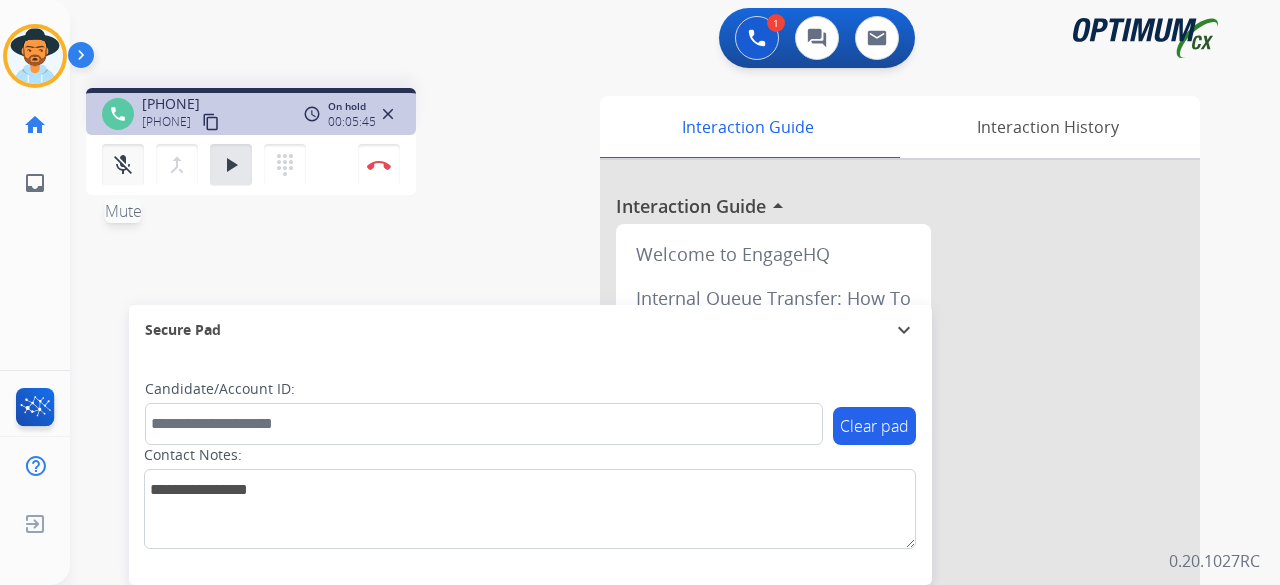 click on "mic_off" at bounding box center (123, 165) 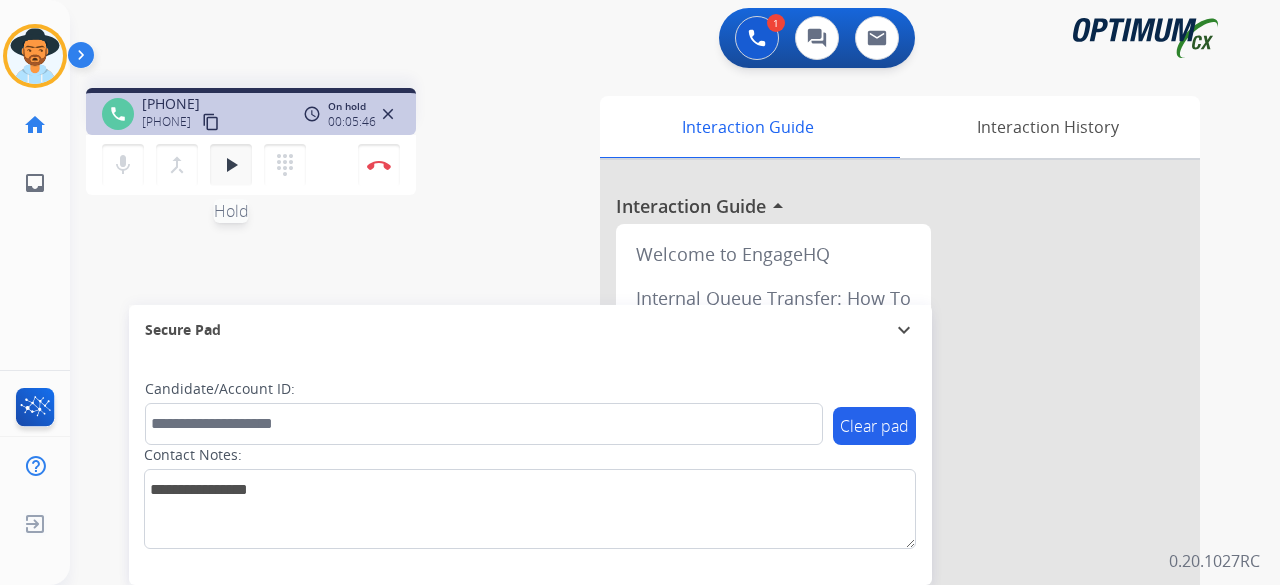 click on "play_arrow" at bounding box center [231, 165] 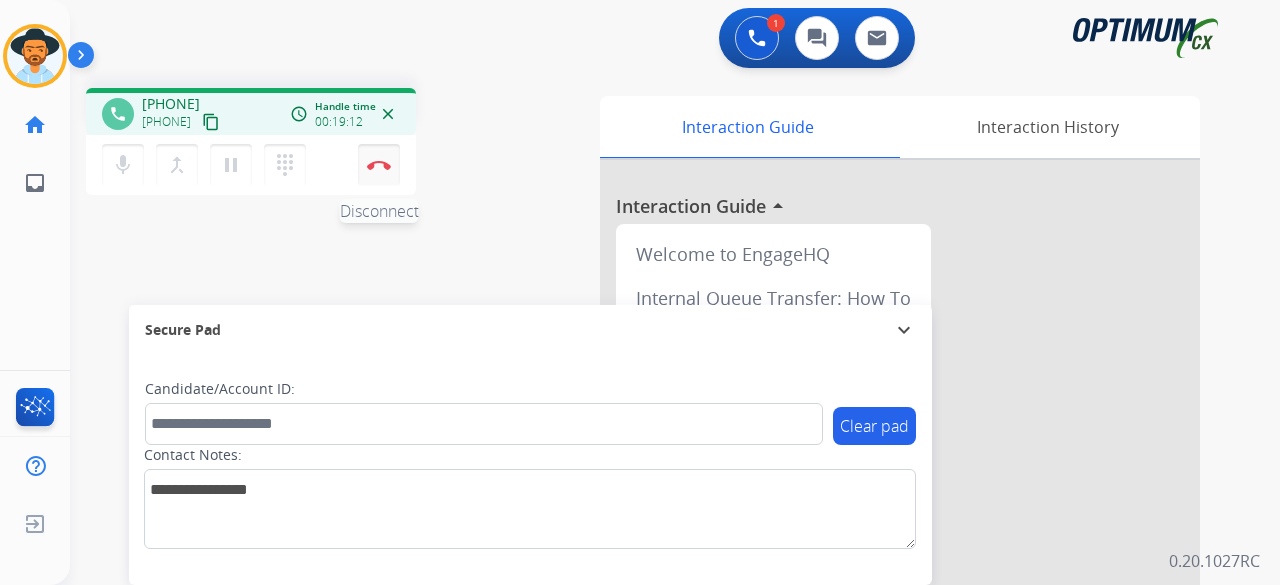 click at bounding box center (379, 165) 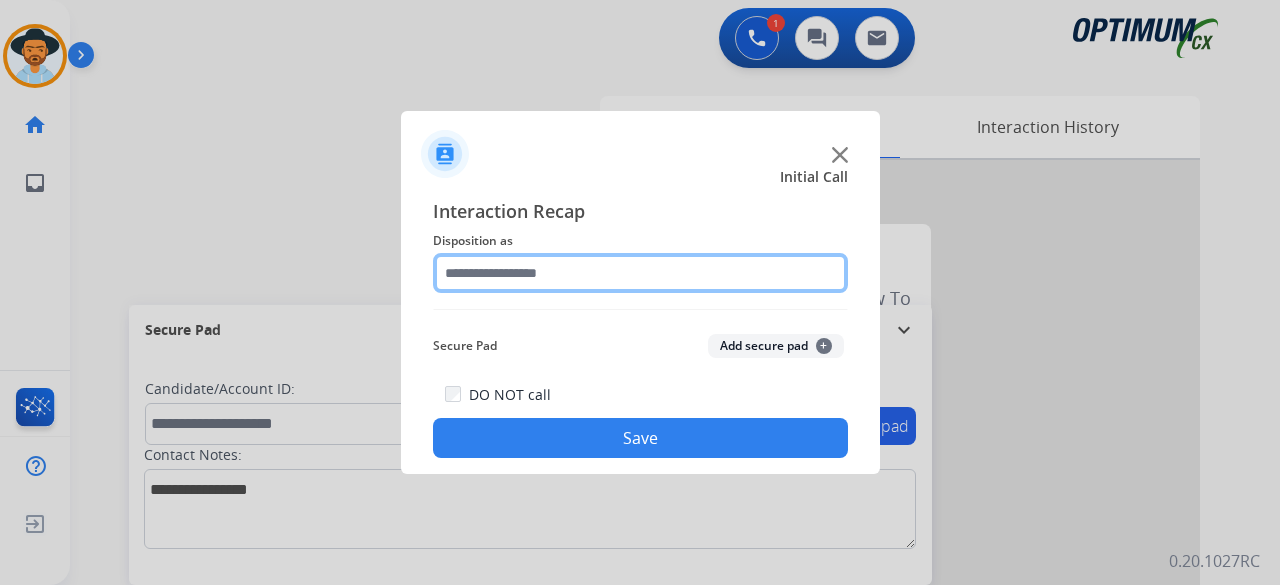 click 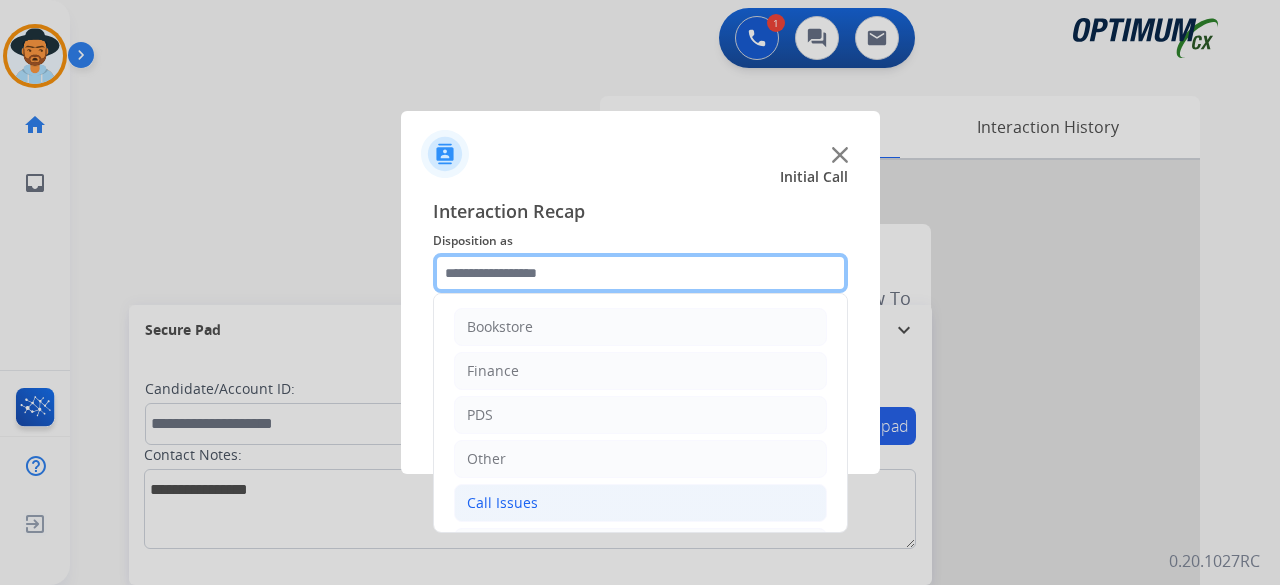 scroll, scrollTop: 130, scrollLeft: 0, axis: vertical 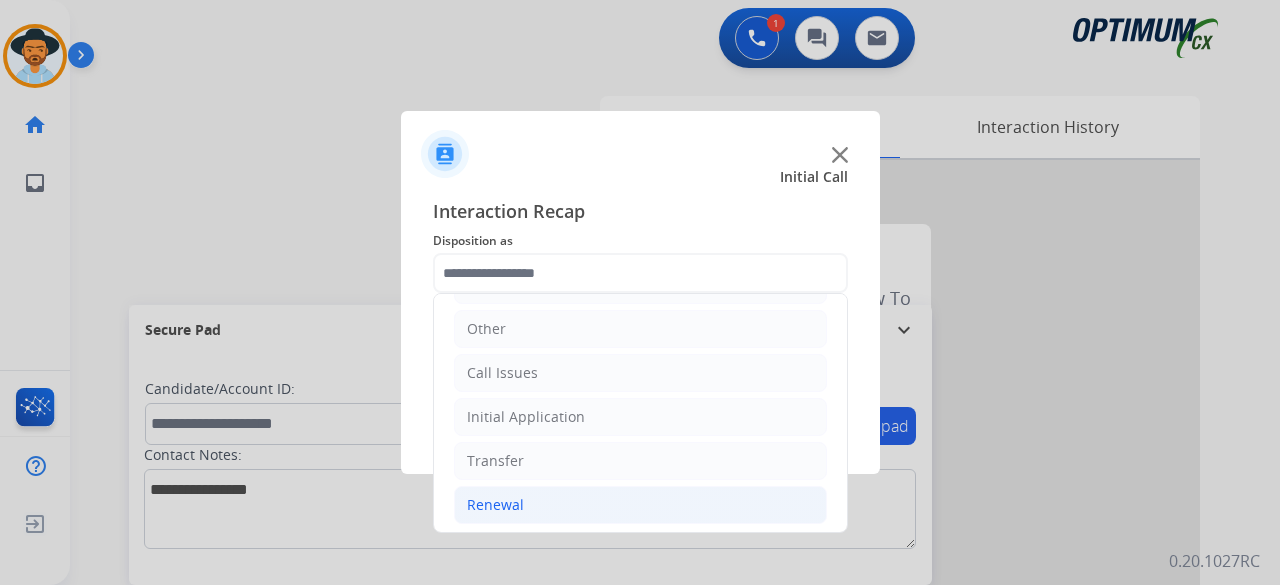 click on "Renewal" 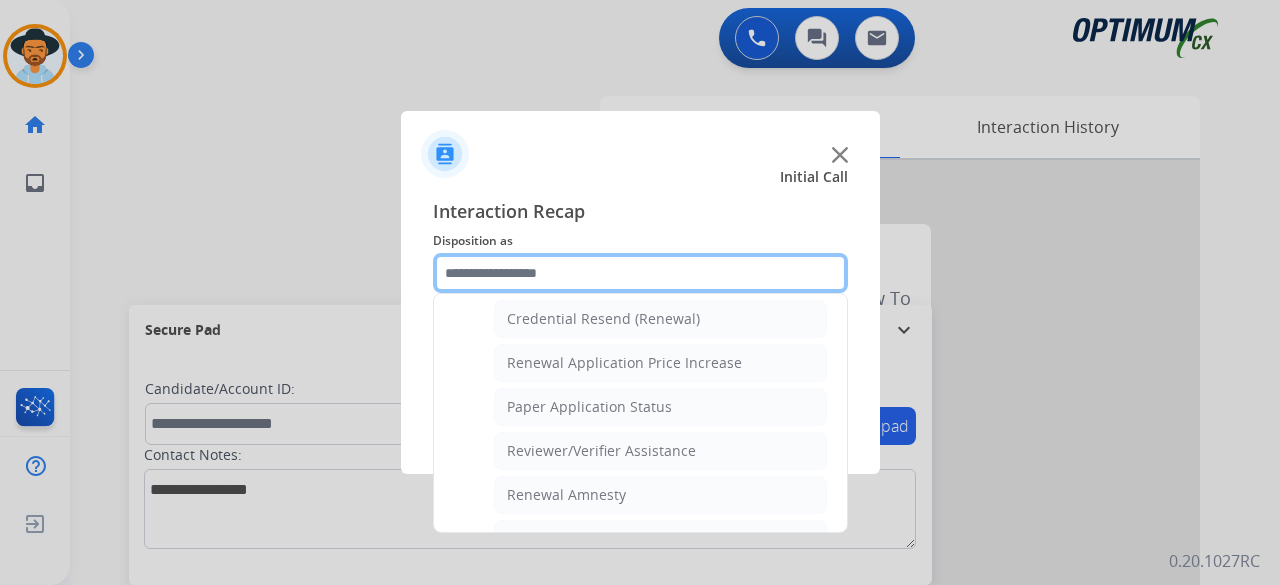 scroll, scrollTop: 592, scrollLeft: 0, axis: vertical 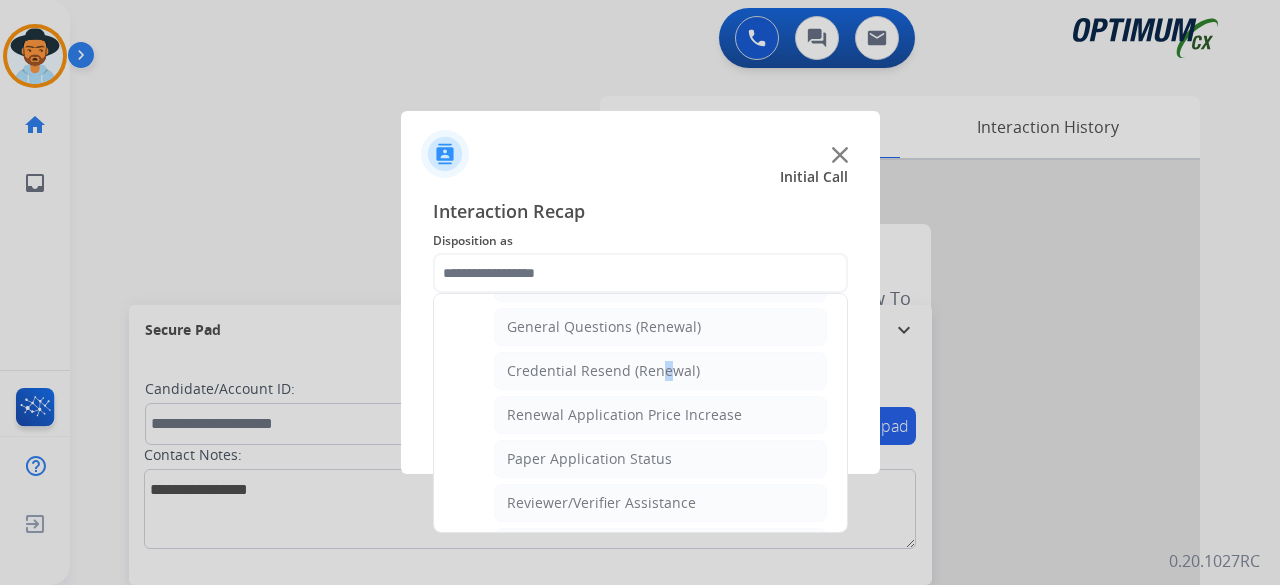 click on "Names Change Questions/Assistance (Renewal)   Extend Deadline (Renewal)   Application Status (Renewal)   RenProb Questions   Fax Receipt Confirmation (Renewal)   General Questions (Renewal)   Credential Resend (Renewal)   Renewal Application Price Increase   Paper Application Status   Reviewer/Verifier Assistance   Renewal Amnesty   FA/CPR Assistance   Reinstatement Request (3 Month Rule)   Online Walk-Through (Renewal)" 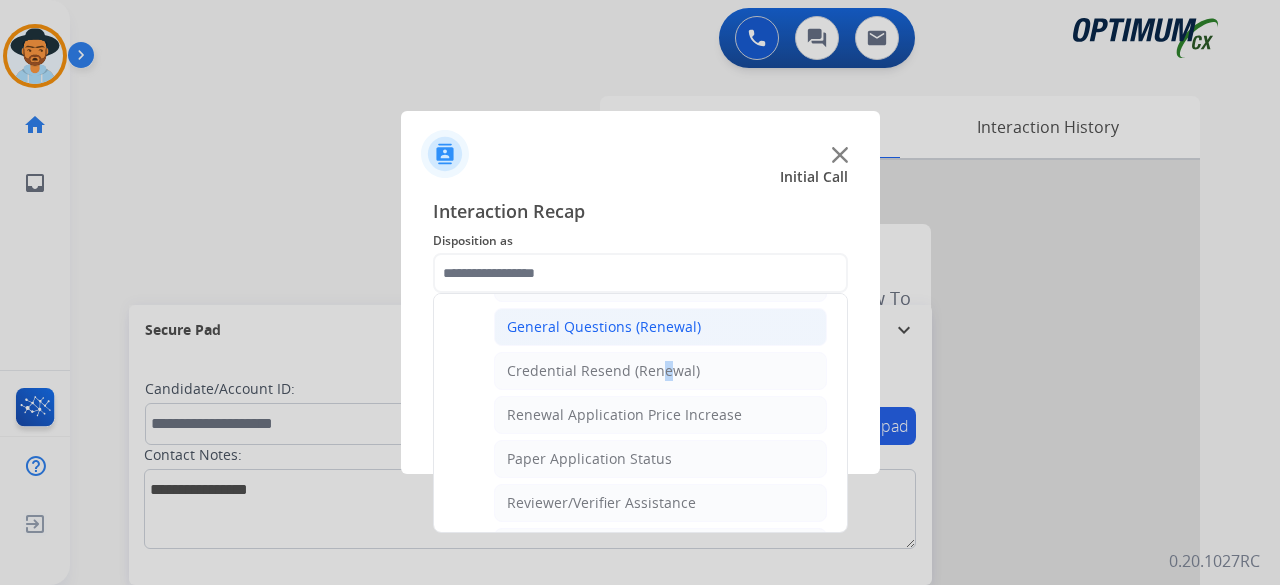 click on "General Questions (Renewal)" 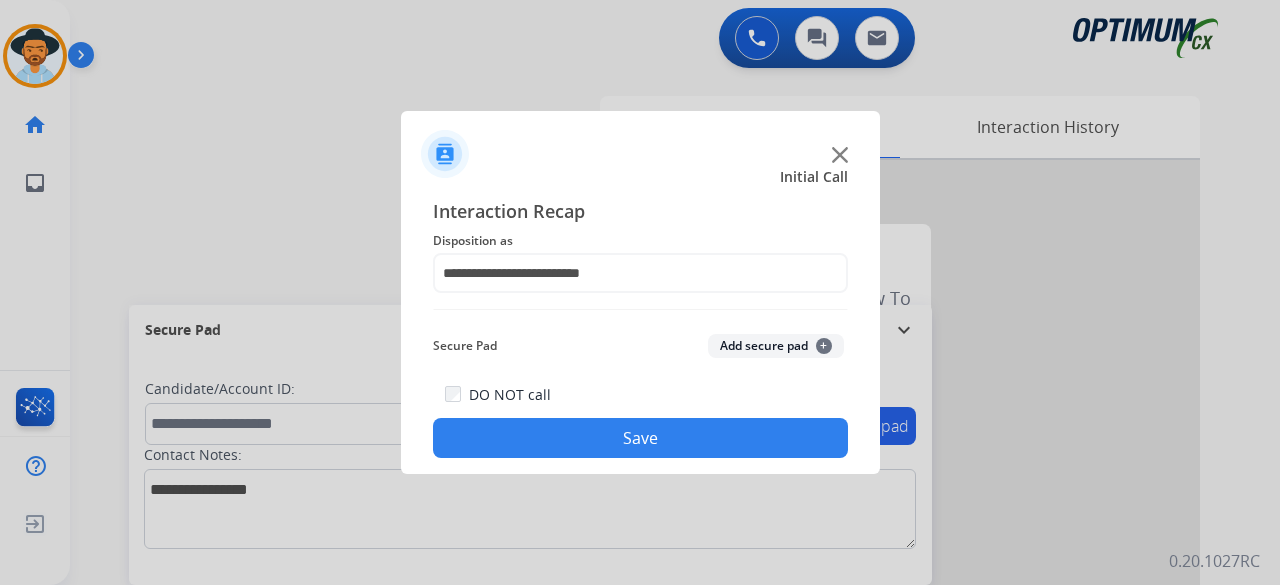 click on "Add secure pad  +" 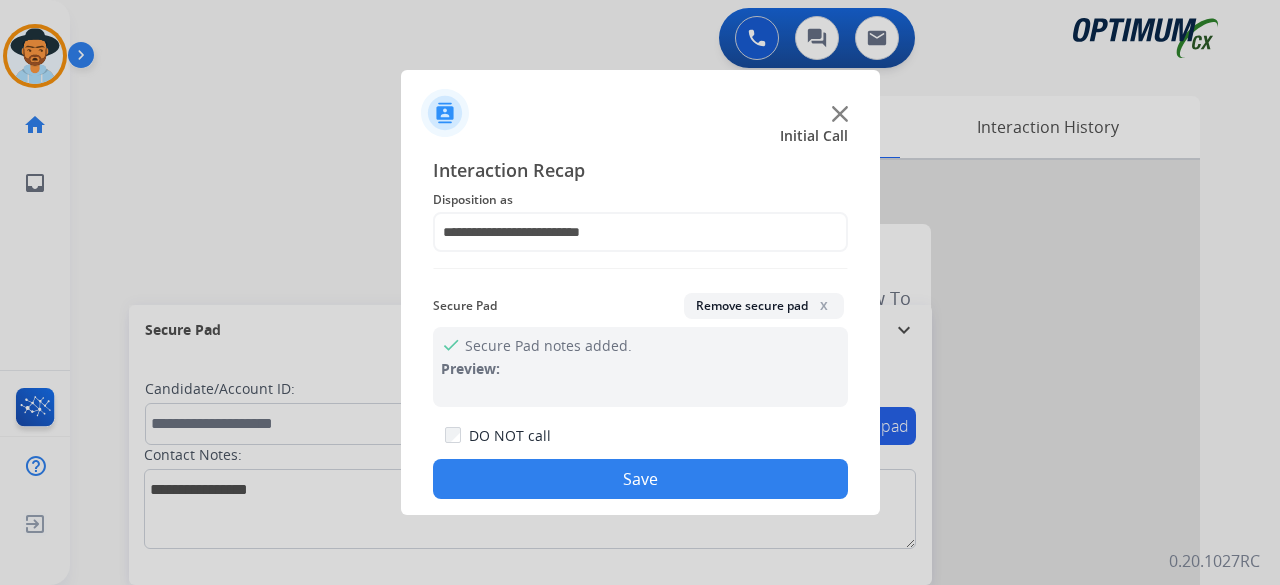 click on "Save" 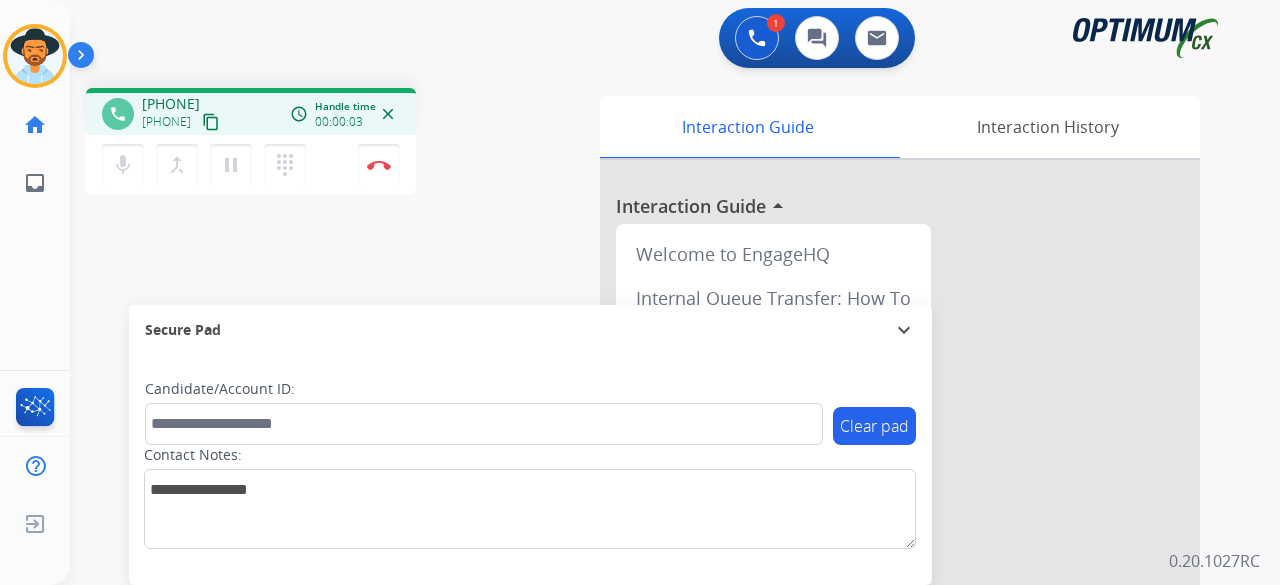 click on "content_copy" at bounding box center [211, 122] 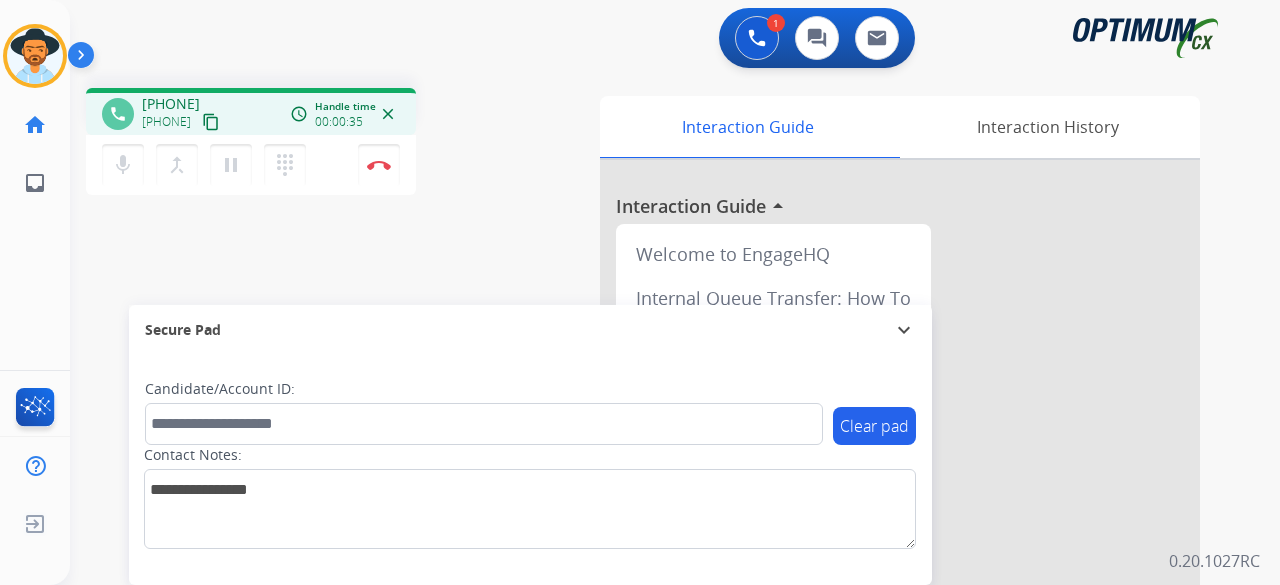 click on "phone [PHONE] [PHONE] content_copy access_time Call metrics Queue 00:08 Hold 00:00 Talk 00:36 Total 00:43 Handle time 00:00:35 close mic Mute merge_type Bridge pause Hold dialpad Dialpad Disconnect swap_horiz Break voice bridge close_fullscreen Connect 3-Way Call merge_type Separate 3-Way Call Interaction Guide Interaction History Interaction Guide arrow_drop_up Welcome to EngageHQ Internal Queue Transfer: How To Secure Pad expand_more Clear pad Candidate/Account ID: Contact Notes:" at bounding box center (651, 489) 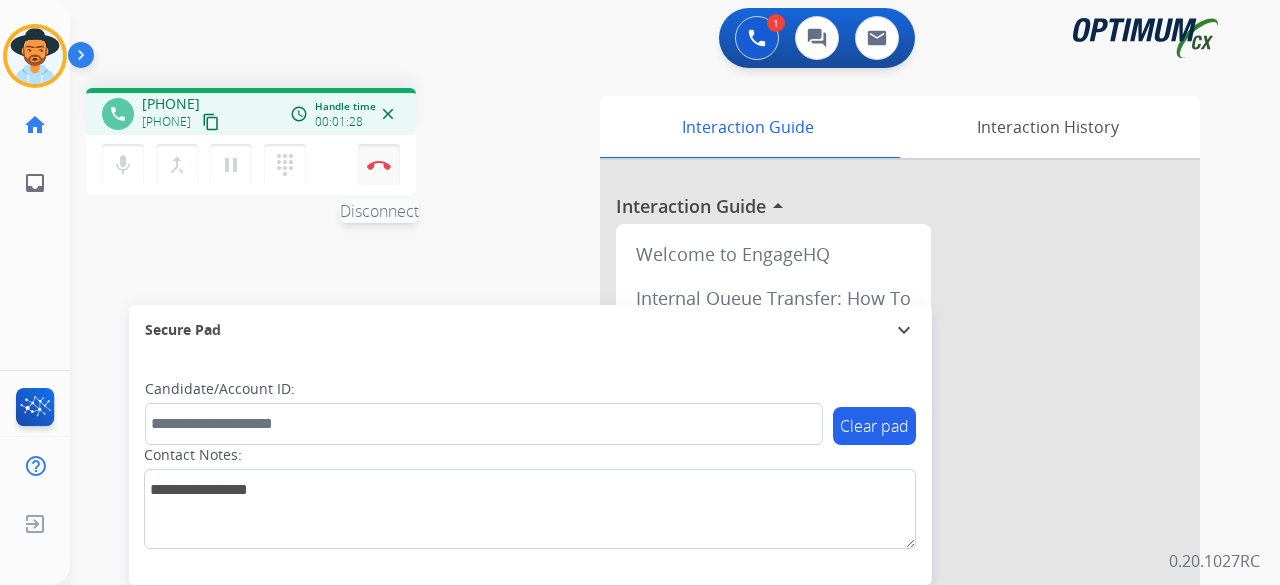 click on "Disconnect" at bounding box center [379, 165] 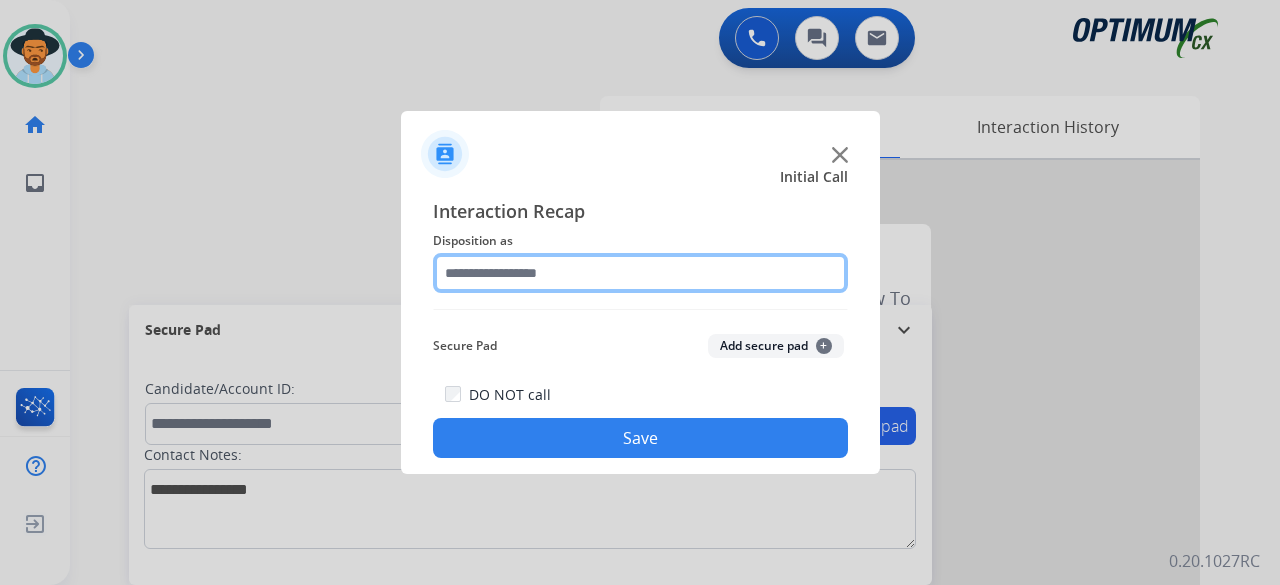 click 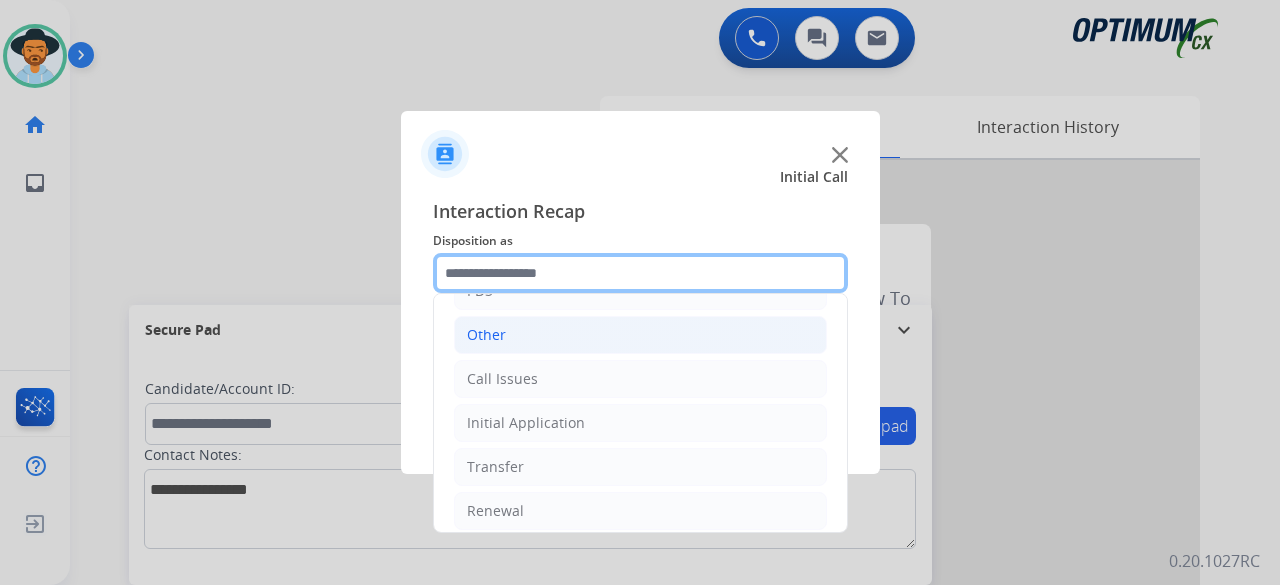 scroll, scrollTop: 130, scrollLeft: 0, axis: vertical 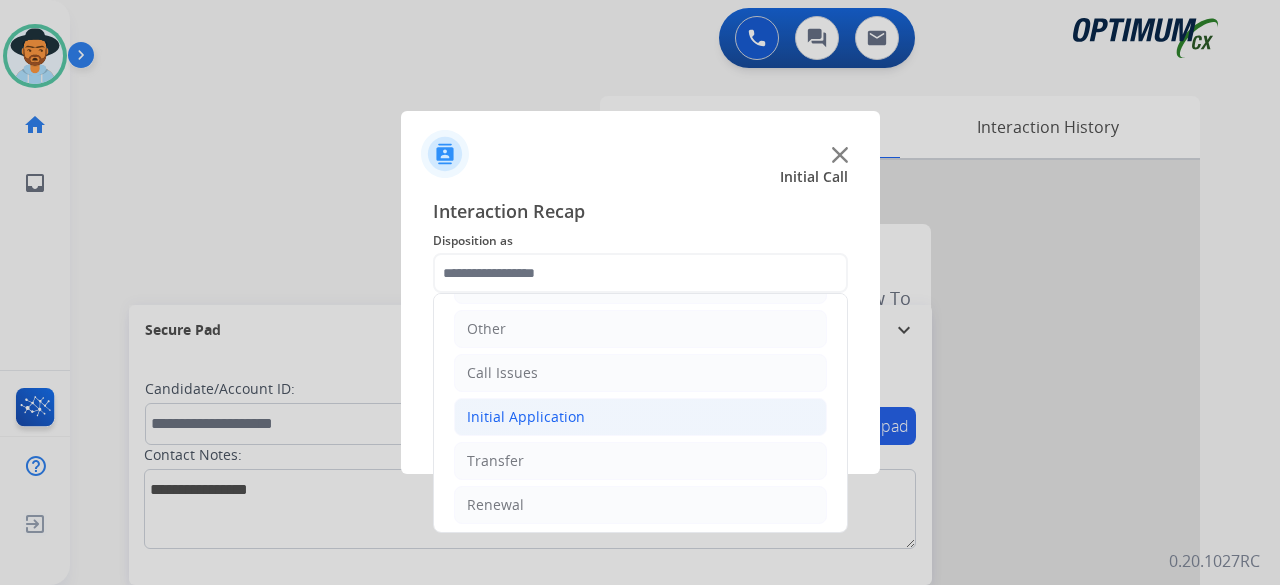 click on "Initial Application" 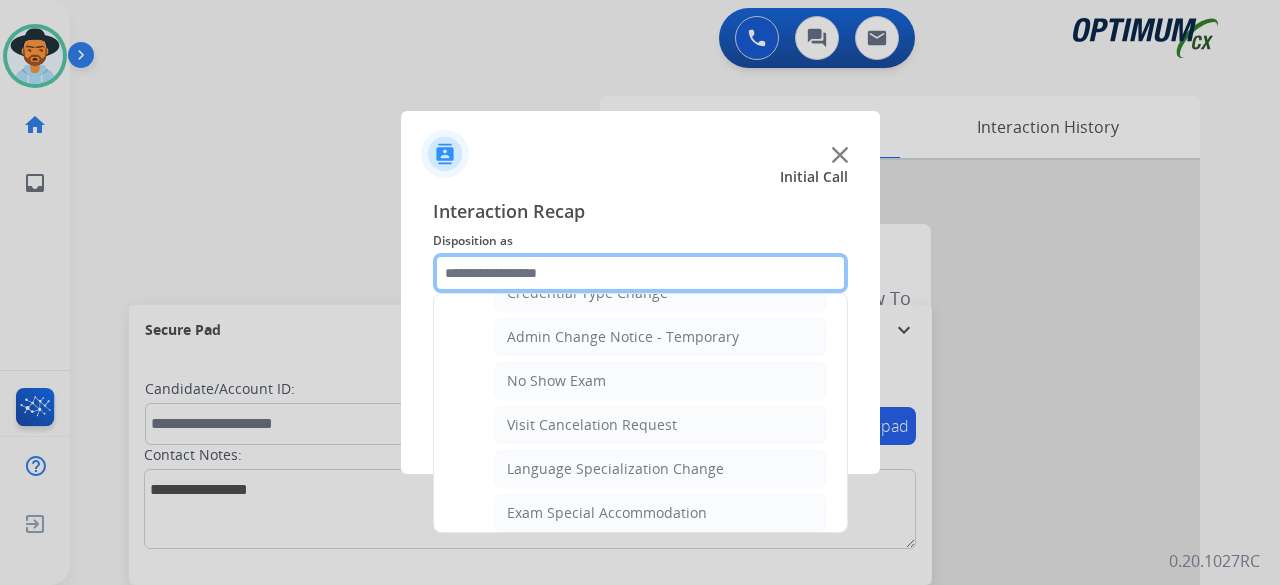 scroll, scrollTop: 1024, scrollLeft: 0, axis: vertical 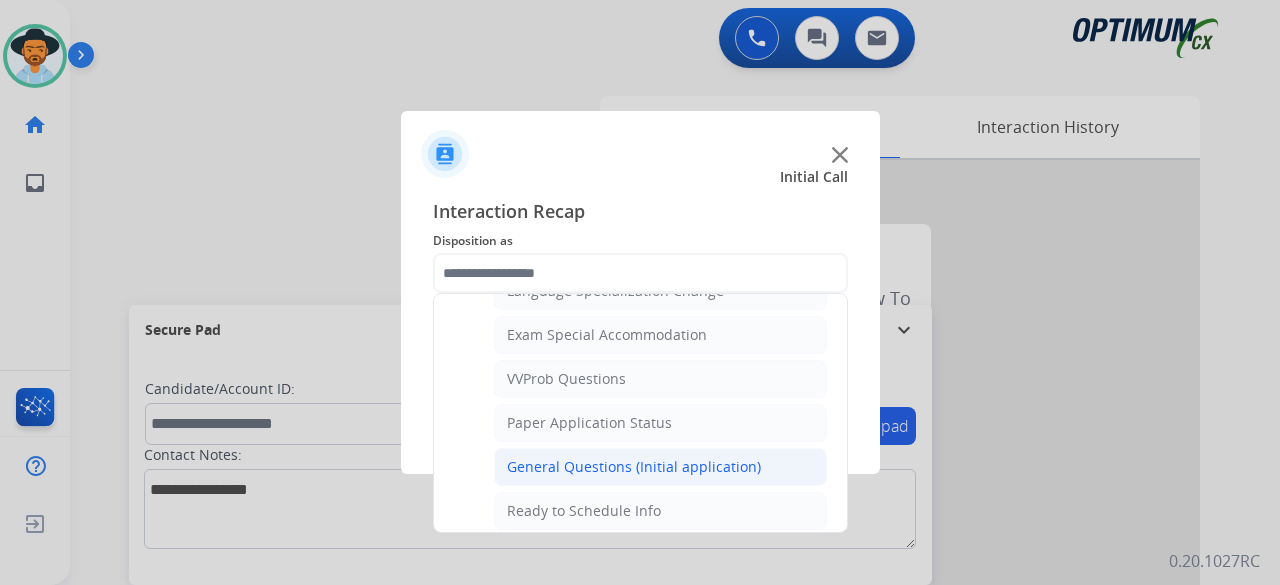 click on "General Questions (Initial application)" 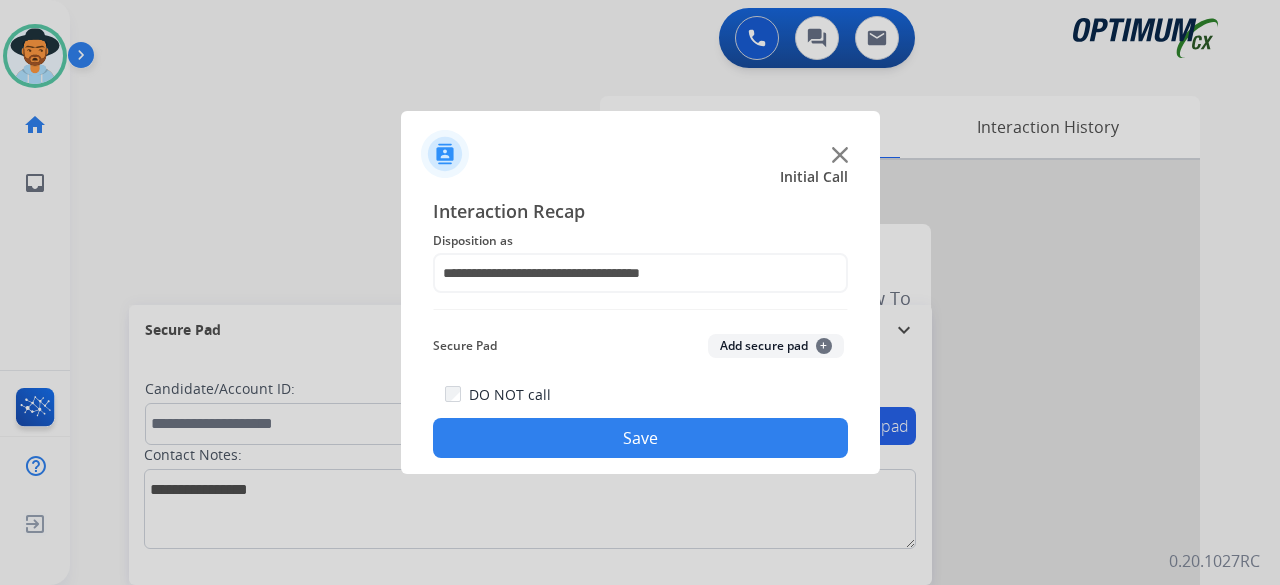 click on "Add secure pad  +" 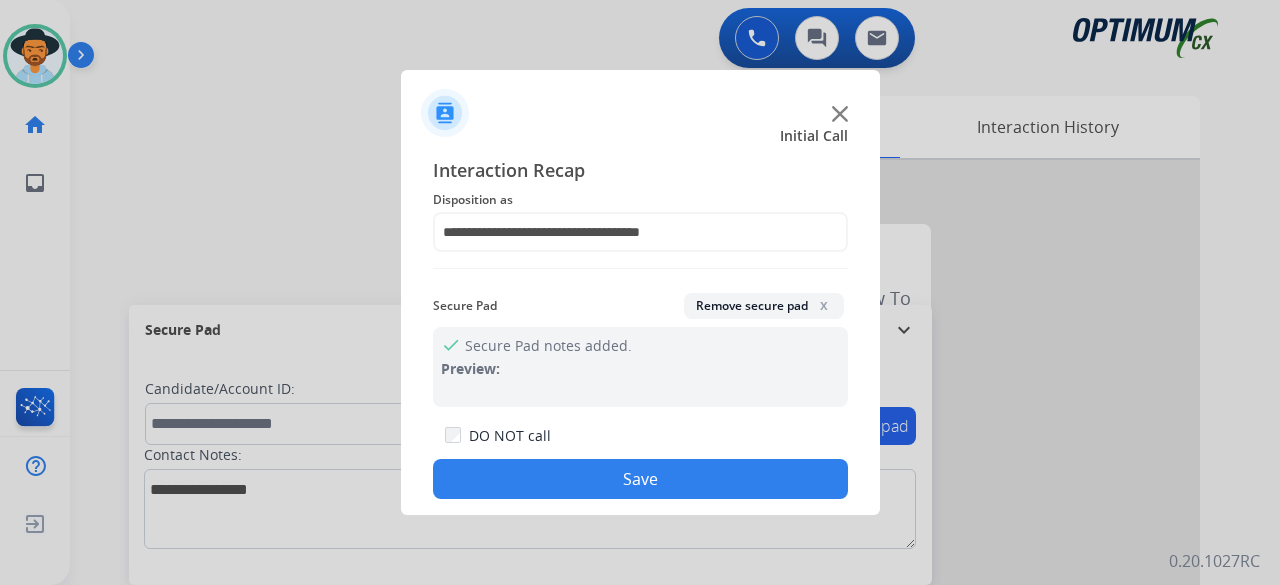 click on "Save" 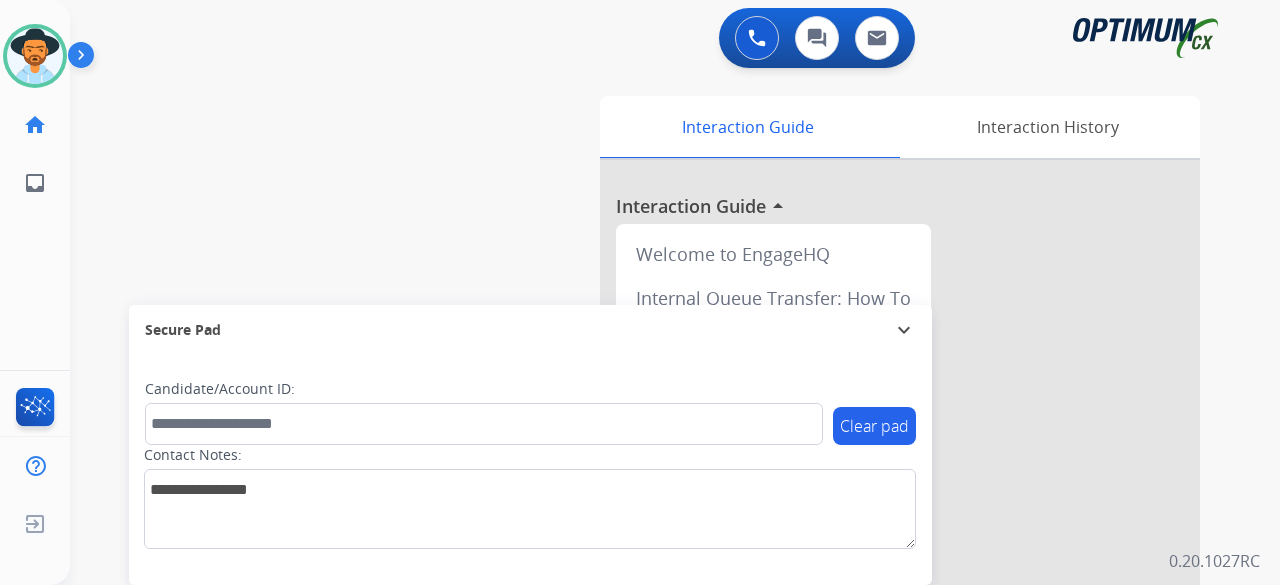 click on "swap_horiz Break voice bridge close_fullscreen Connect 3-Way Call merge_type Separate 3-Way Call  Interaction Guide   Interaction History  Interaction Guide arrow_drop_up  Welcome to EngageHQ   Internal Queue Transfer: How To  Secure Pad expand_more Clear pad Candidate/Account ID: Contact Notes:" at bounding box center [651, 489] 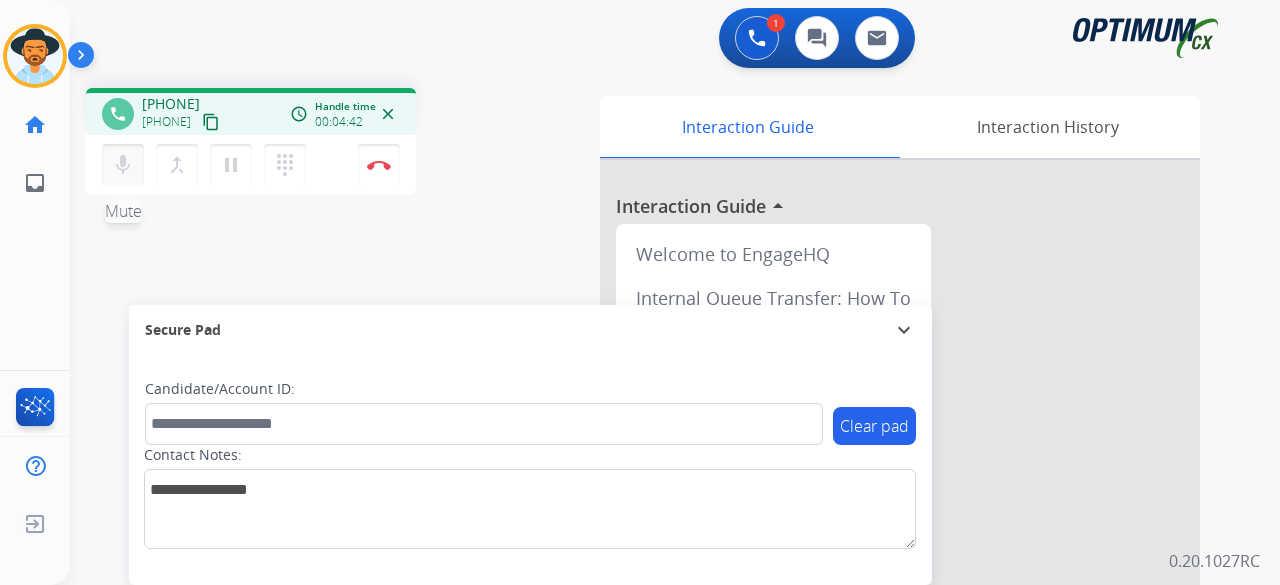 click on "mic" at bounding box center [123, 165] 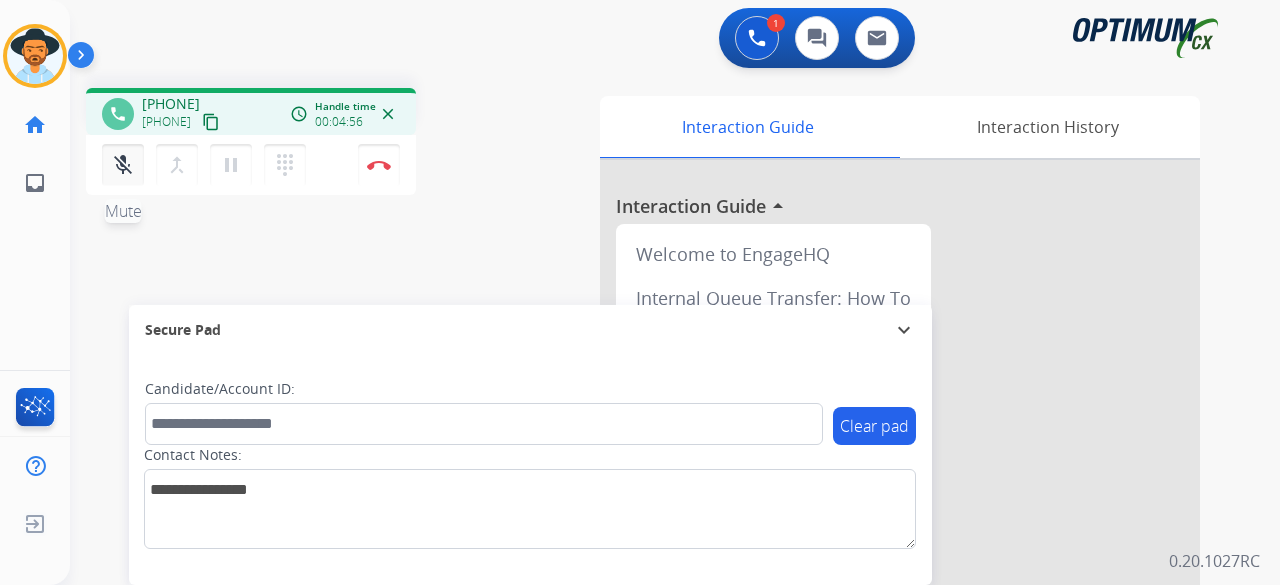 click on "mic_off Mute" at bounding box center (123, 165) 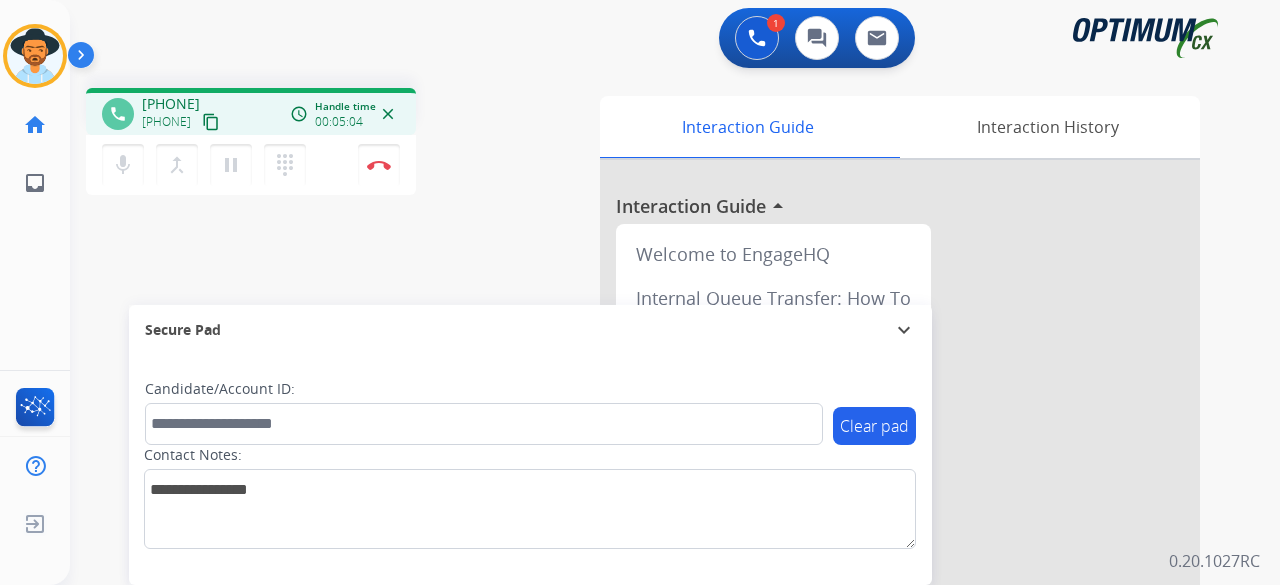 type 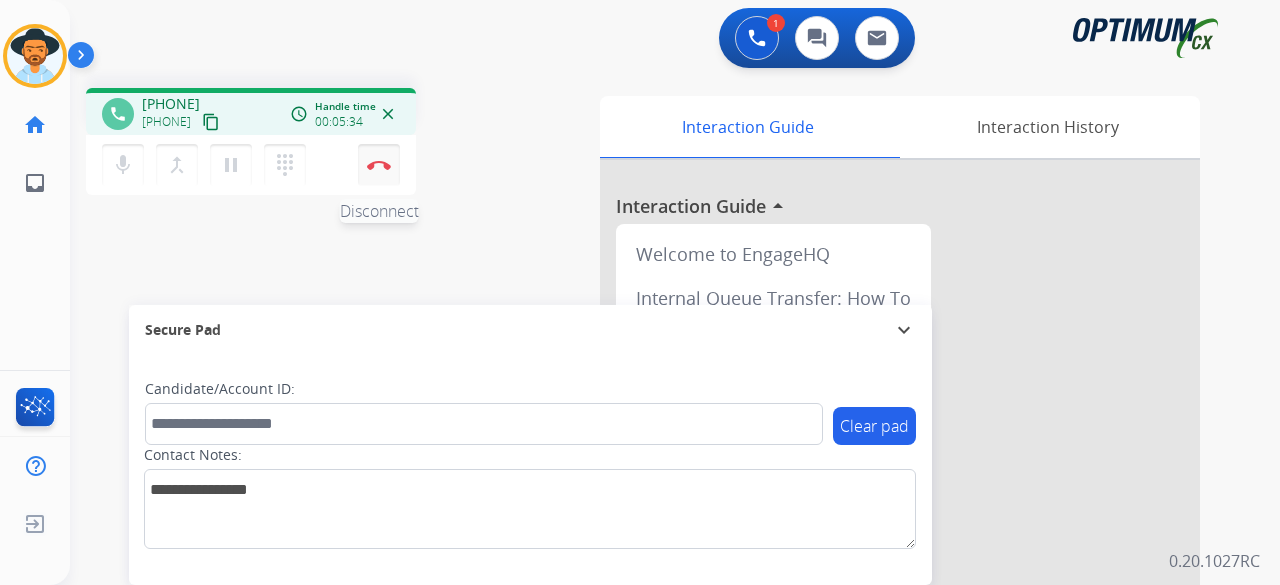 click on "Disconnect" at bounding box center [379, 165] 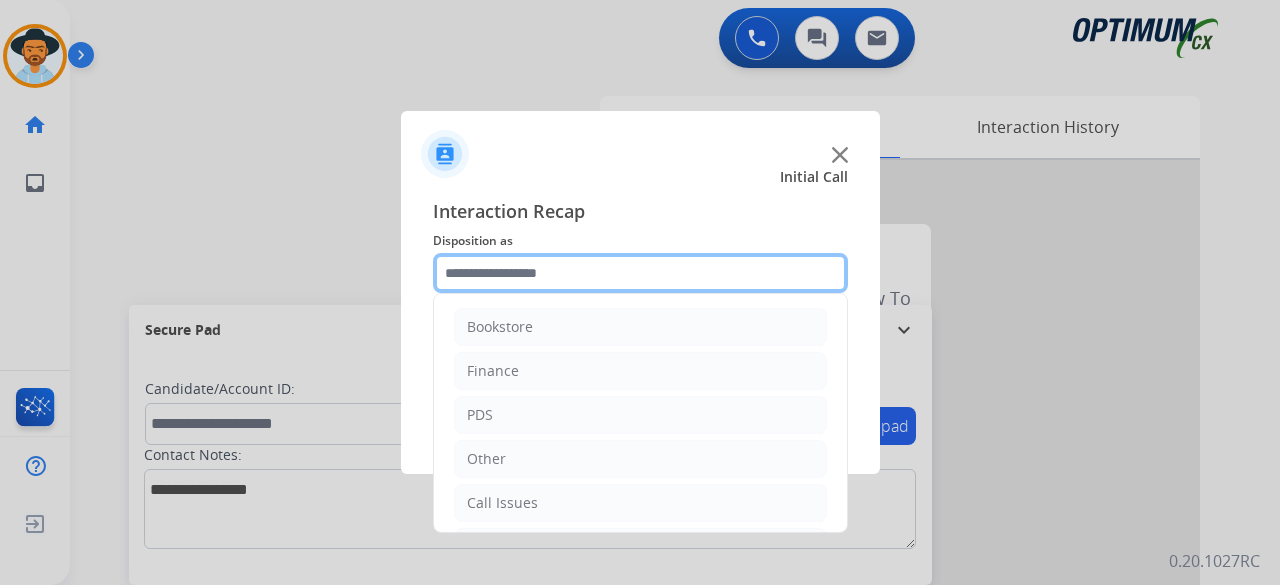 click 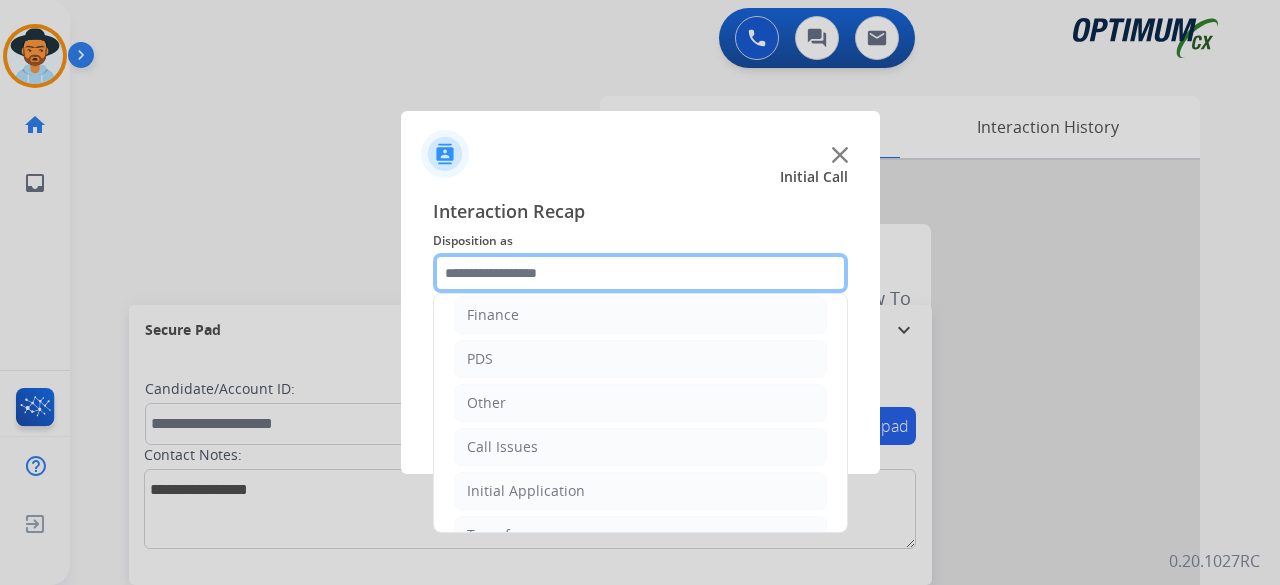 scroll, scrollTop: 130, scrollLeft: 0, axis: vertical 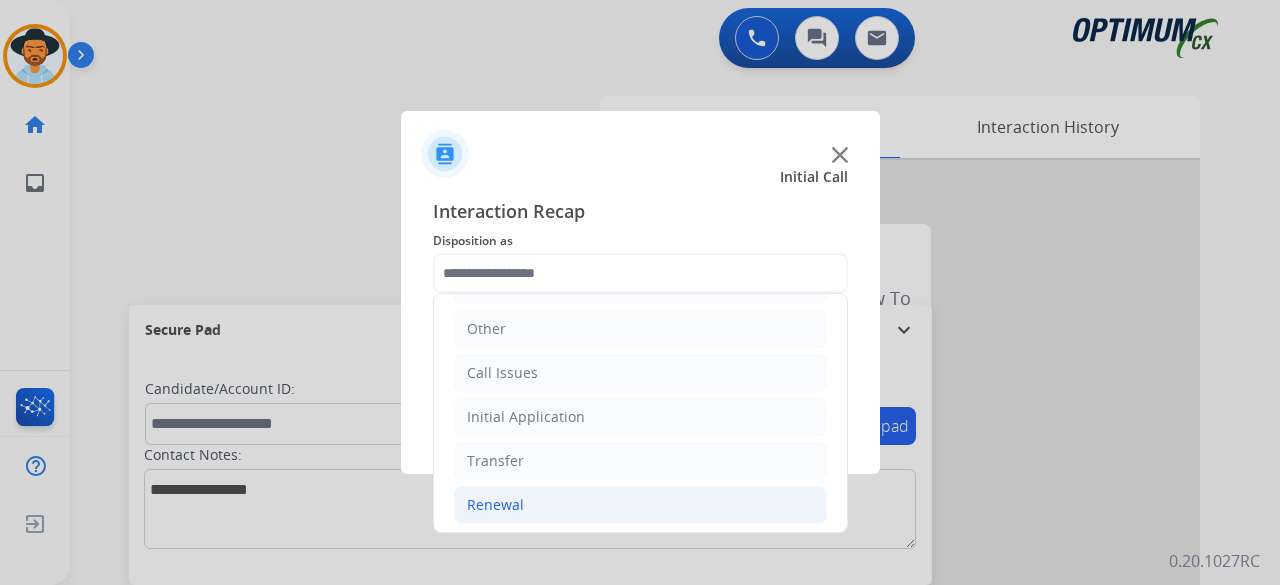 click on "Renewal" 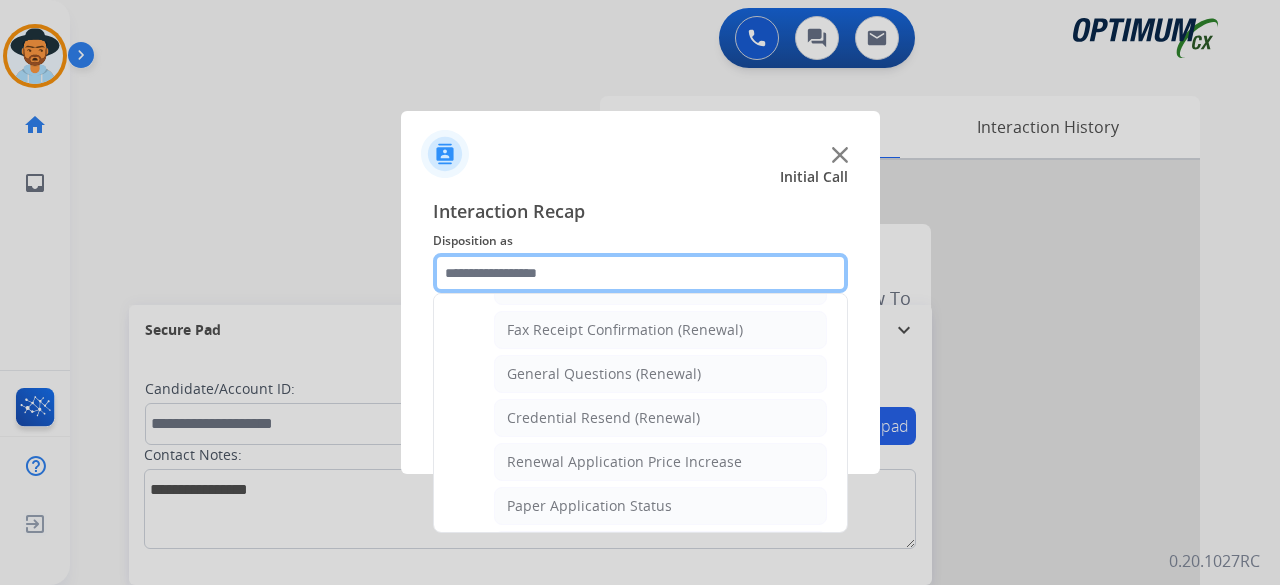 scroll, scrollTop: 546, scrollLeft: 0, axis: vertical 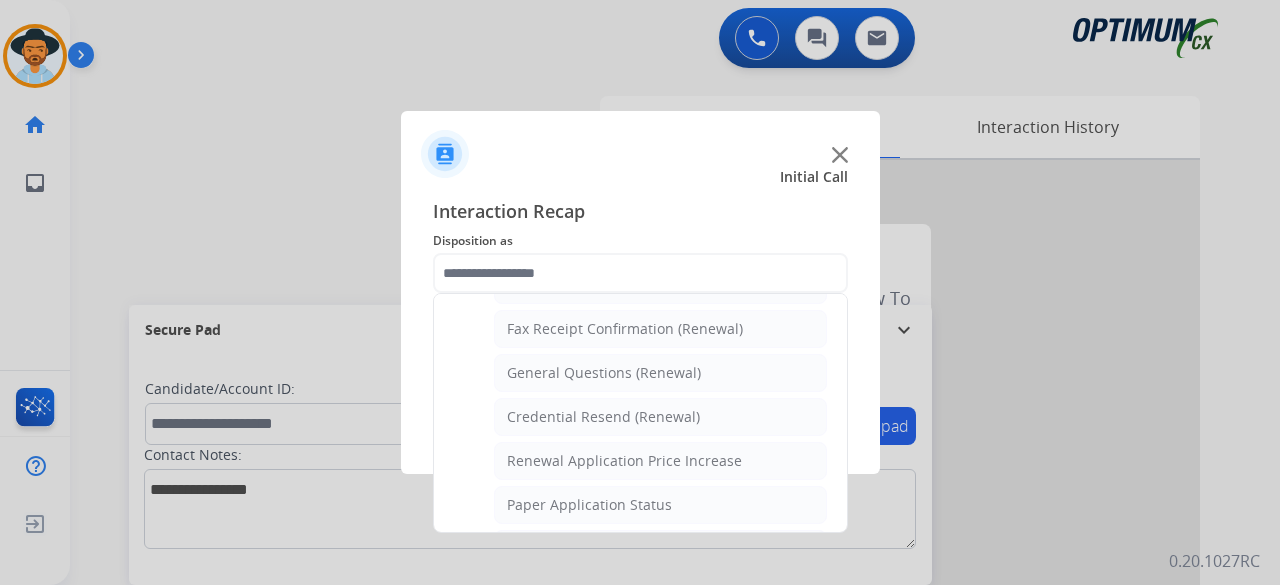 click on "Names Change Questions/Assistance (Renewal)   Extend Deadline (Renewal)   Application Status (Renewal)   RenProb Questions   Fax Receipt Confirmation (Renewal)   General Questions (Renewal)   Credential Resend (Renewal)   Renewal Application Price Increase   Paper Application Status   Reviewer/Verifier Assistance   Renewal Amnesty   FA/CPR Assistance   Reinstatement Request (3 Month Rule)   Online Walk-Through (Renewal)" 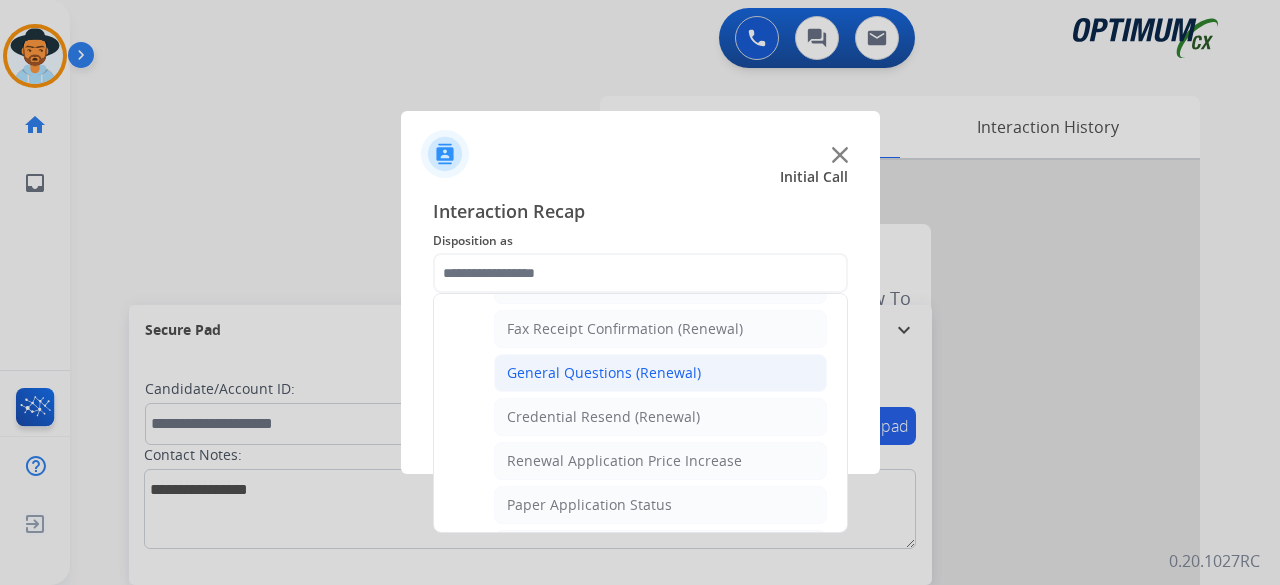 click on "General Questions (Renewal)" 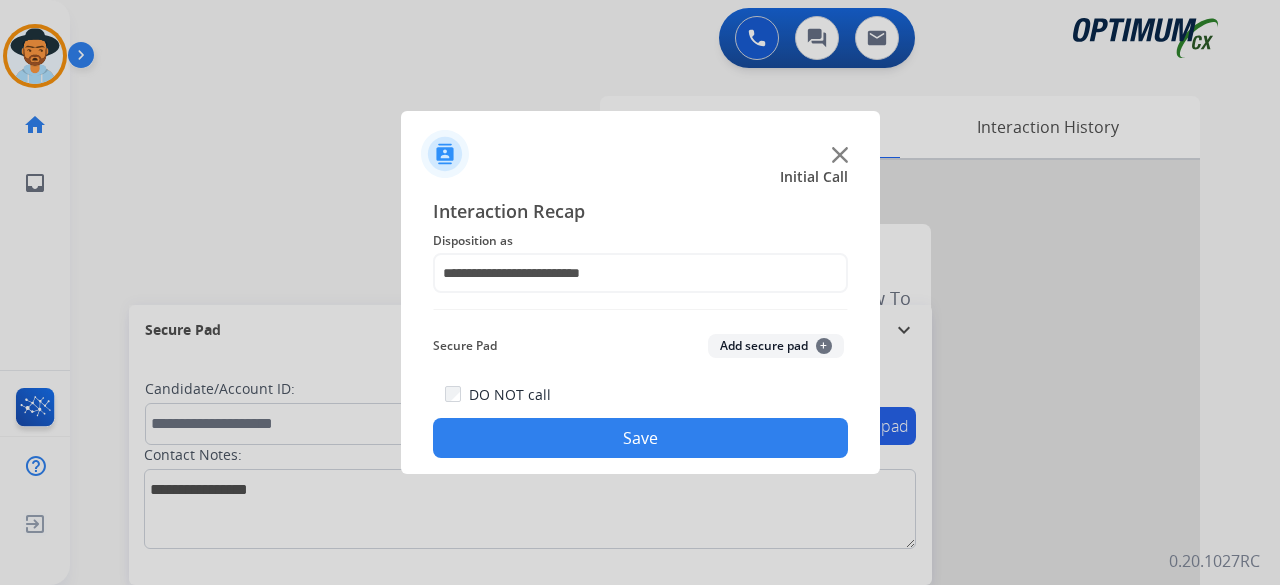 click on "Add secure pad  +" 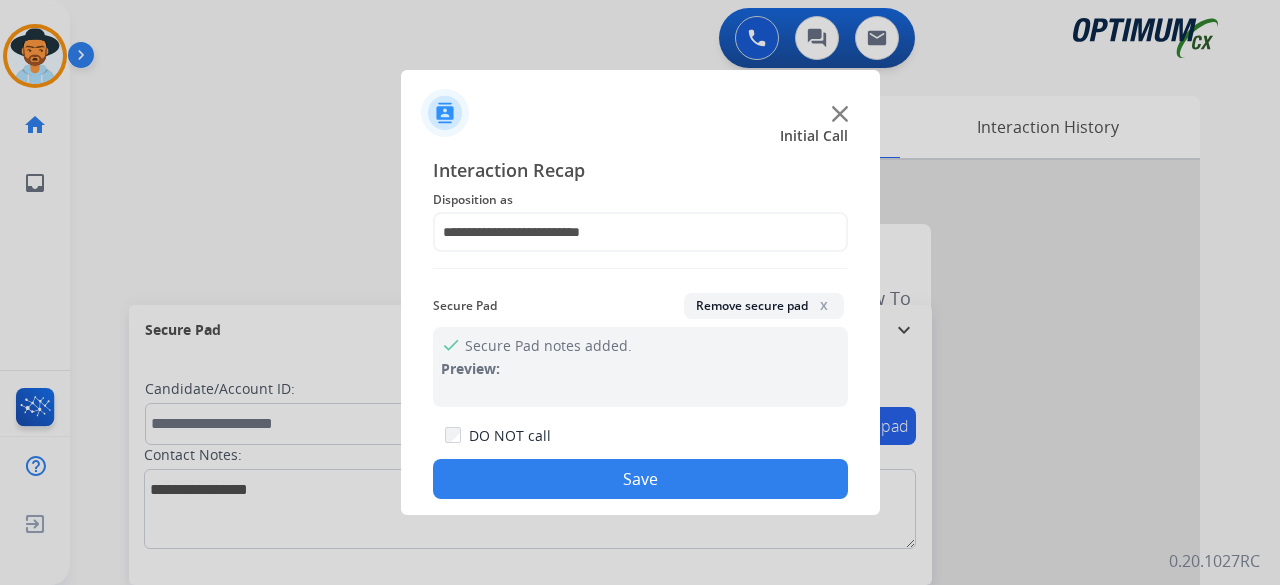 click on "Save" 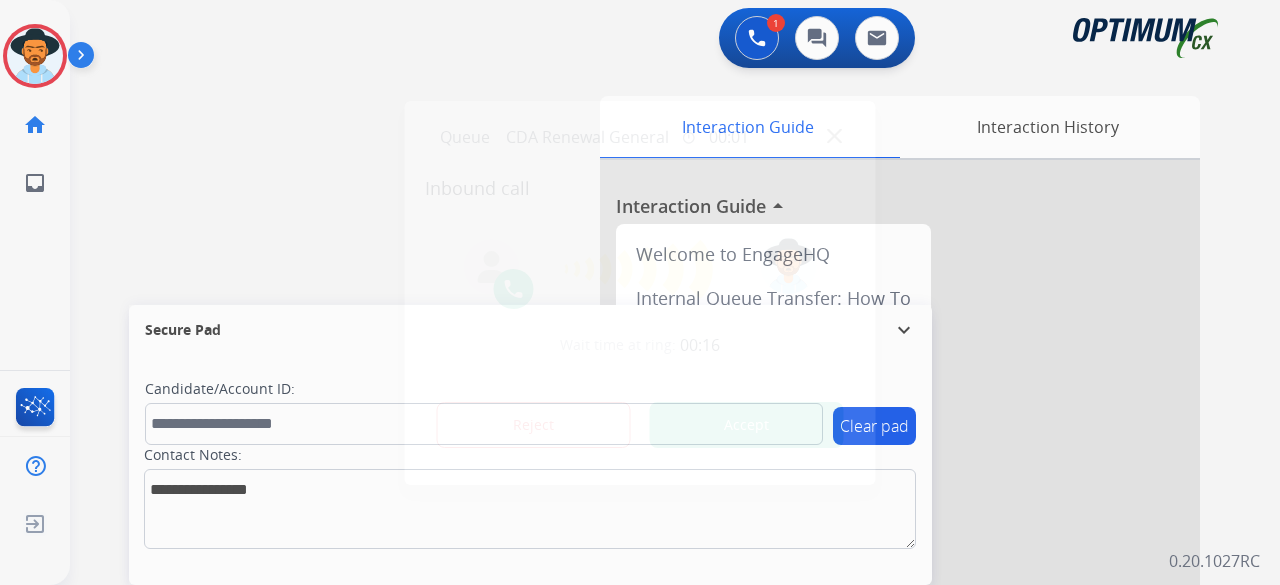 click on "Accept" at bounding box center (747, 425) 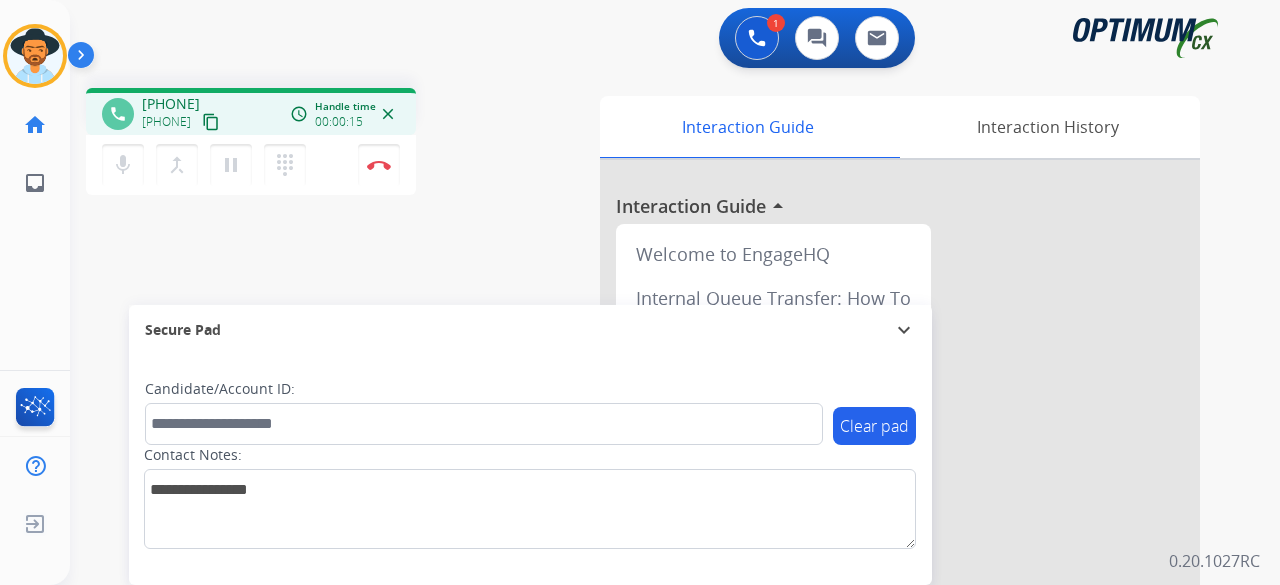 click on "content_copy" at bounding box center [211, 122] 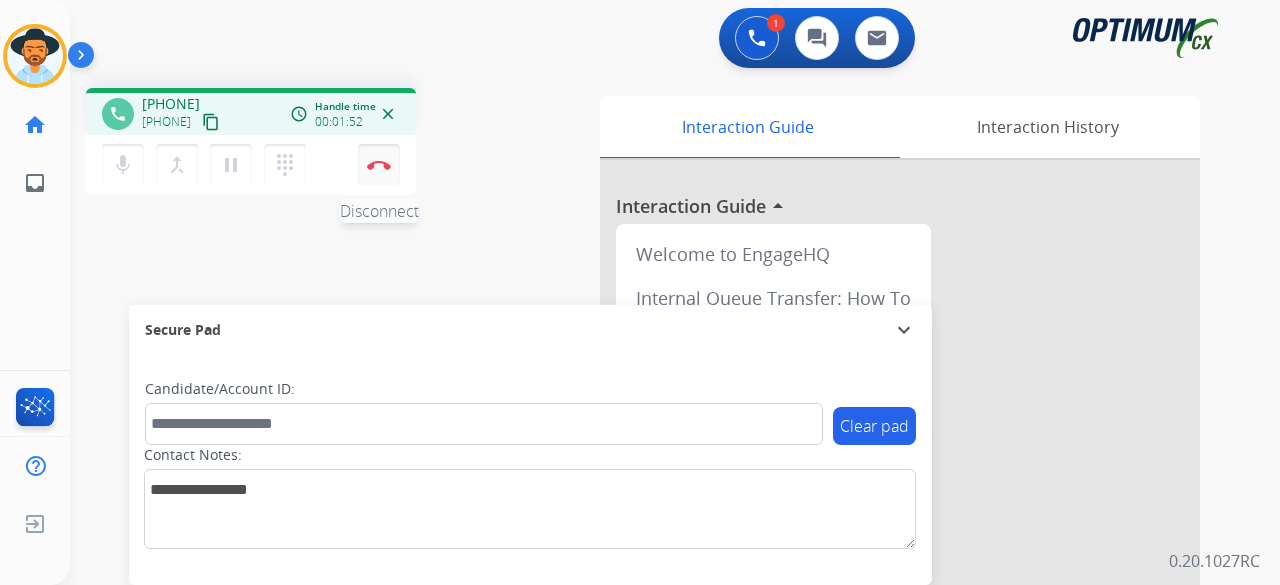 click on "Disconnect" at bounding box center (379, 165) 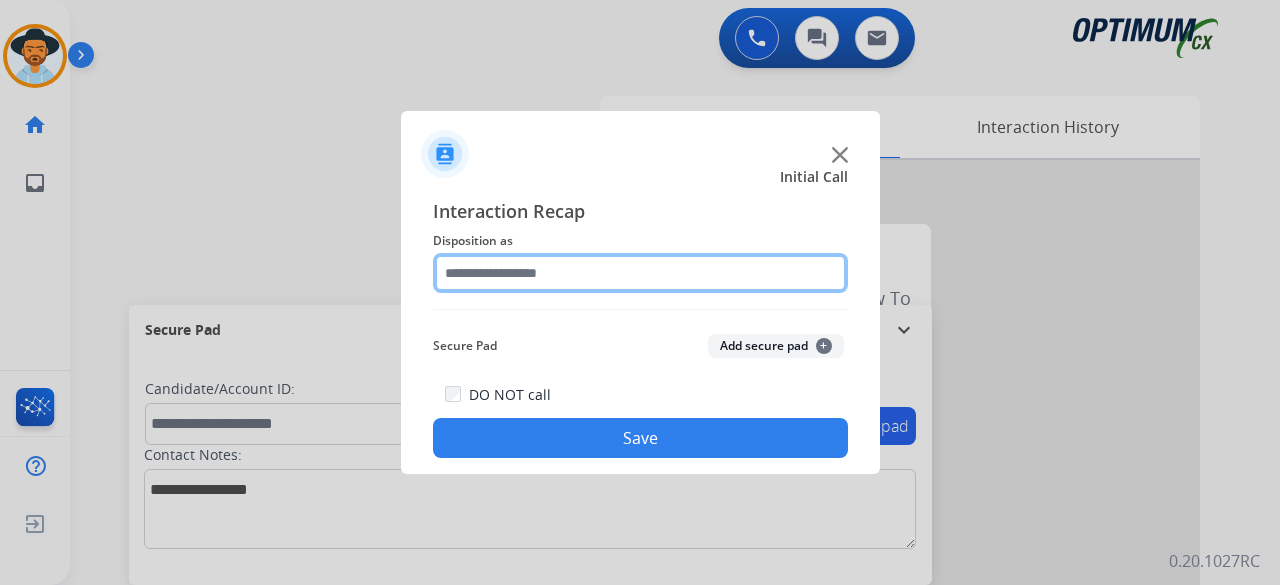 click 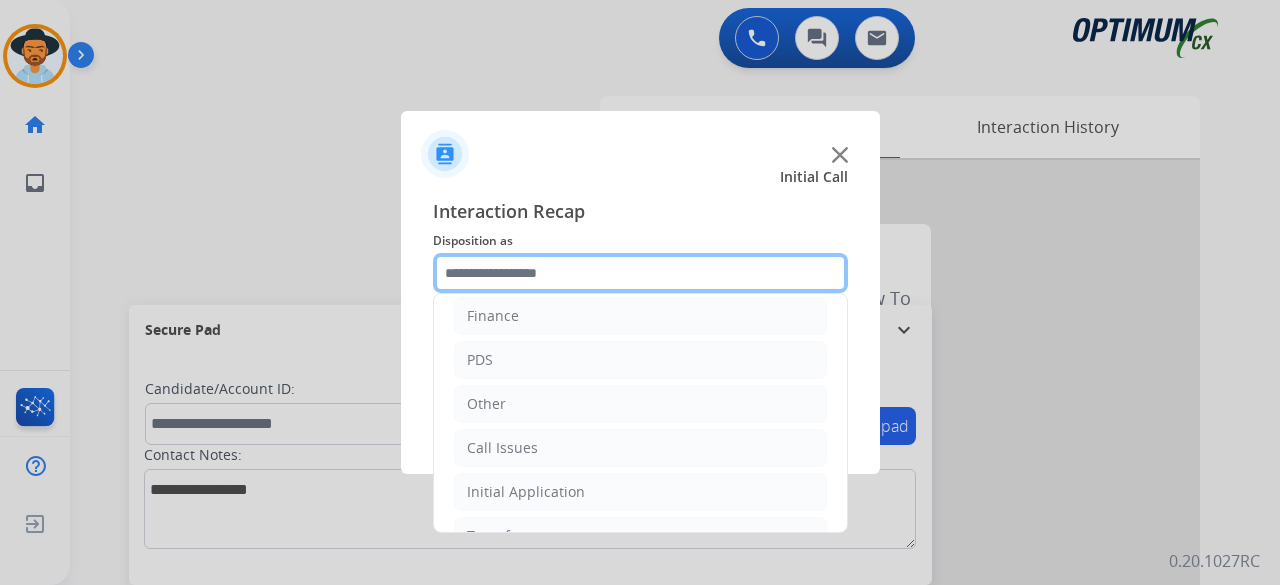 scroll, scrollTop: 130, scrollLeft: 0, axis: vertical 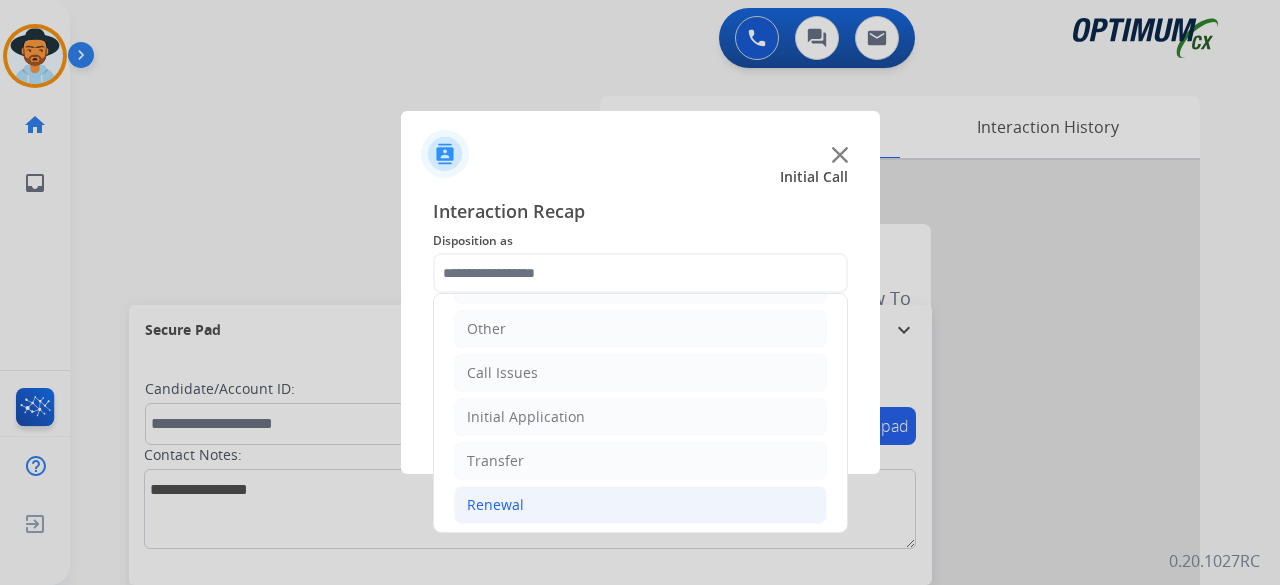 click on "Renewal" 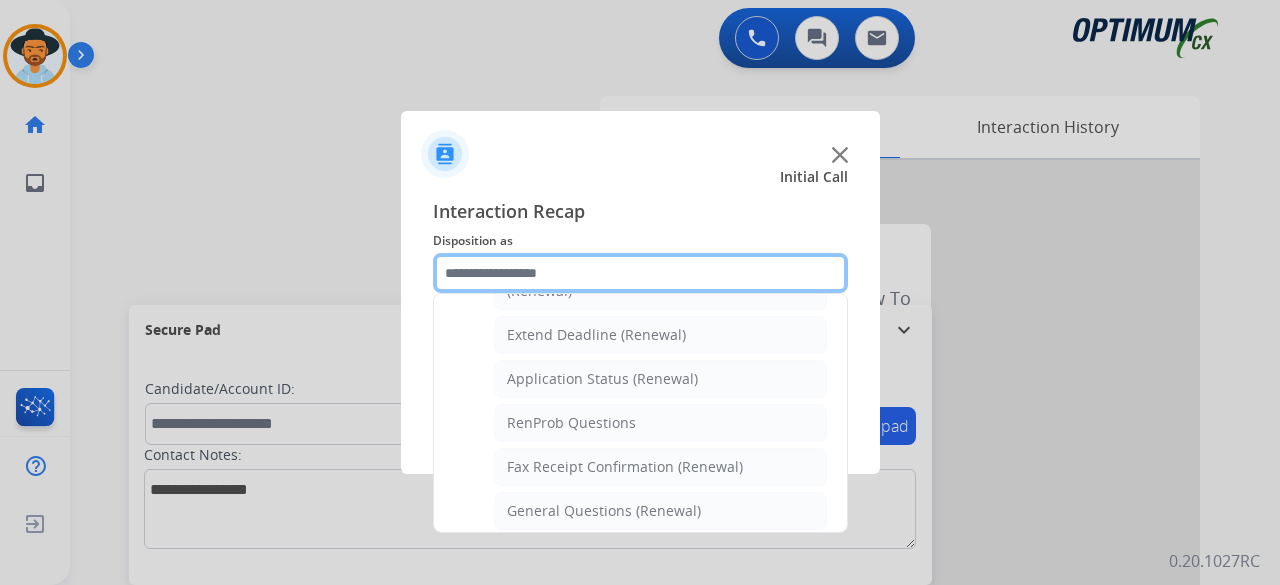 scroll, scrollTop: 410, scrollLeft: 0, axis: vertical 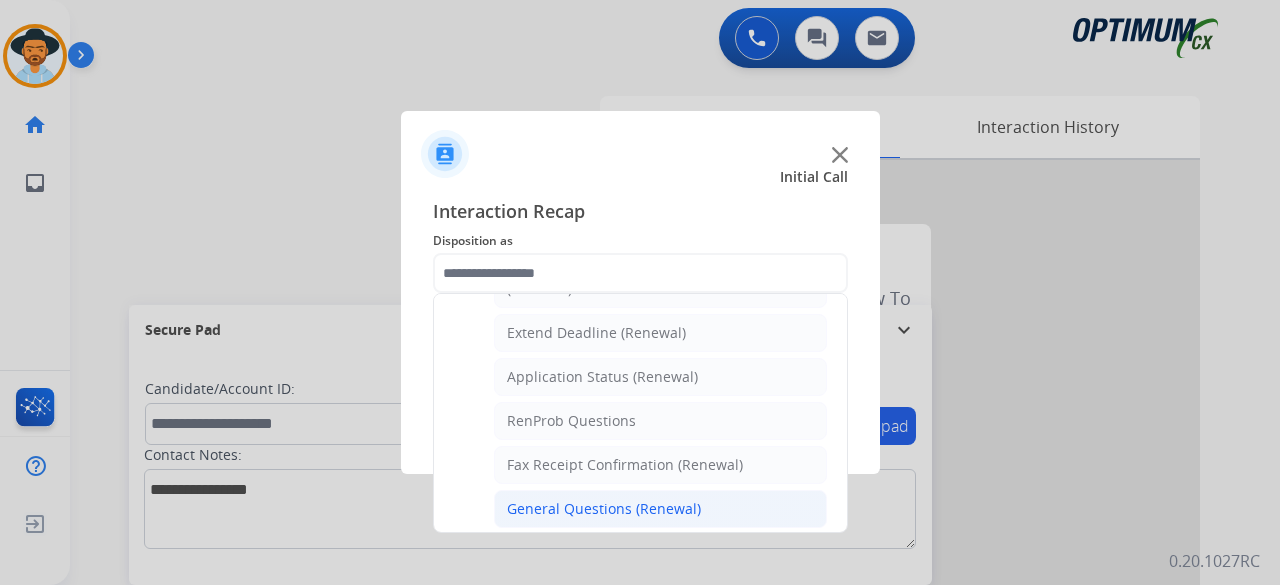 click on "General Questions (Renewal)" 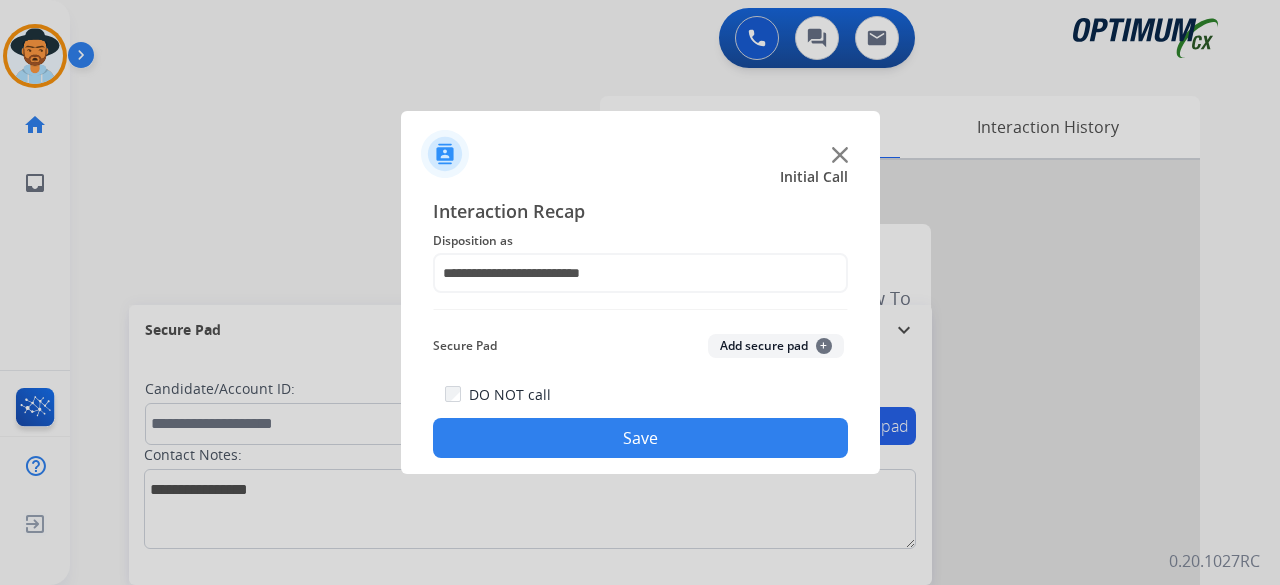 click on "Add secure pad  +" 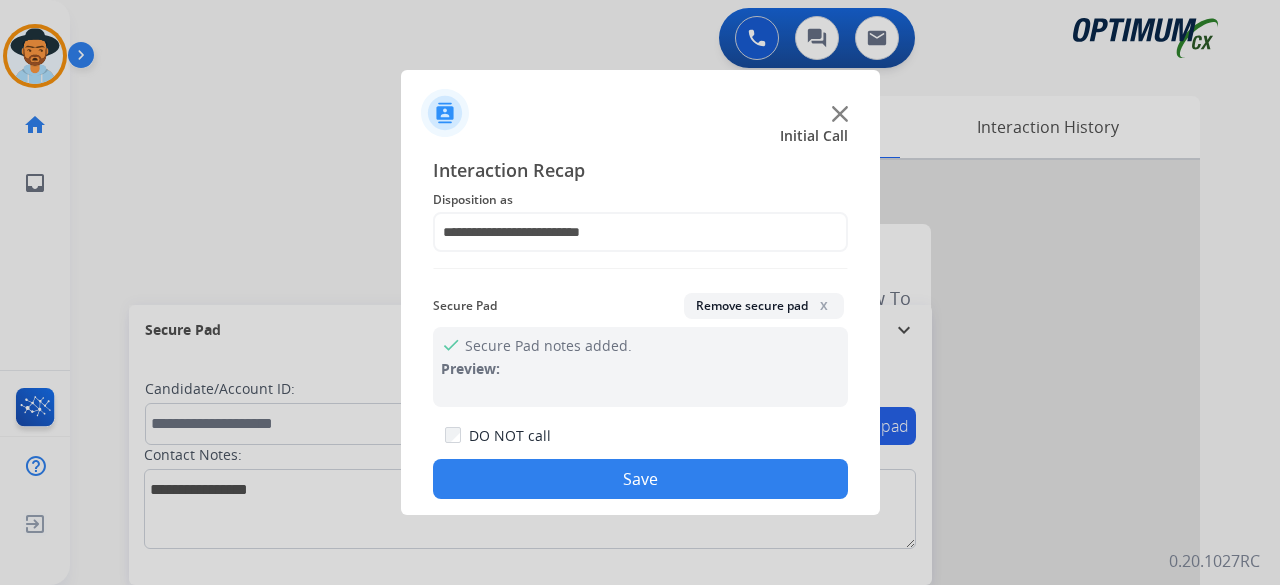 click on "check Secure Pad notes added. Preview:" 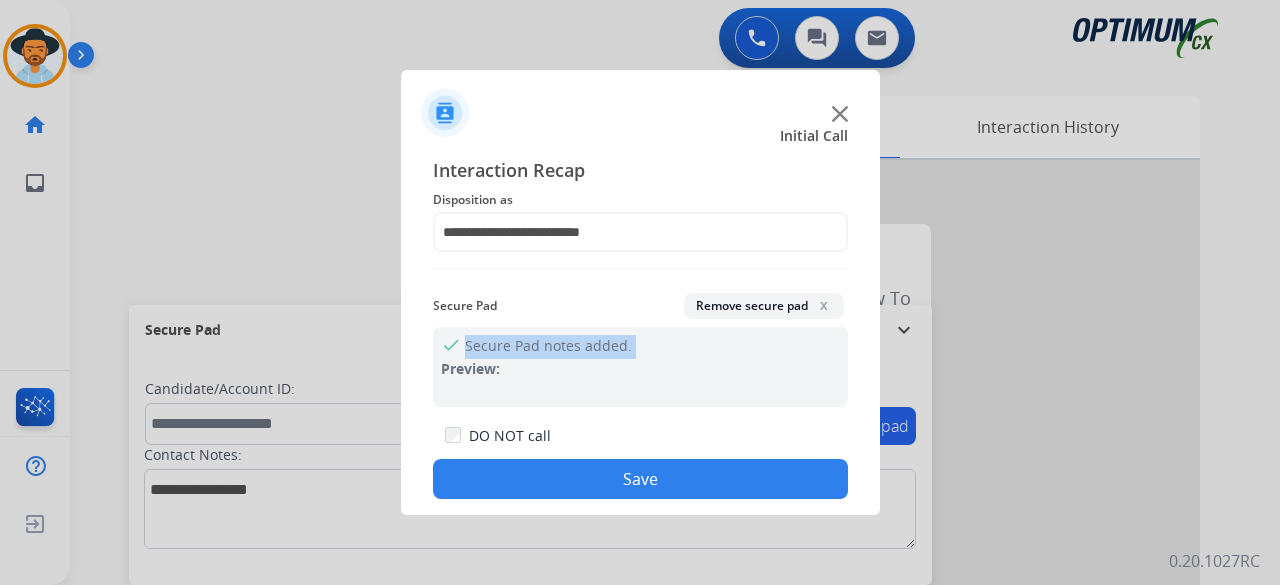 click on "Save" 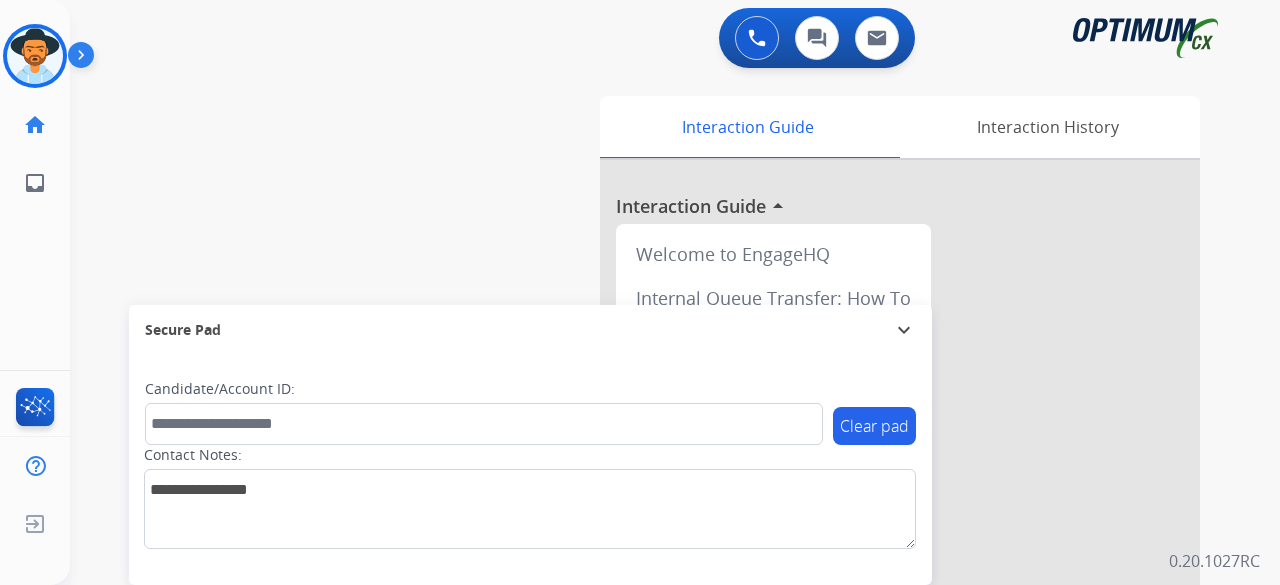 click on "swap_horiz Break voice bridge close_fullscreen Connect 3-Way Call merge_type Separate 3-Way Call  Interaction Guide   Interaction History  Interaction Guide arrow_drop_up  Welcome to EngageHQ   Internal Queue Transfer: How To  Secure Pad expand_more Clear pad Candidate/Account ID: Contact Notes:" at bounding box center (651, 489) 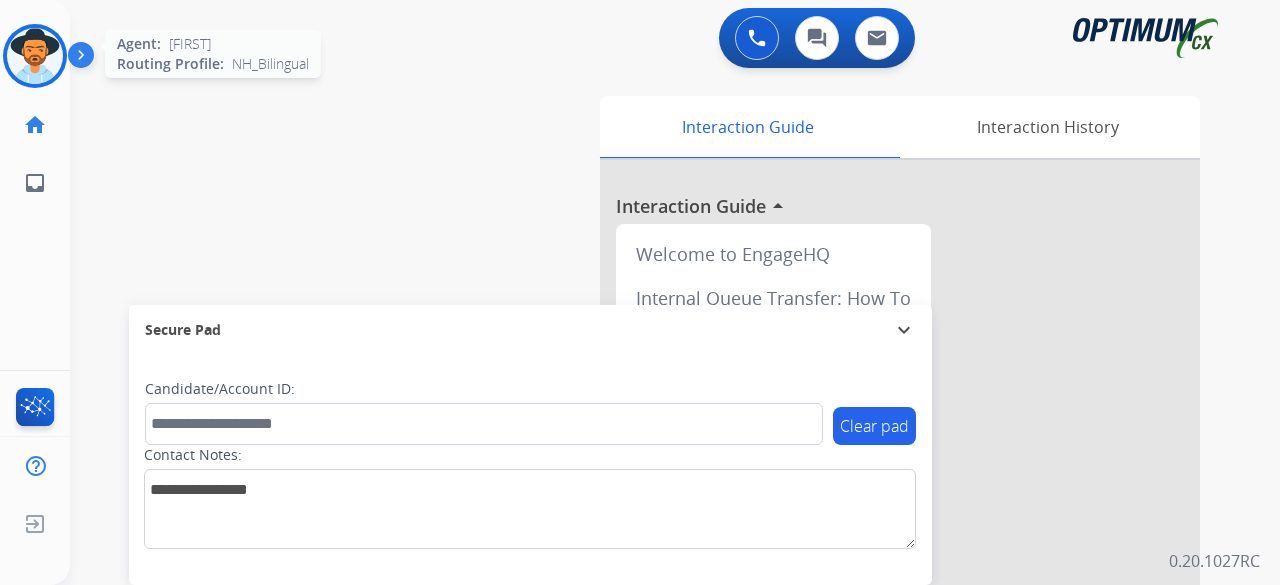 click at bounding box center [35, 56] 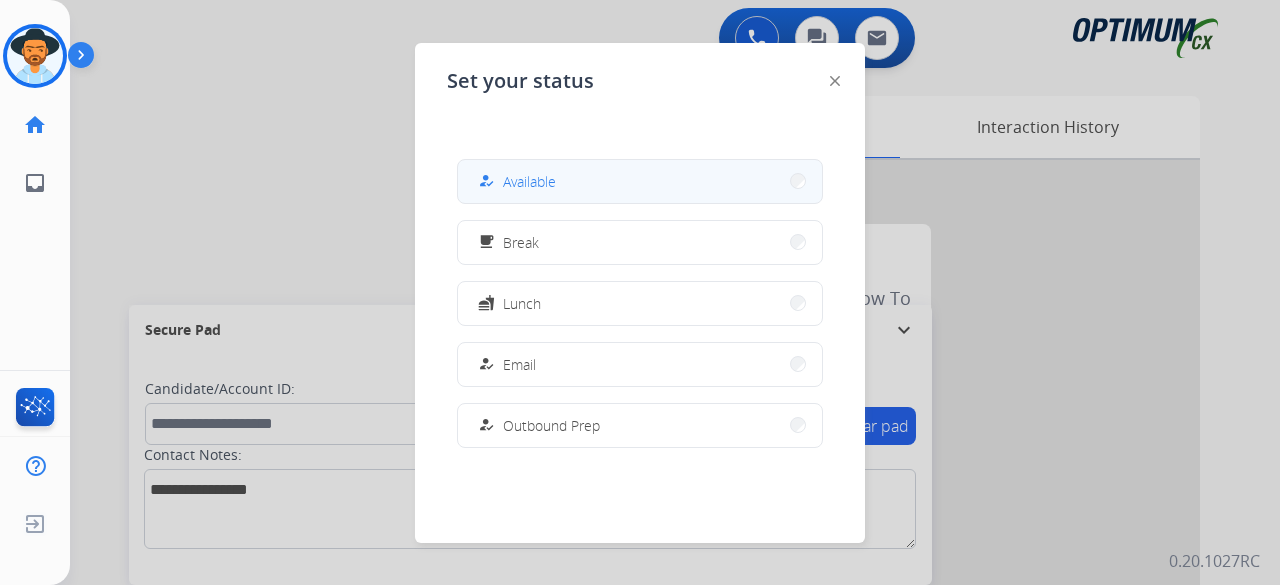 click on "how_to_reg Available" at bounding box center (640, 181) 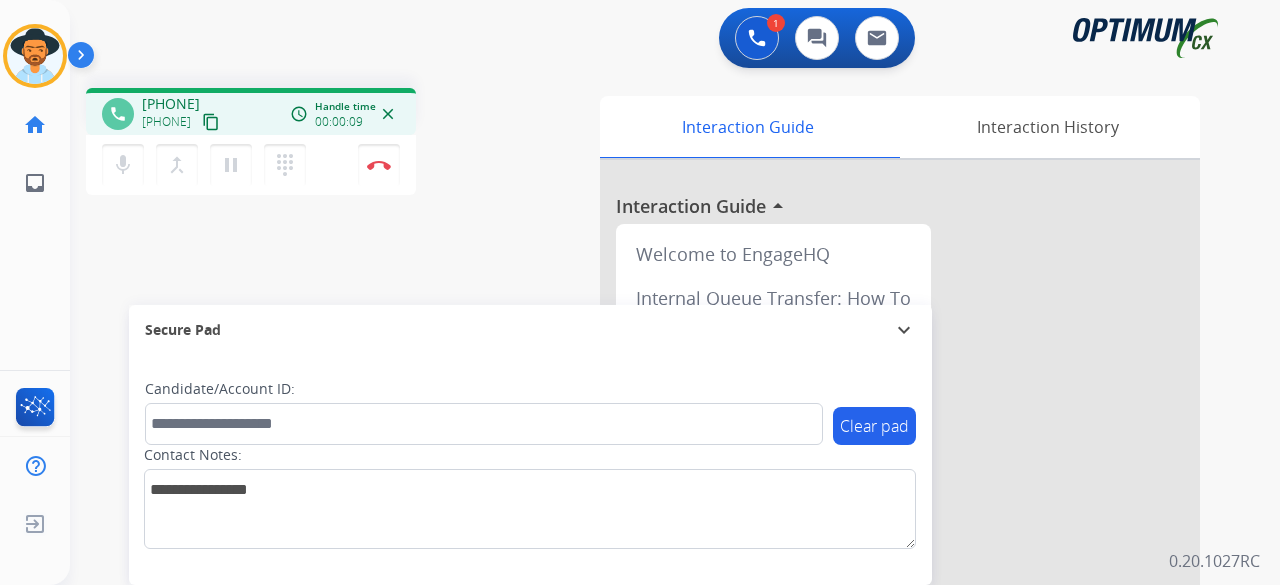click on "content_copy" at bounding box center [211, 122] 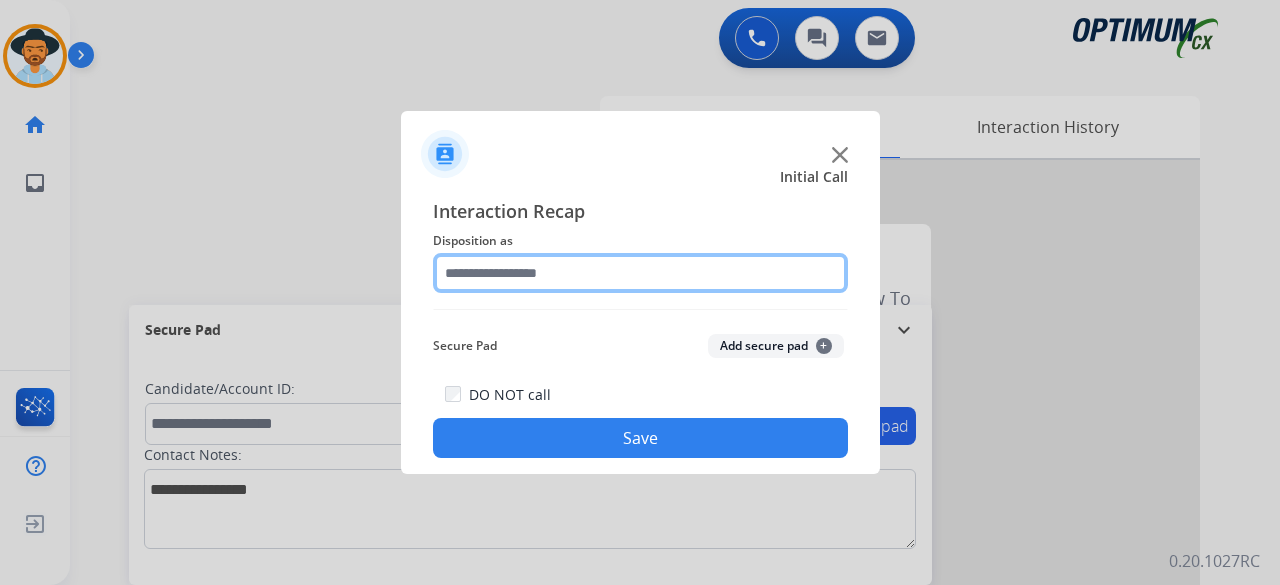 click 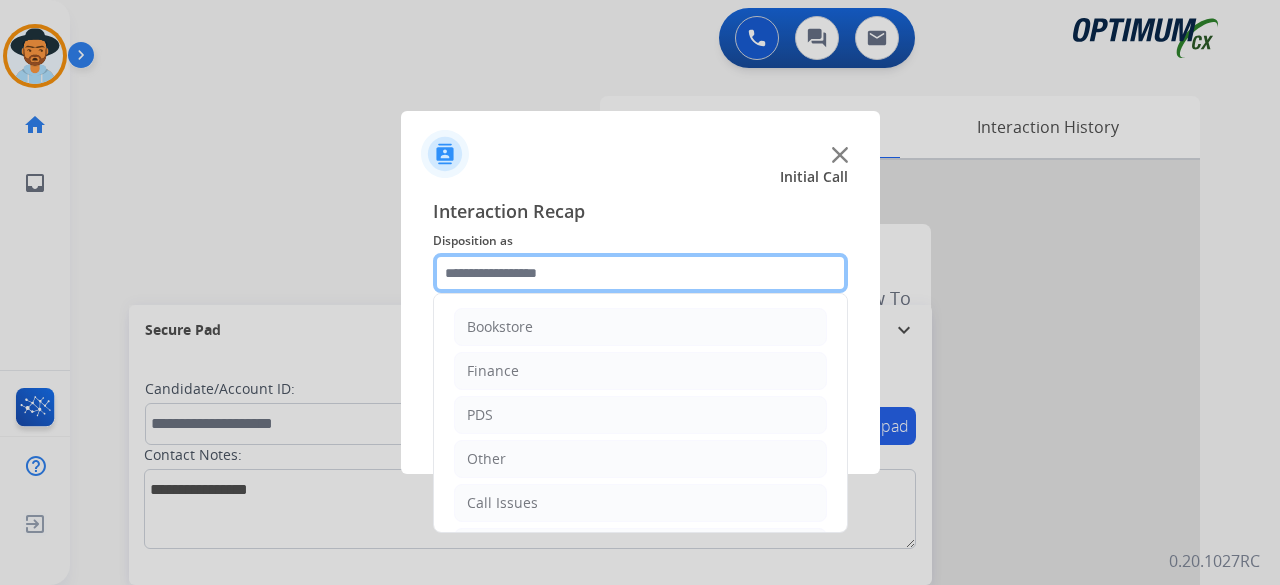 click 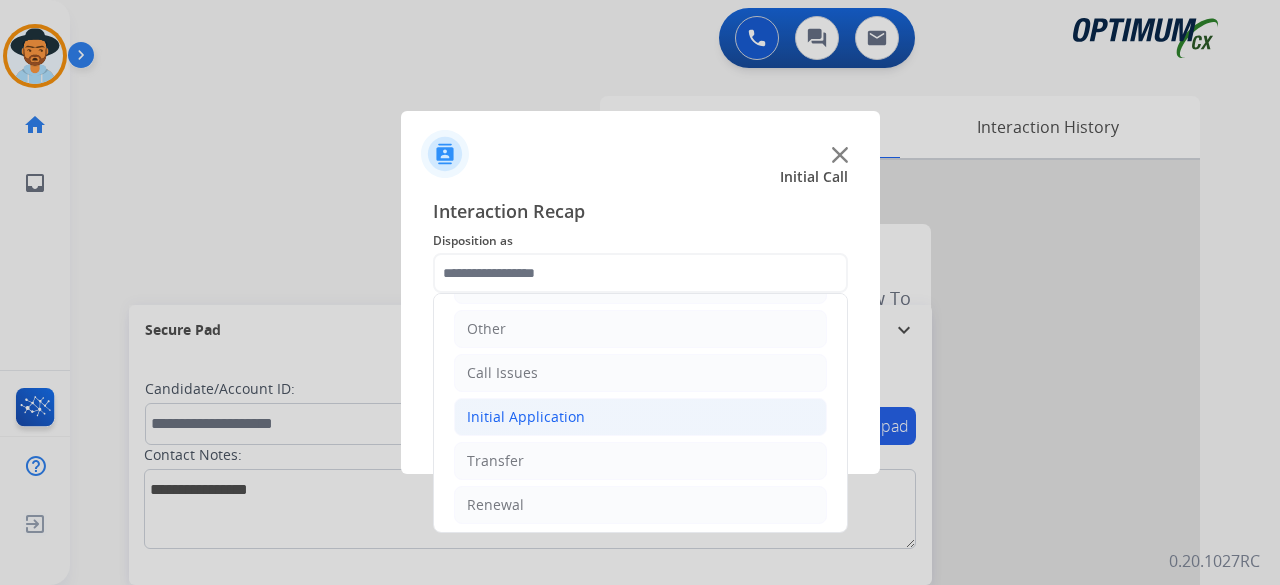 click on "Initial Application" 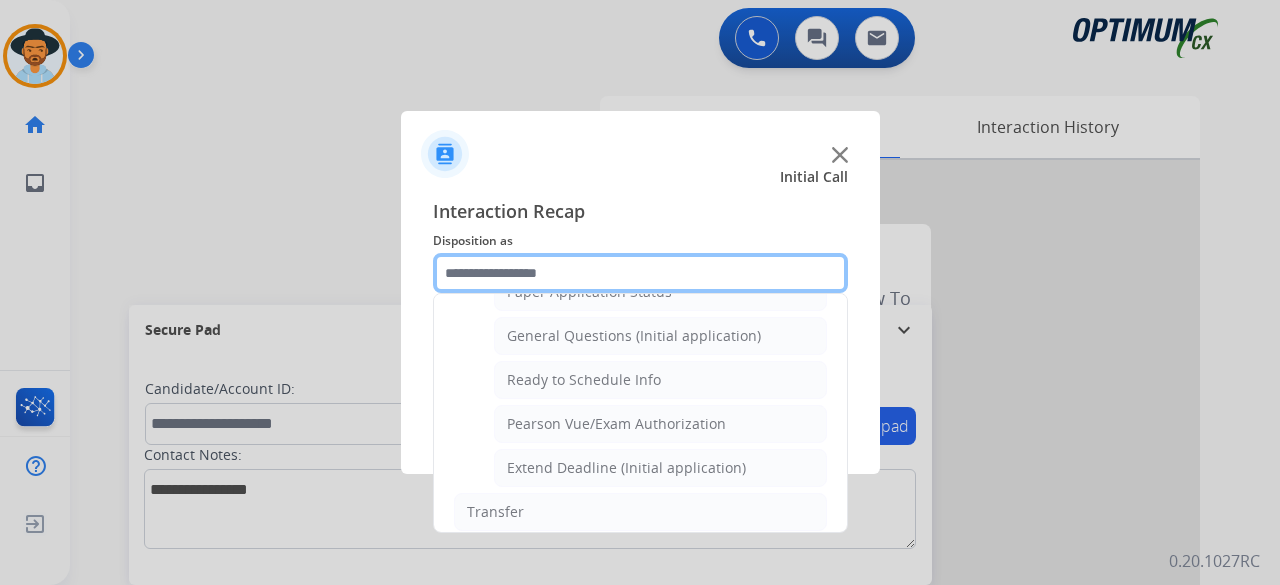 scroll, scrollTop: 1156, scrollLeft: 0, axis: vertical 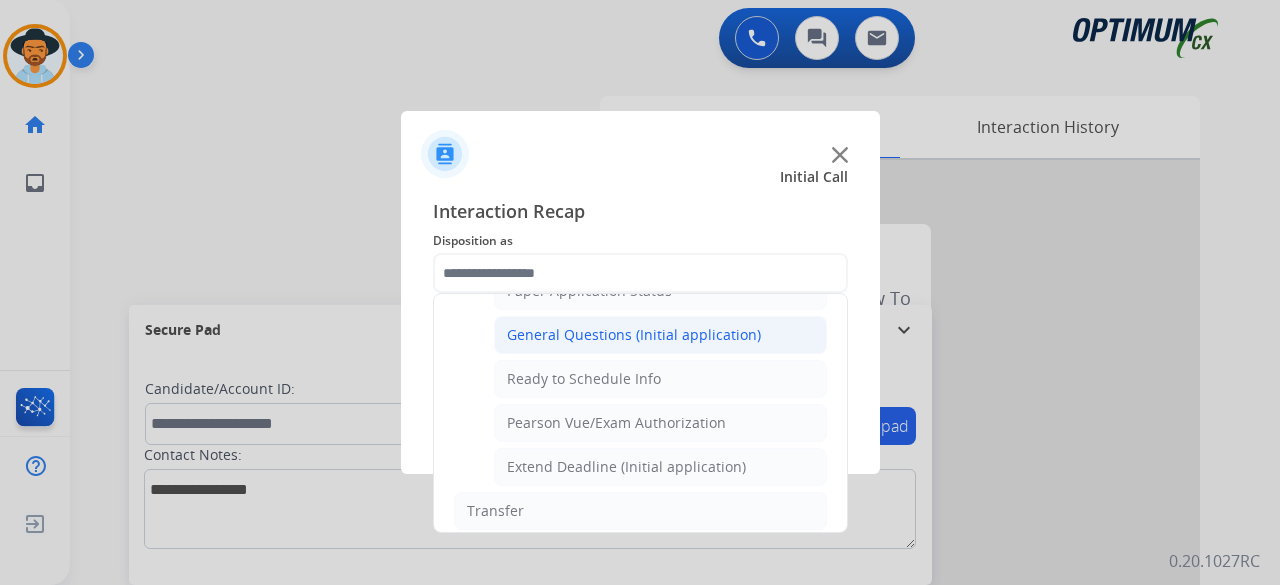 click on "General Questions (Initial application)" 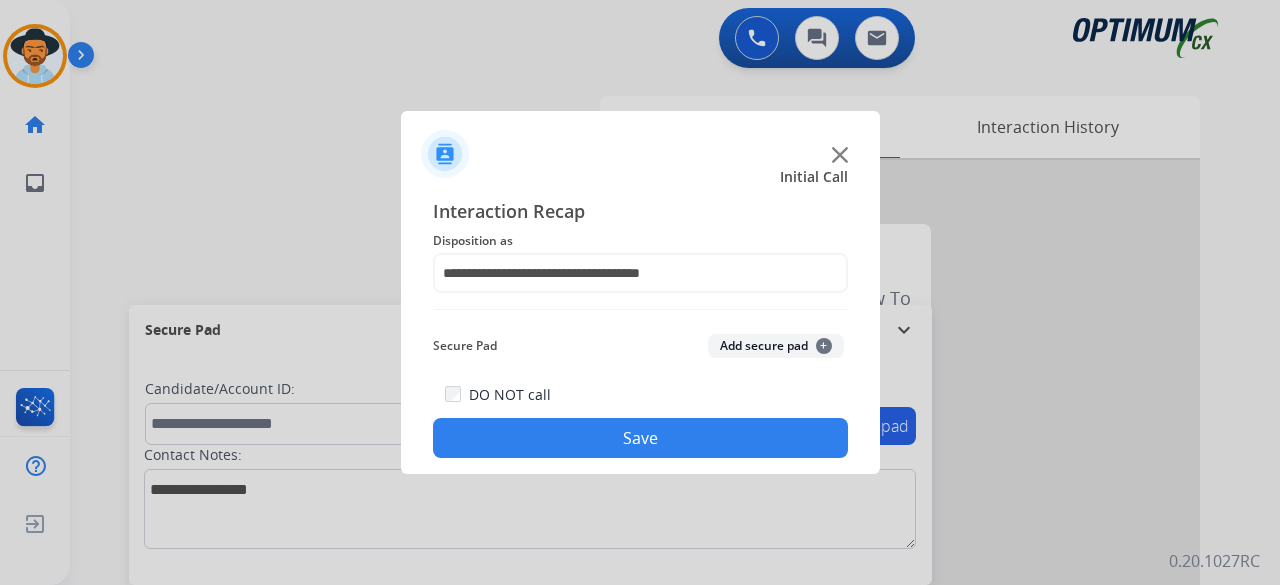 click on "Add secure pad  +" 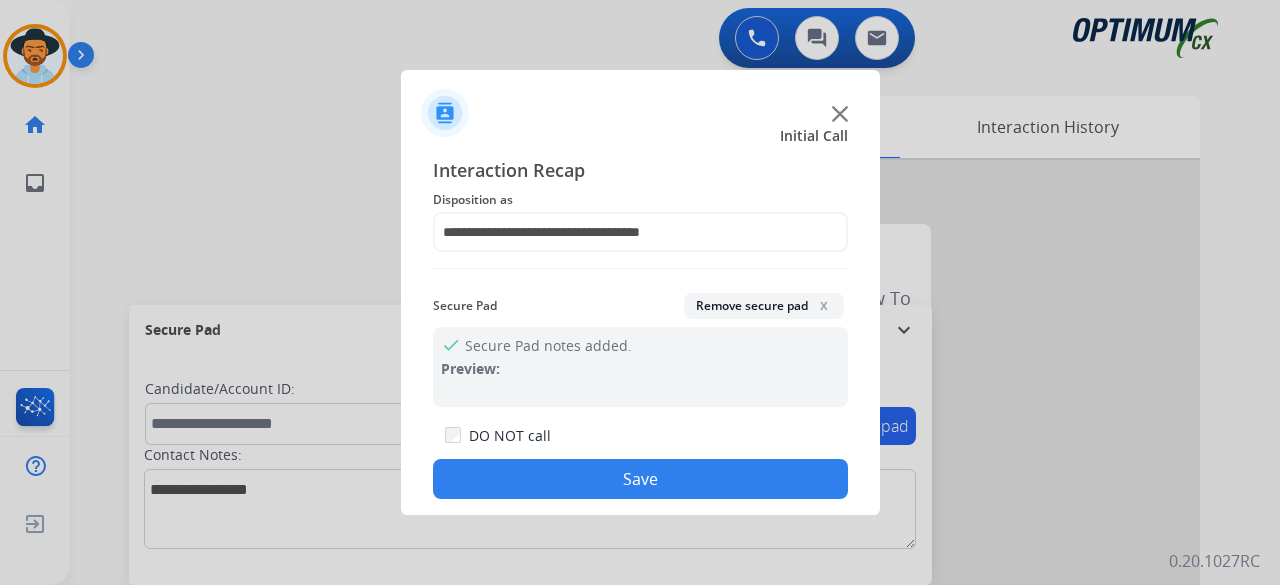 click on "Save" 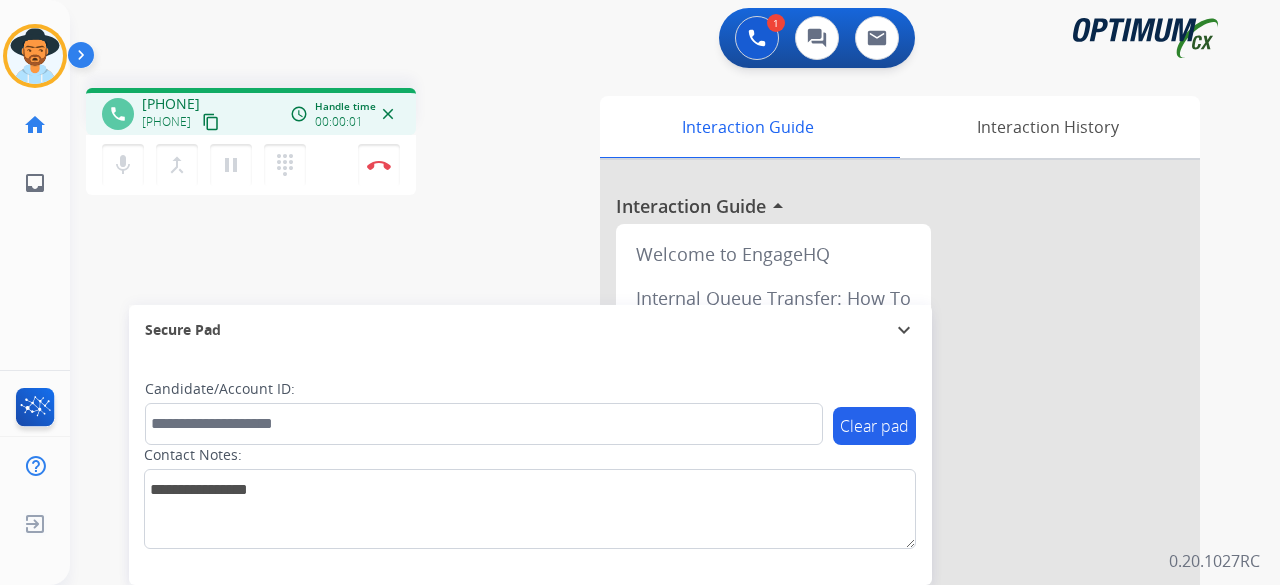 click on "content_copy" at bounding box center [211, 122] 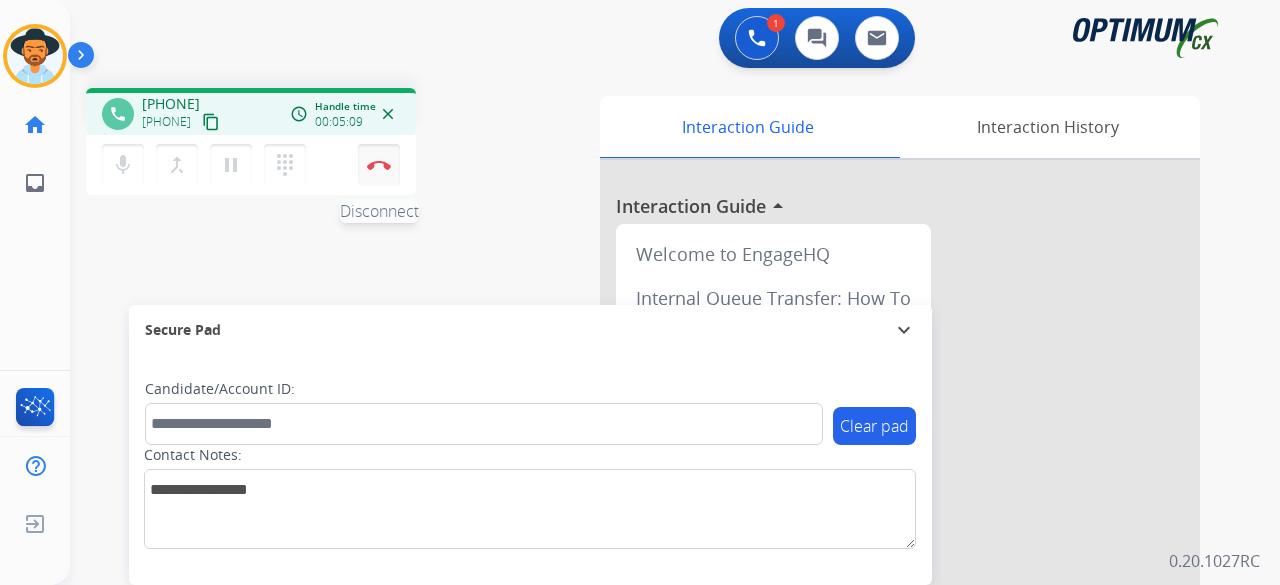 click at bounding box center [379, 165] 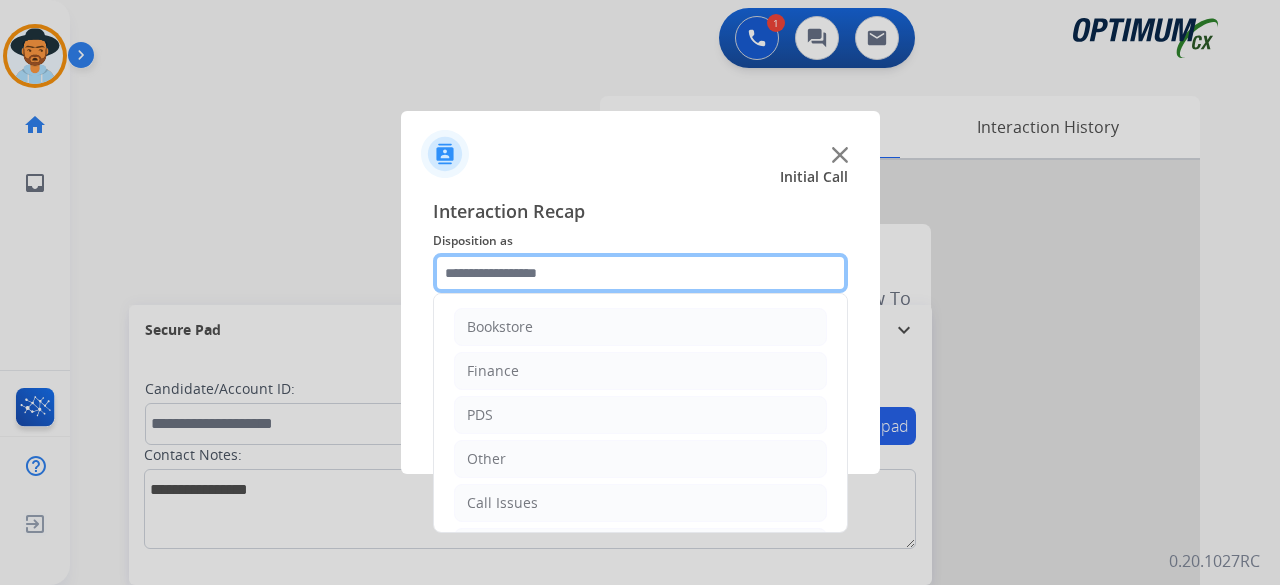 click 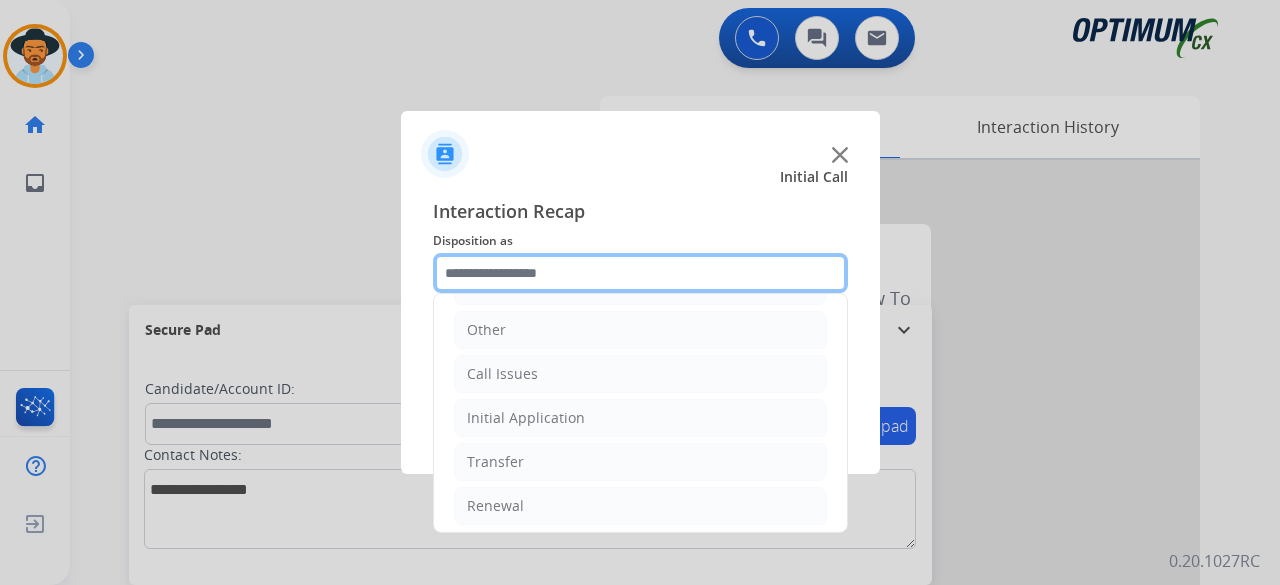 scroll, scrollTop: 130, scrollLeft: 0, axis: vertical 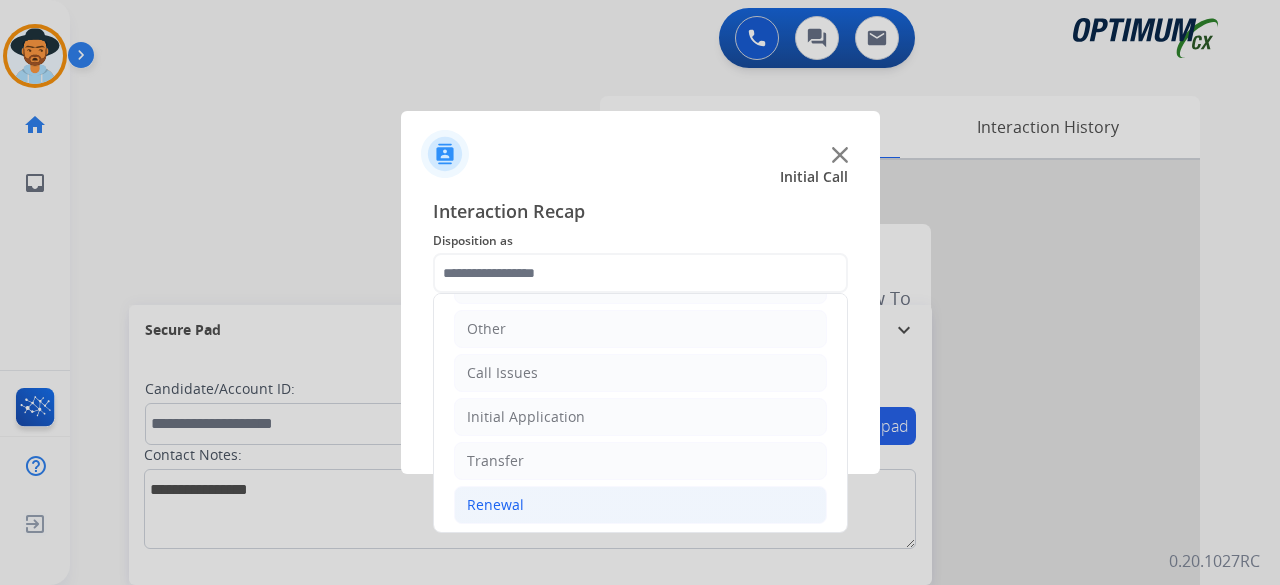 click on "Renewal" 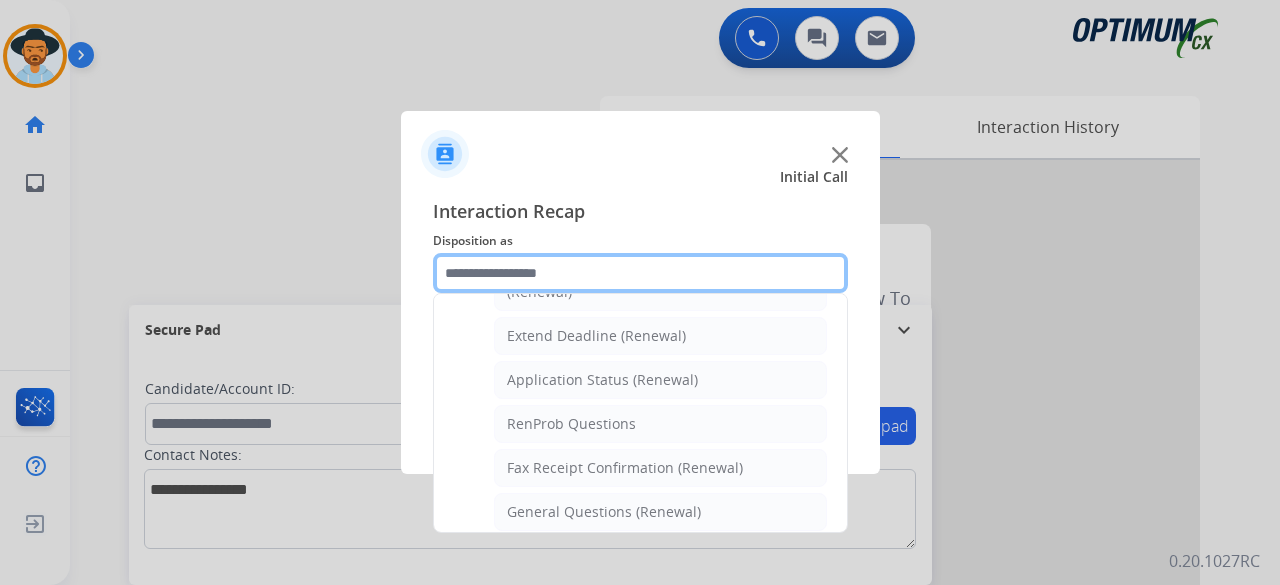 scroll, scrollTop: 430, scrollLeft: 0, axis: vertical 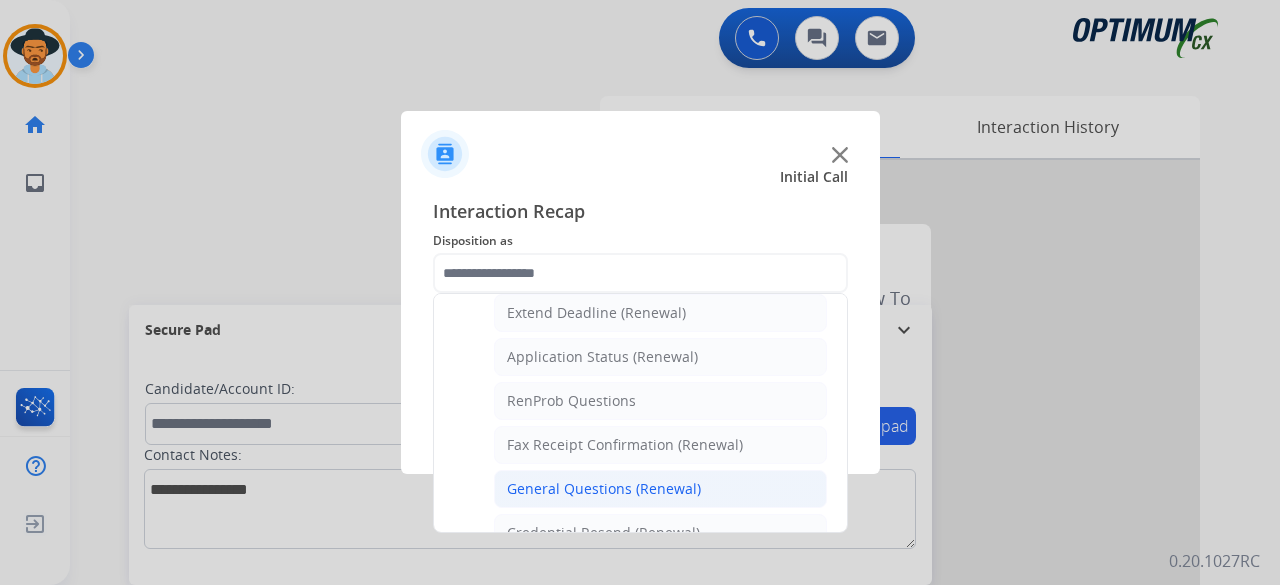 click on "General Questions (Renewal)" 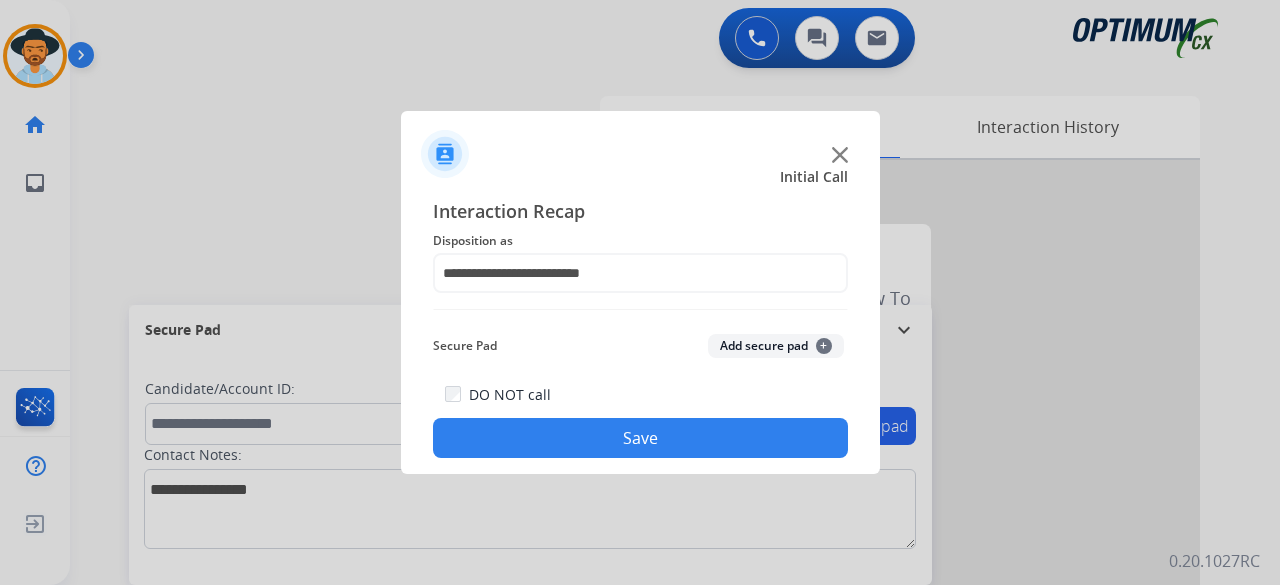 click on "Add secure pad  +" 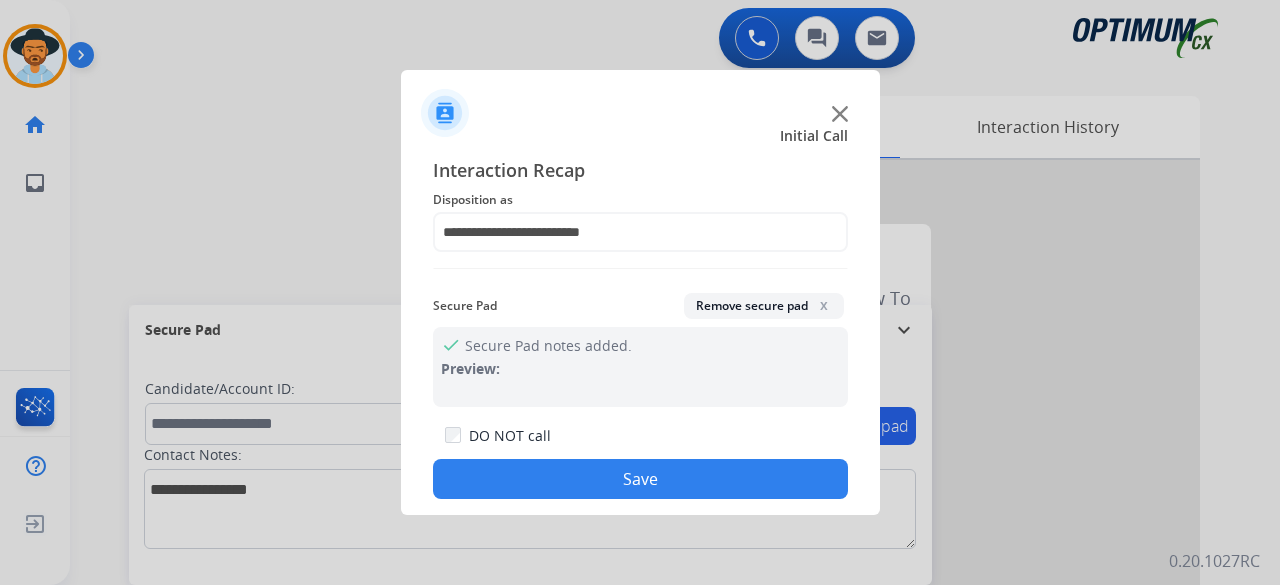 click on "Save" 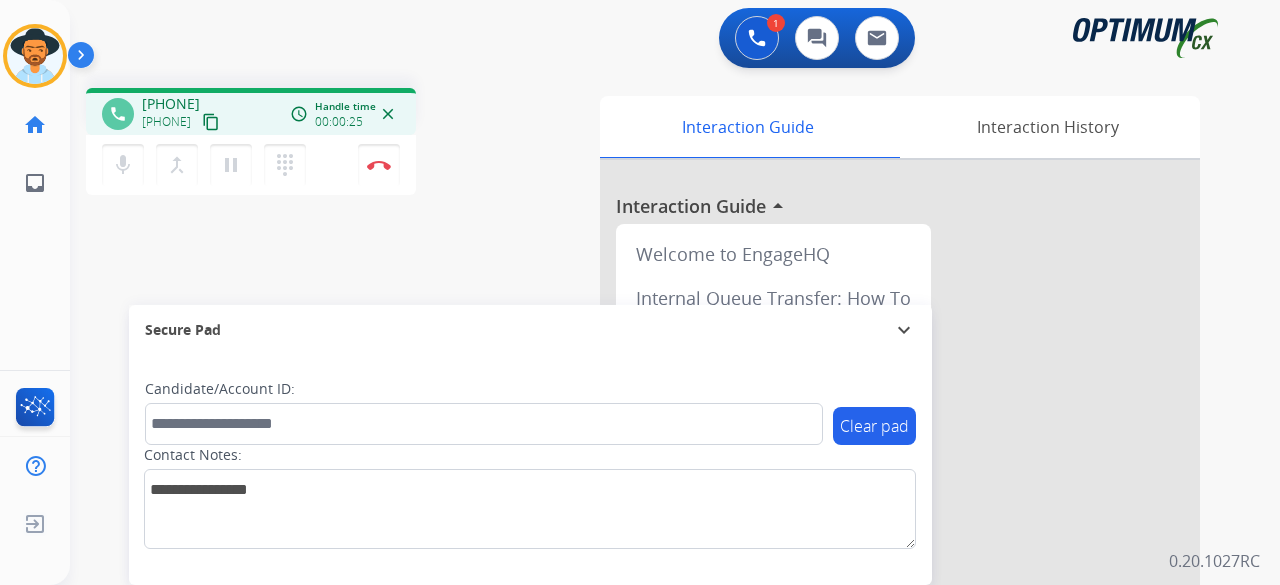 click on "content_copy" at bounding box center [211, 122] 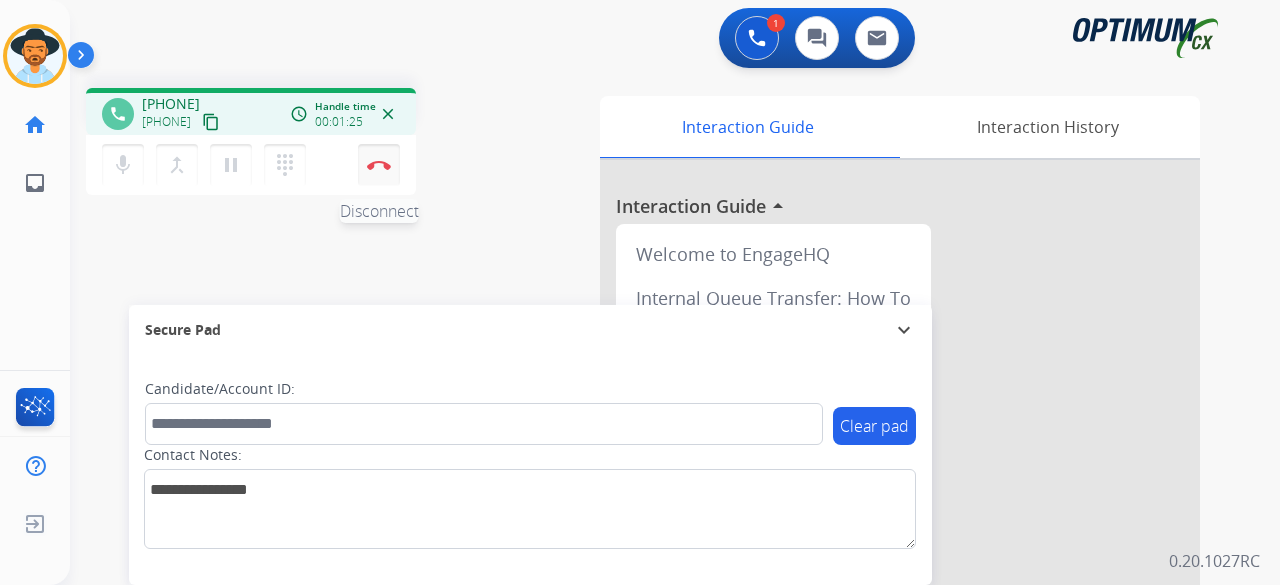 click on "Disconnect" at bounding box center [379, 165] 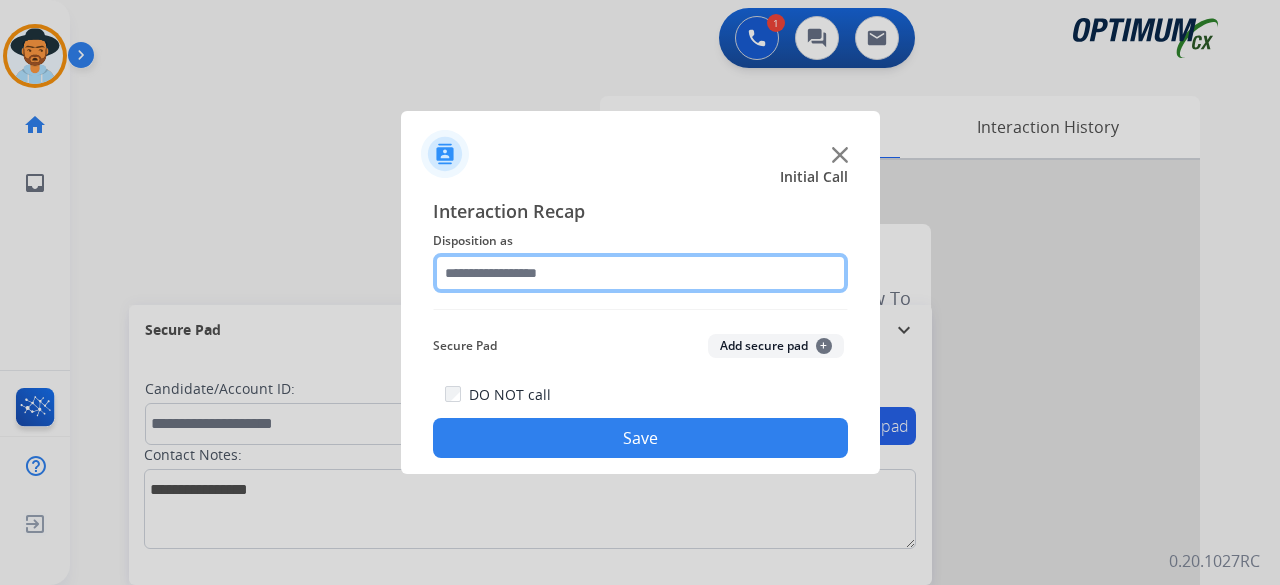 click 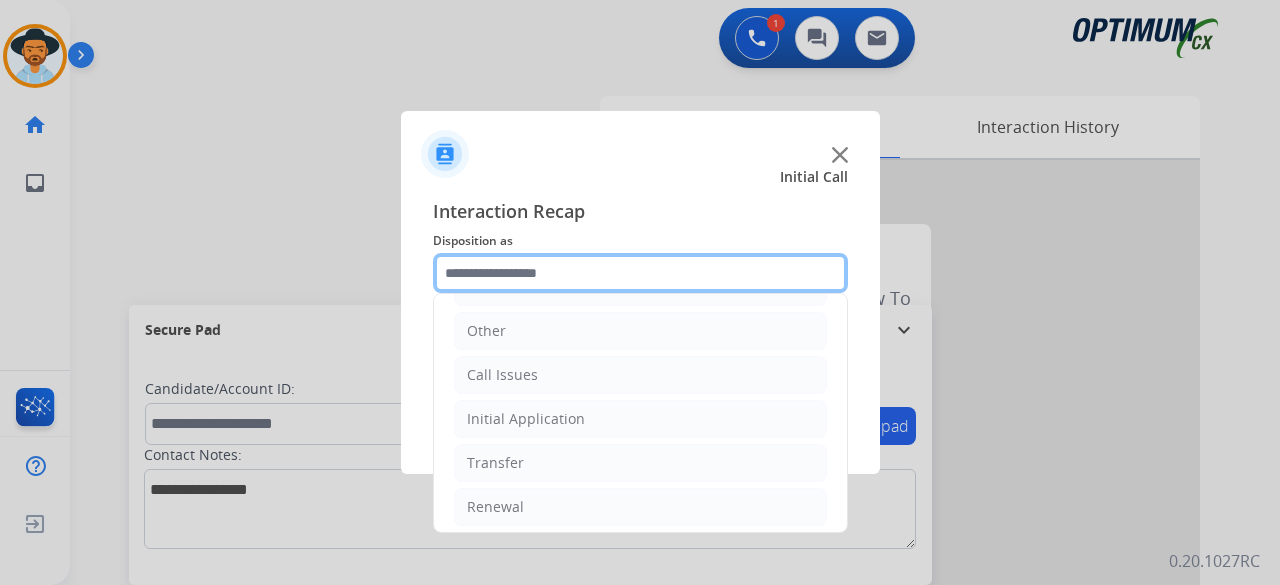 scroll, scrollTop: 130, scrollLeft: 0, axis: vertical 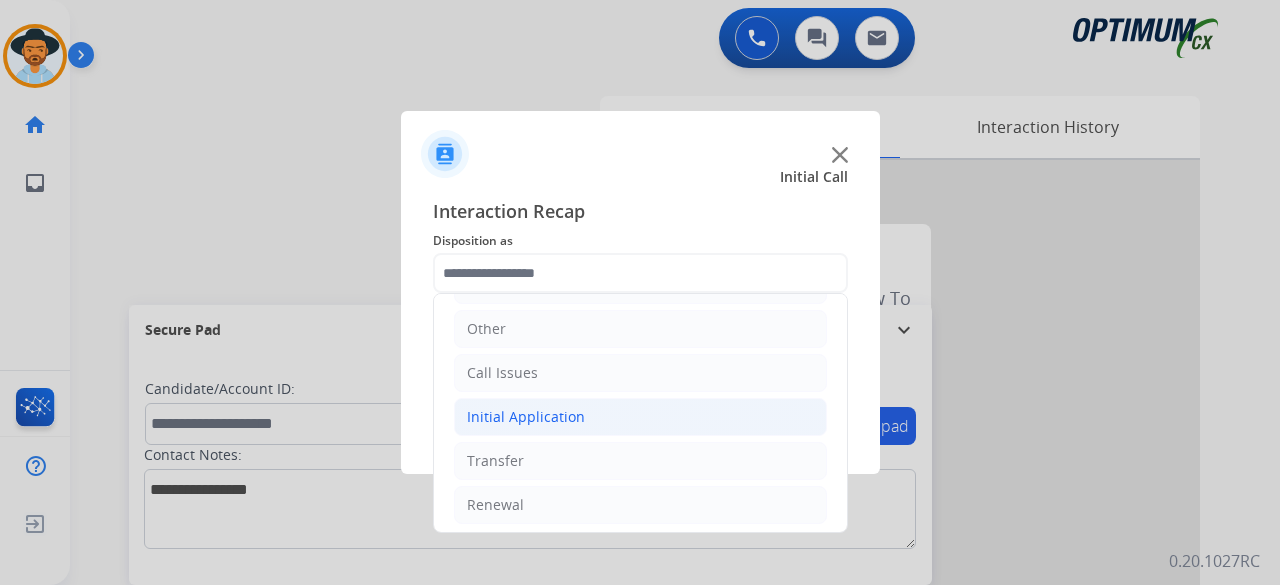 click on "Initial Application" 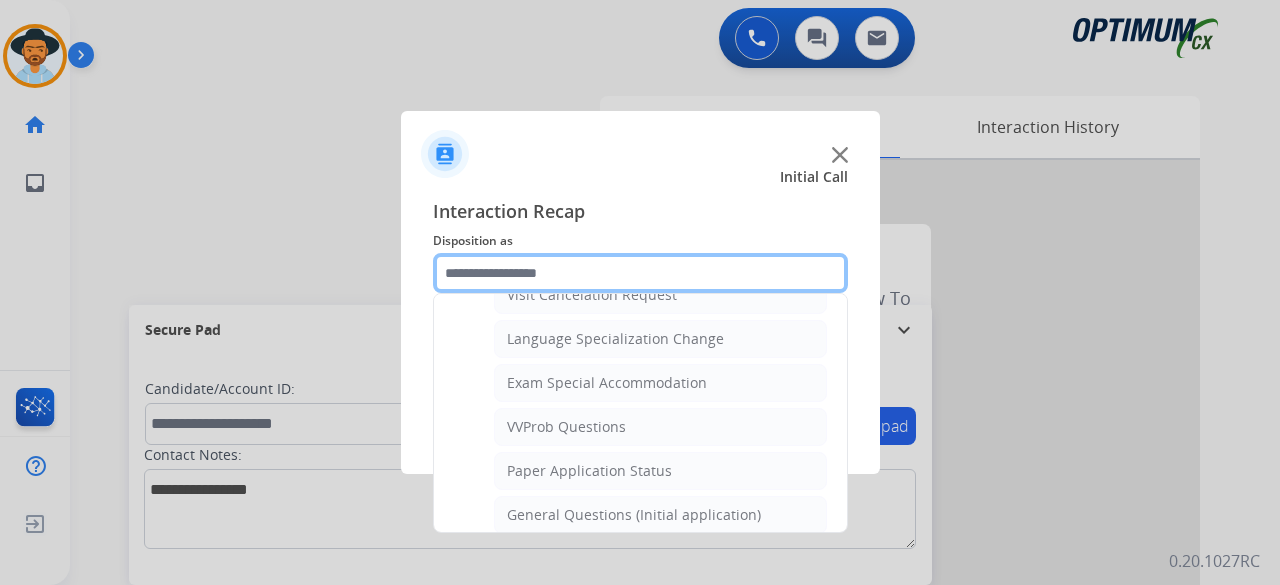 scroll, scrollTop: 1006, scrollLeft: 0, axis: vertical 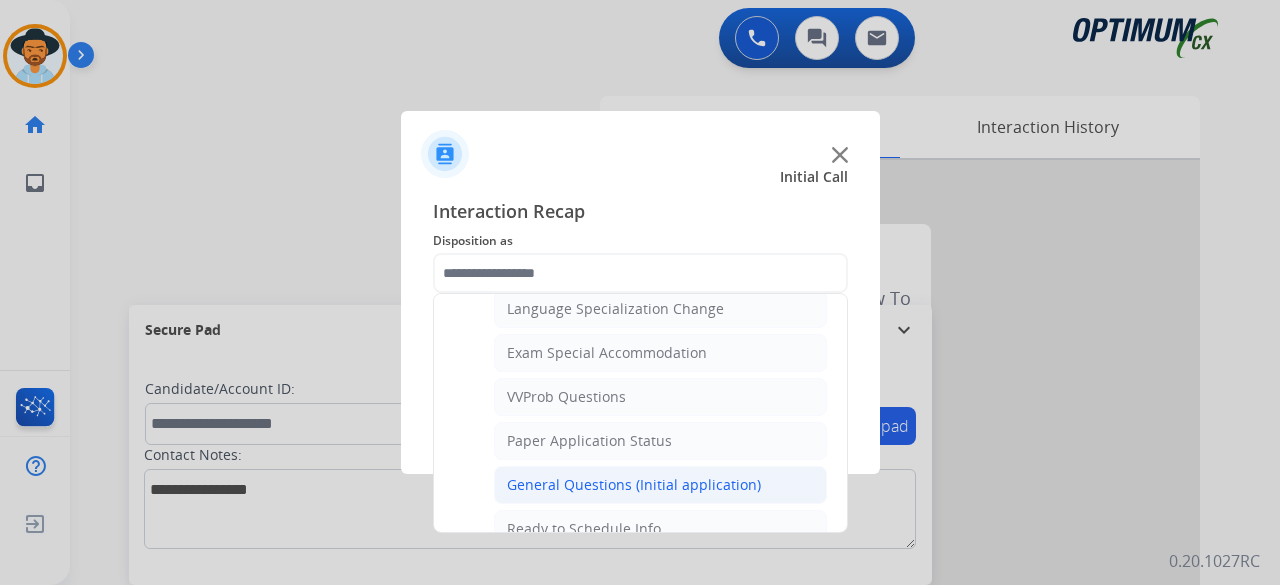 click on "General Questions (Initial application)" 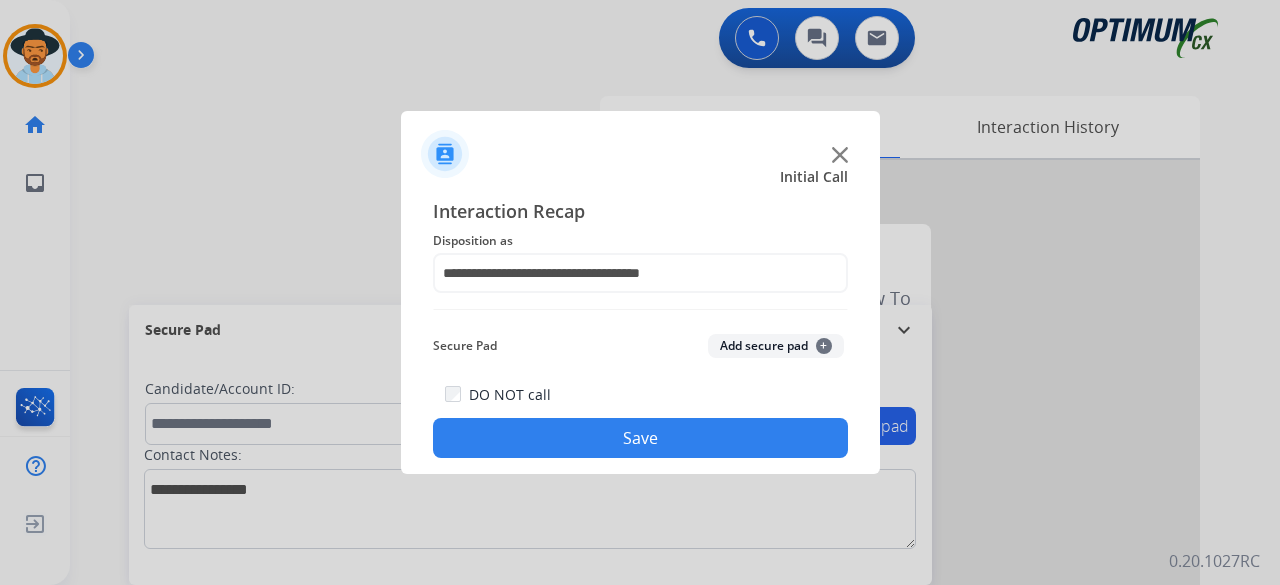 click on "Add secure pad  +" 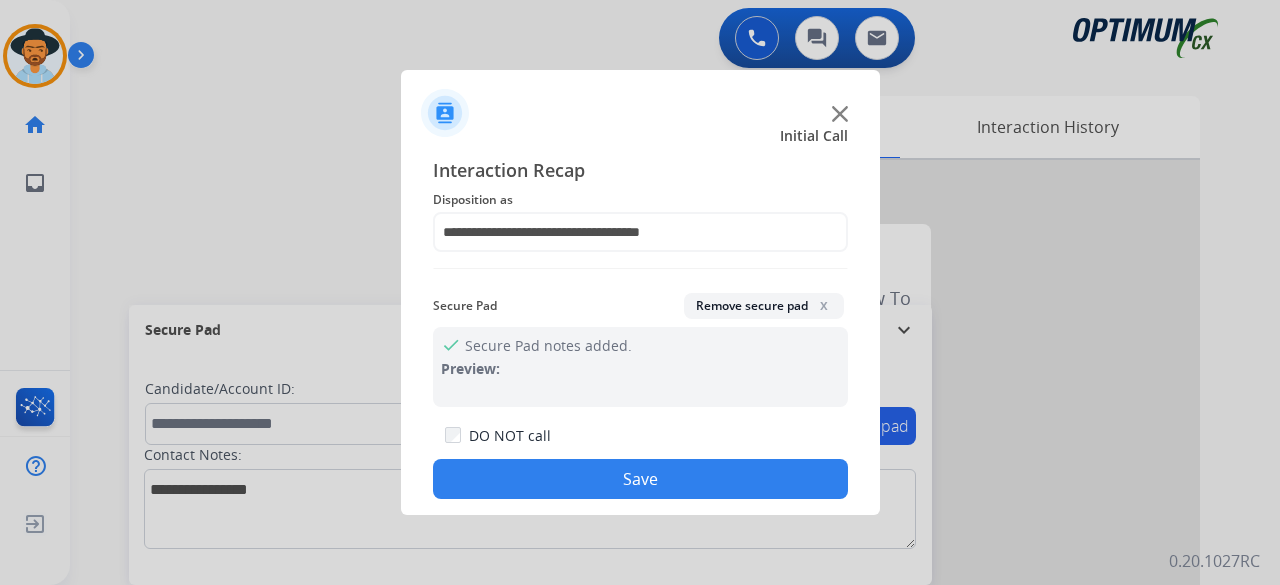 click on "Save" 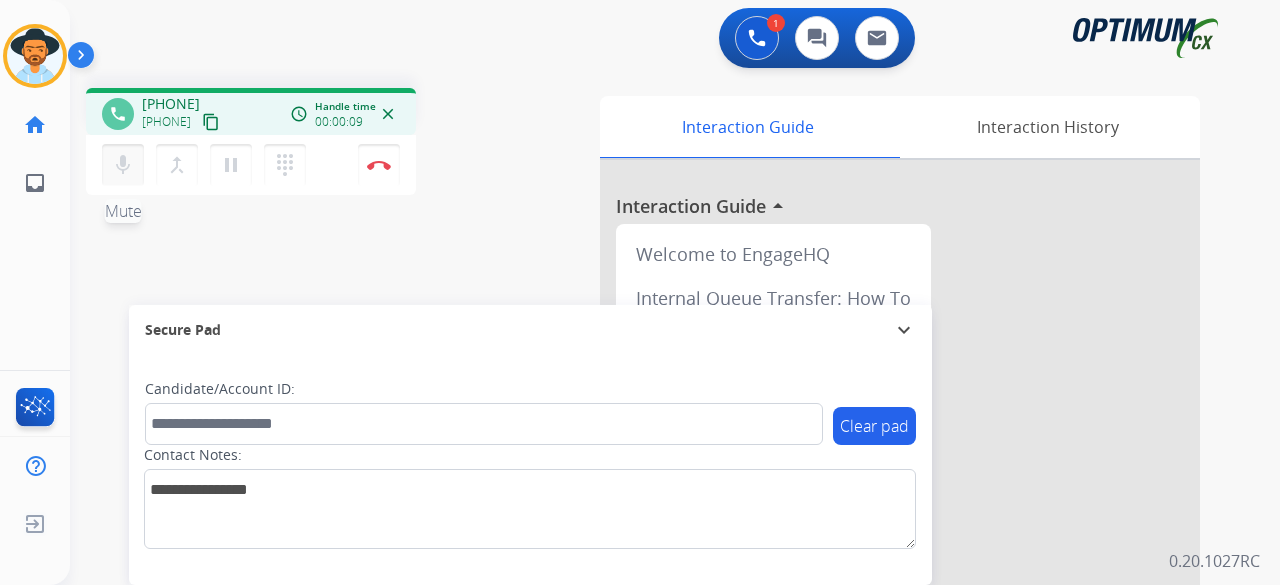click on "mic" at bounding box center (123, 165) 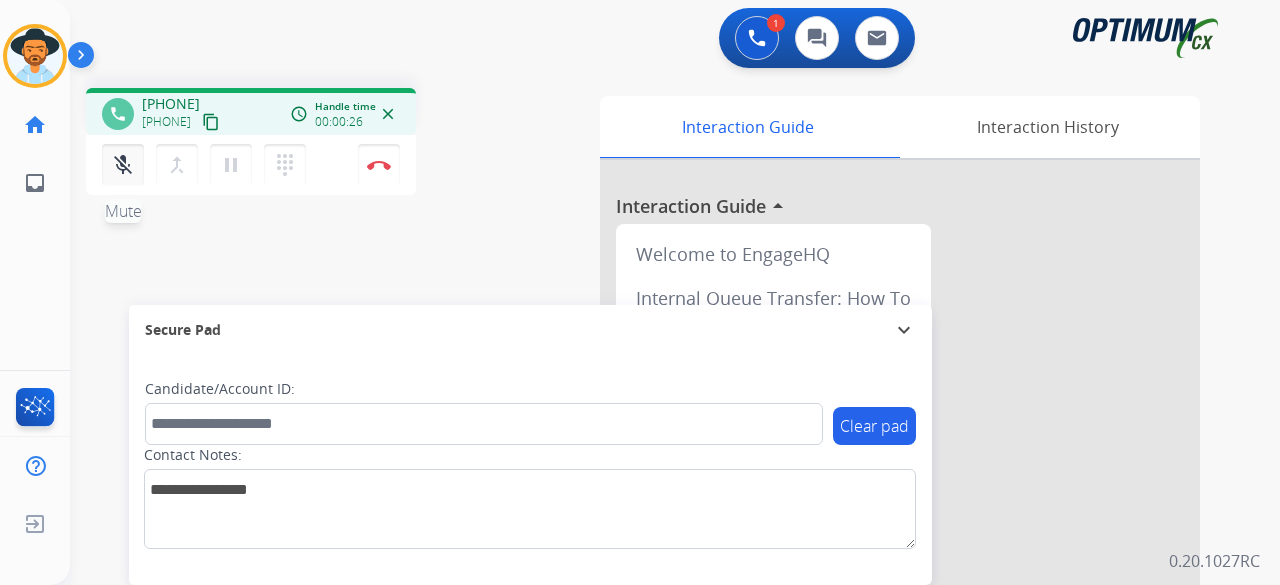 click on "mic_off" at bounding box center (123, 165) 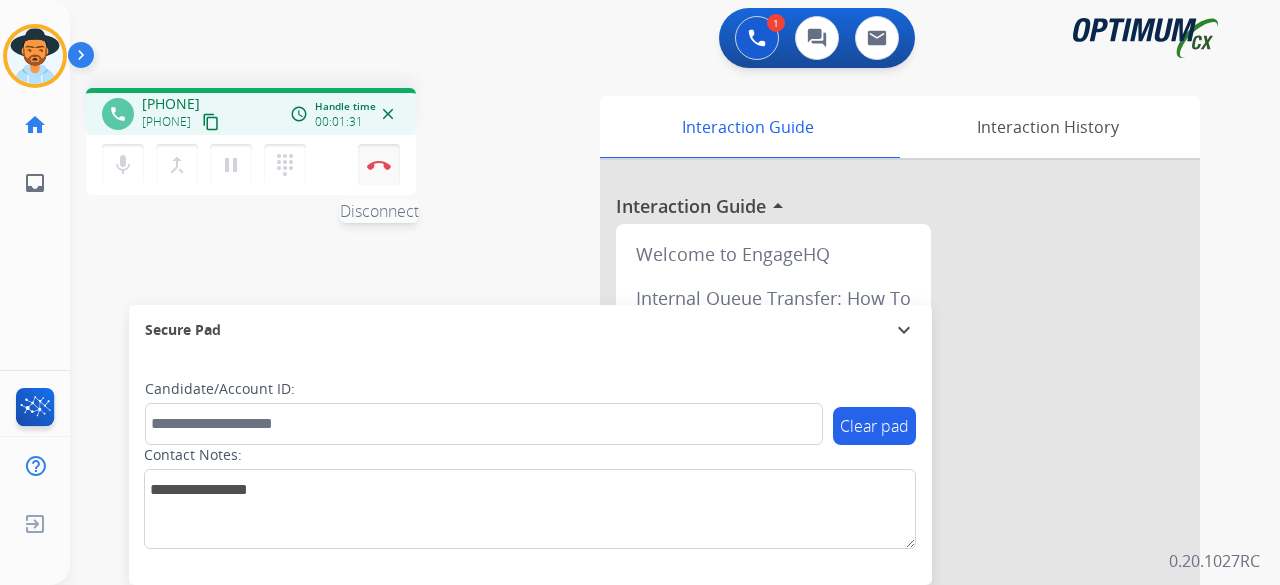 click at bounding box center [379, 165] 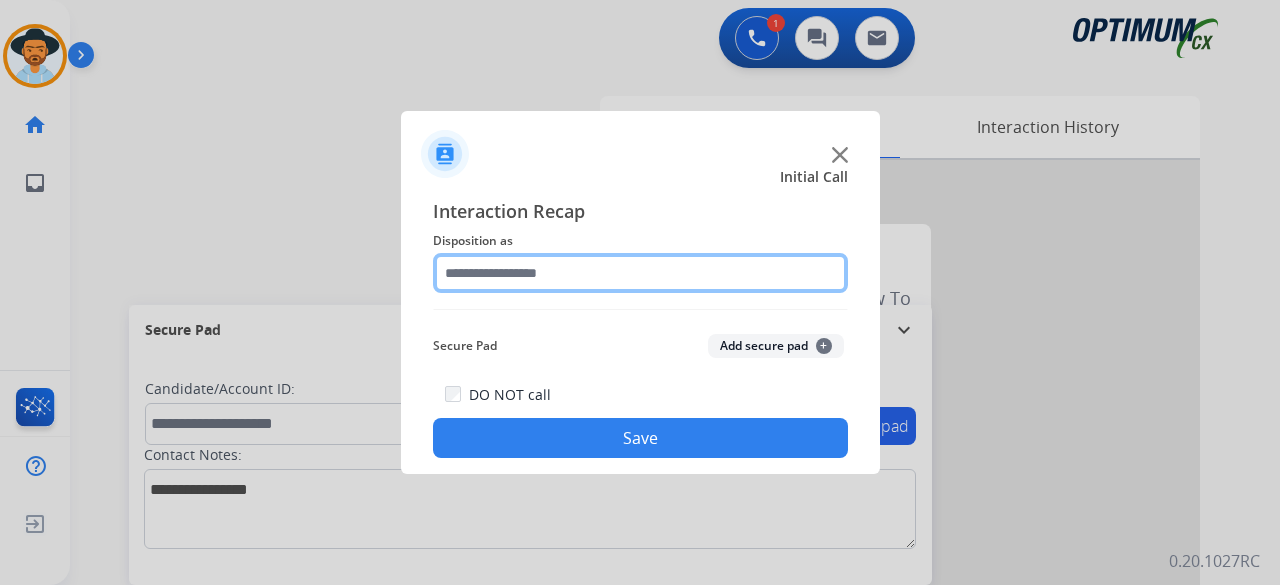 click 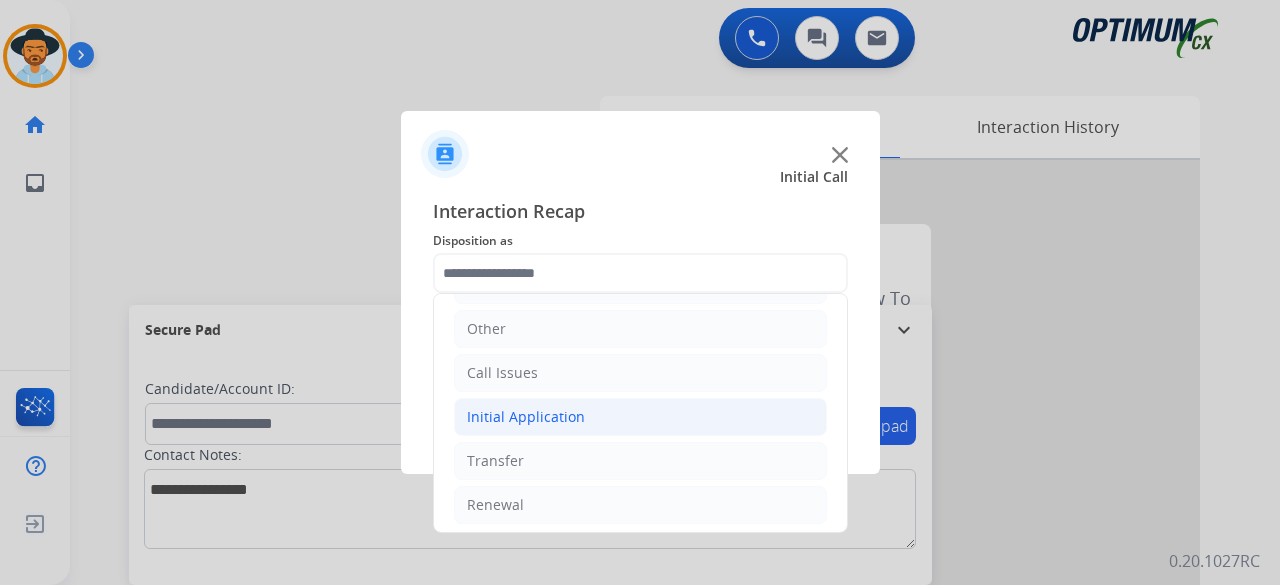 click on "Initial Application" 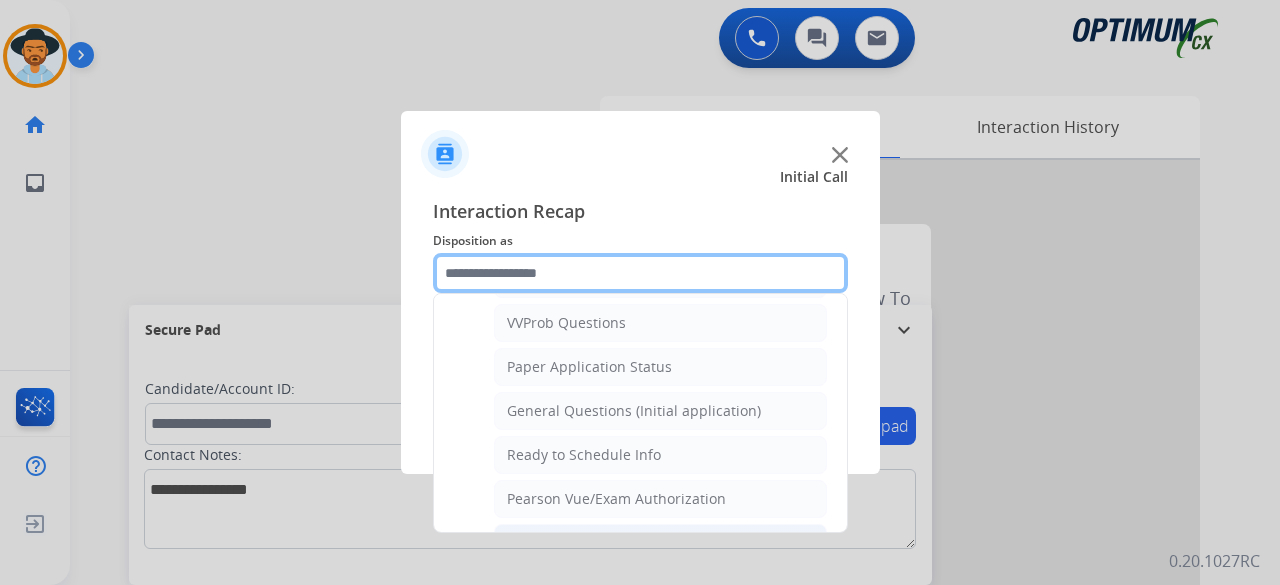 scroll, scrollTop: 1060, scrollLeft: 0, axis: vertical 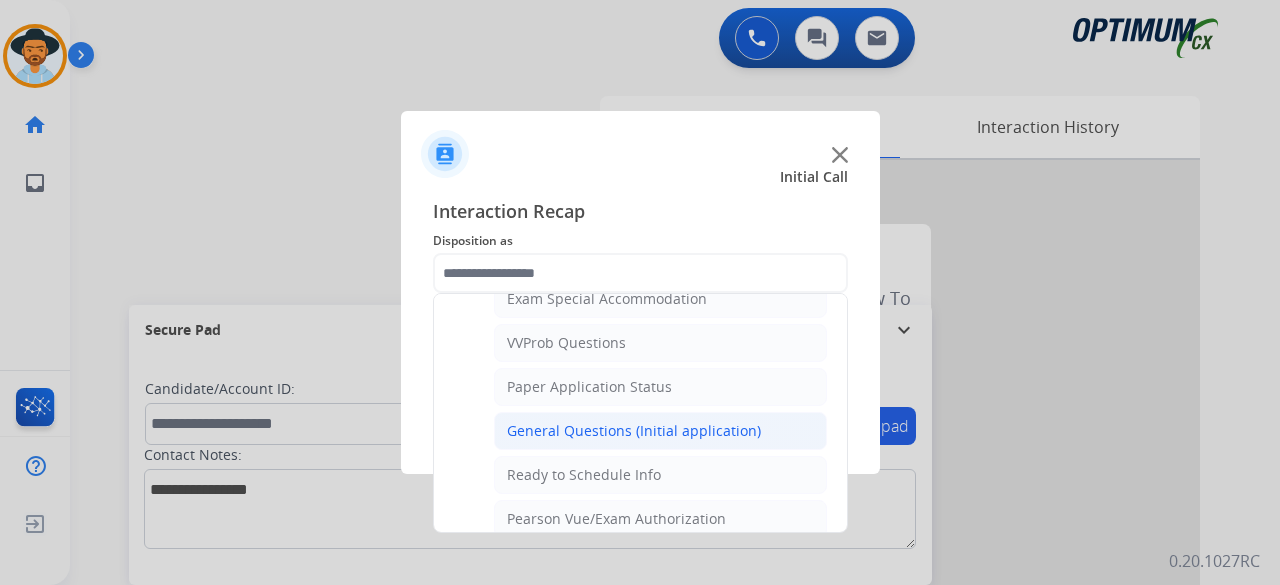 click on "General Questions (Initial application)" 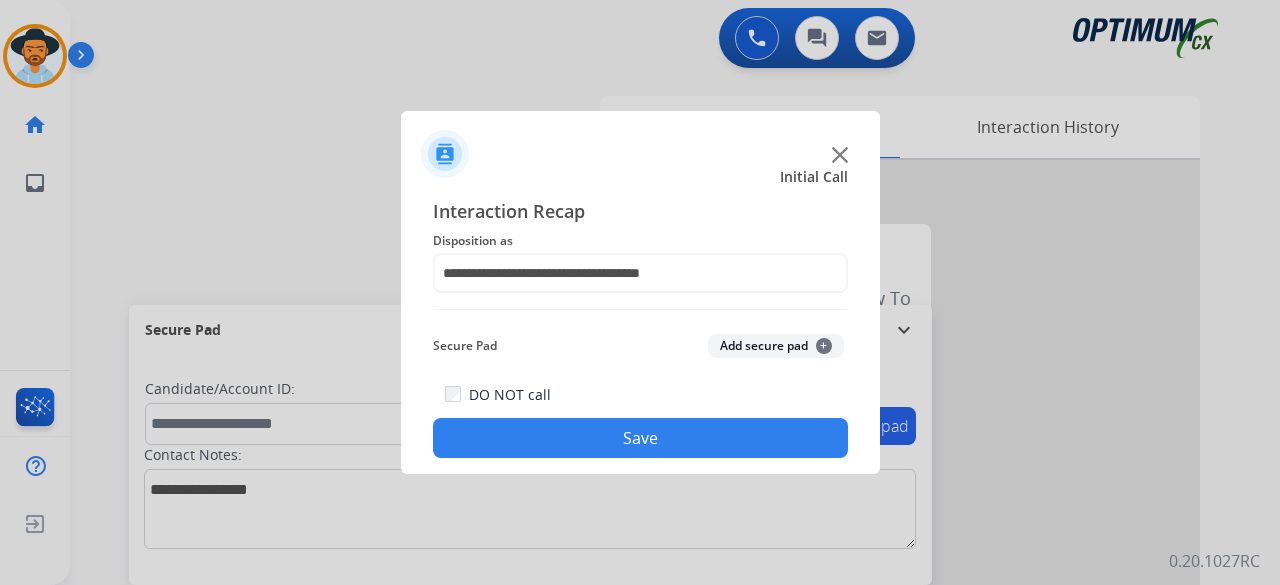 click on "Add secure pad  +" 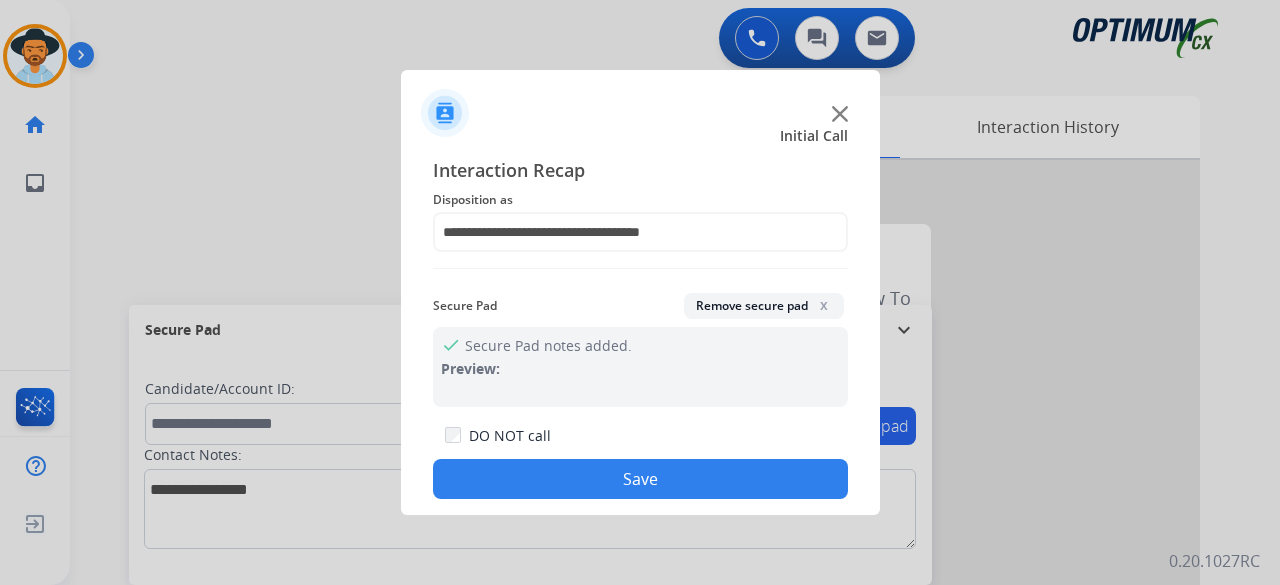 click on "Save" 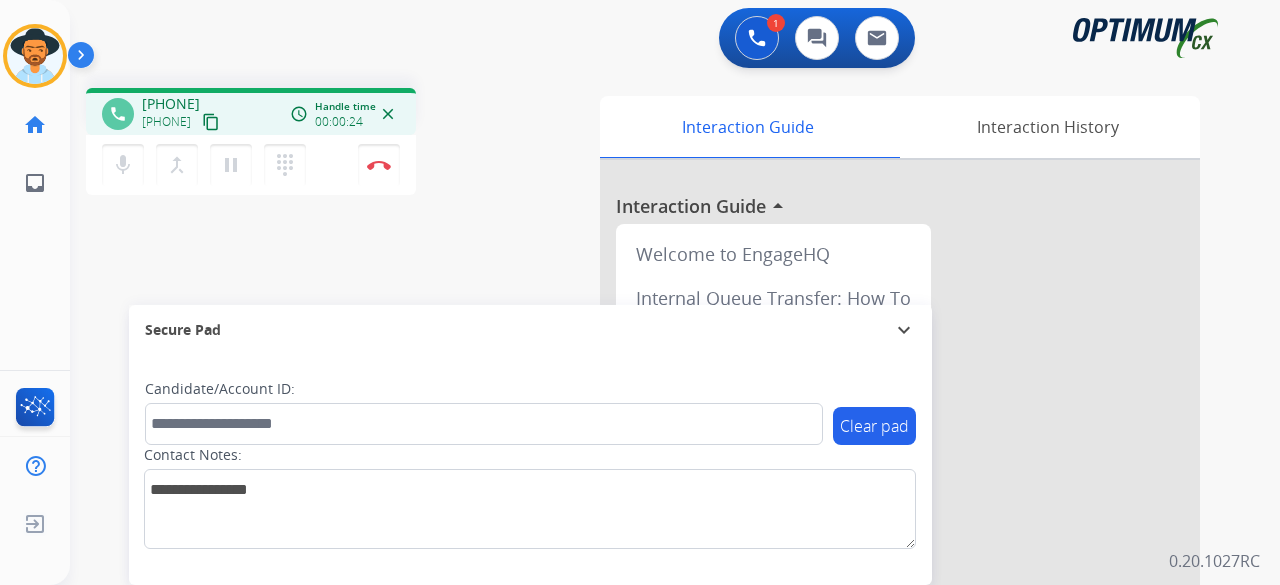 click on "content_copy" at bounding box center (211, 122) 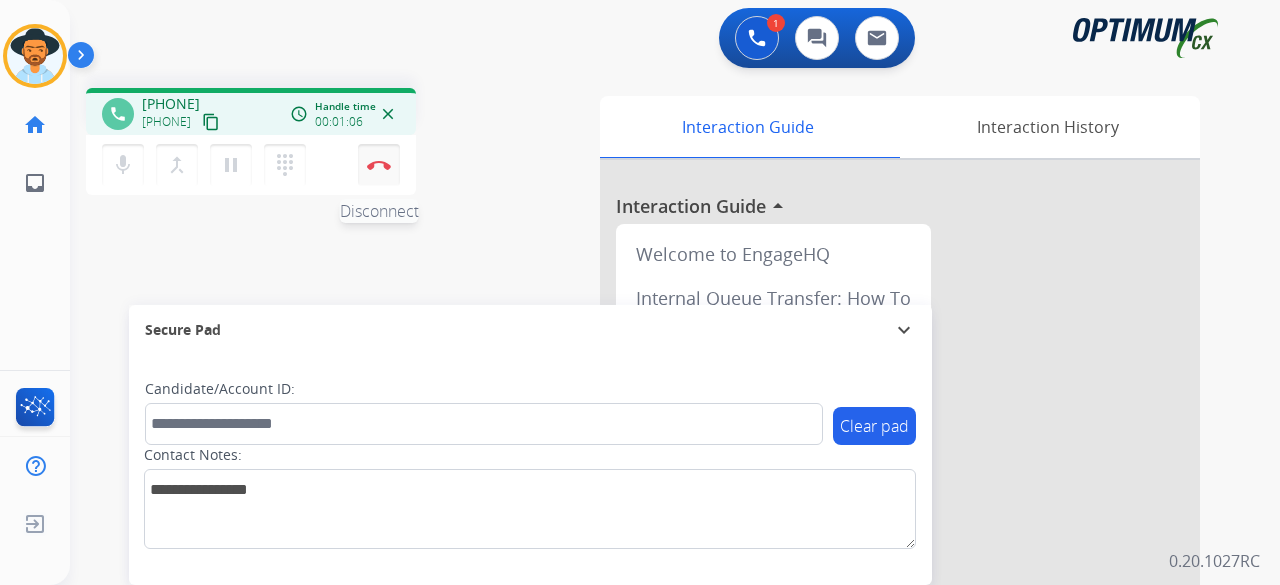 click at bounding box center [379, 165] 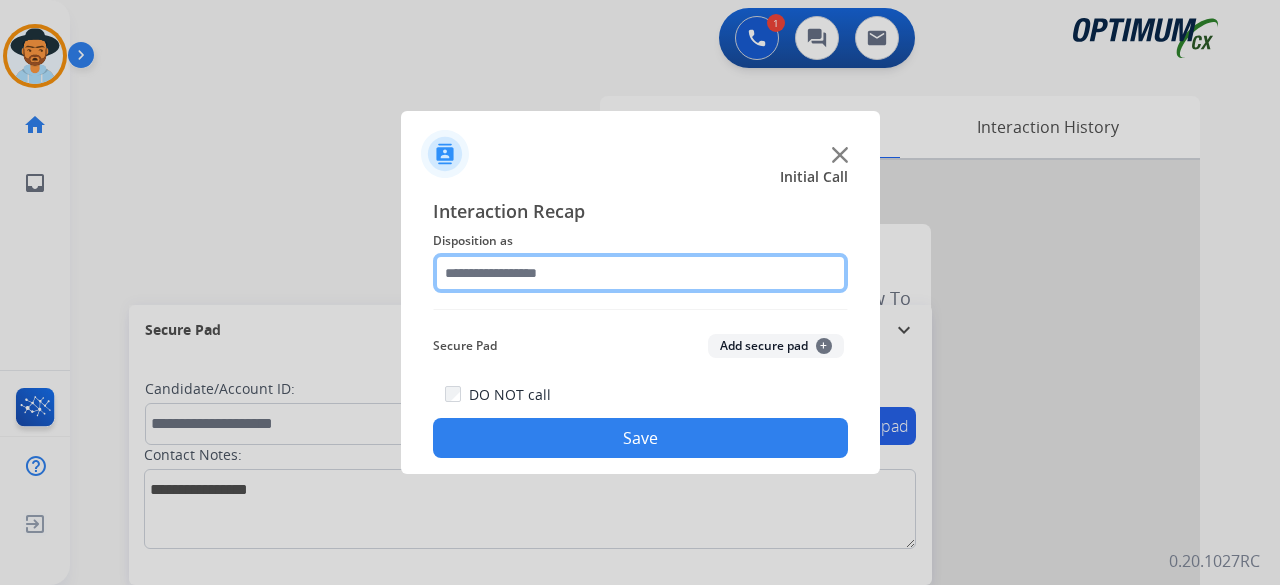 click 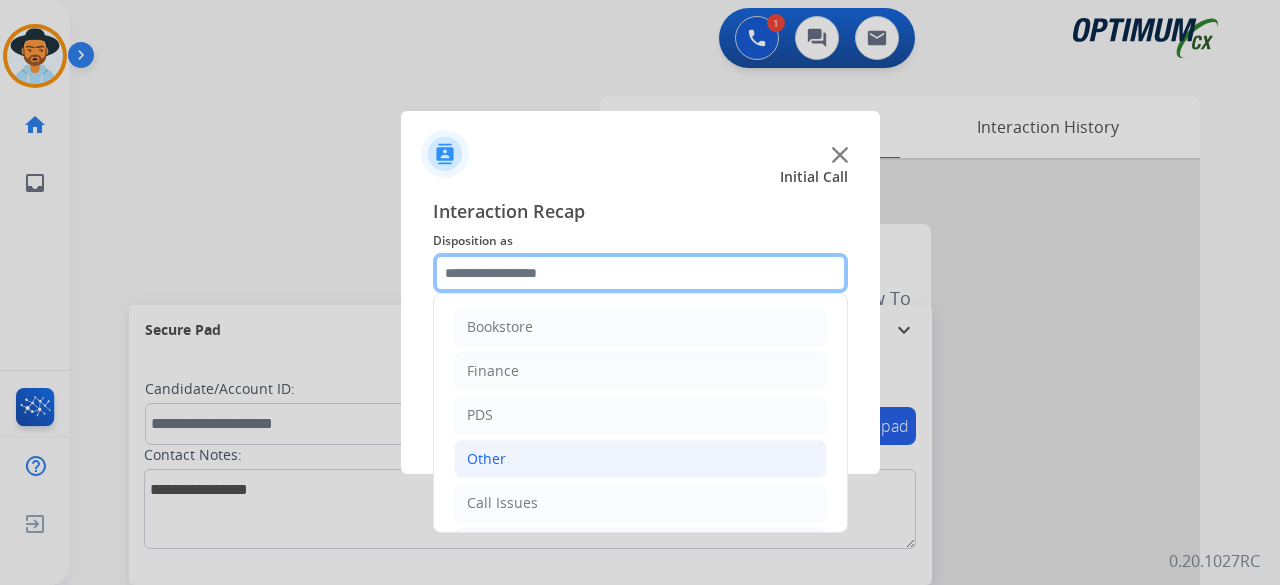 scroll, scrollTop: 130, scrollLeft: 0, axis: vertical 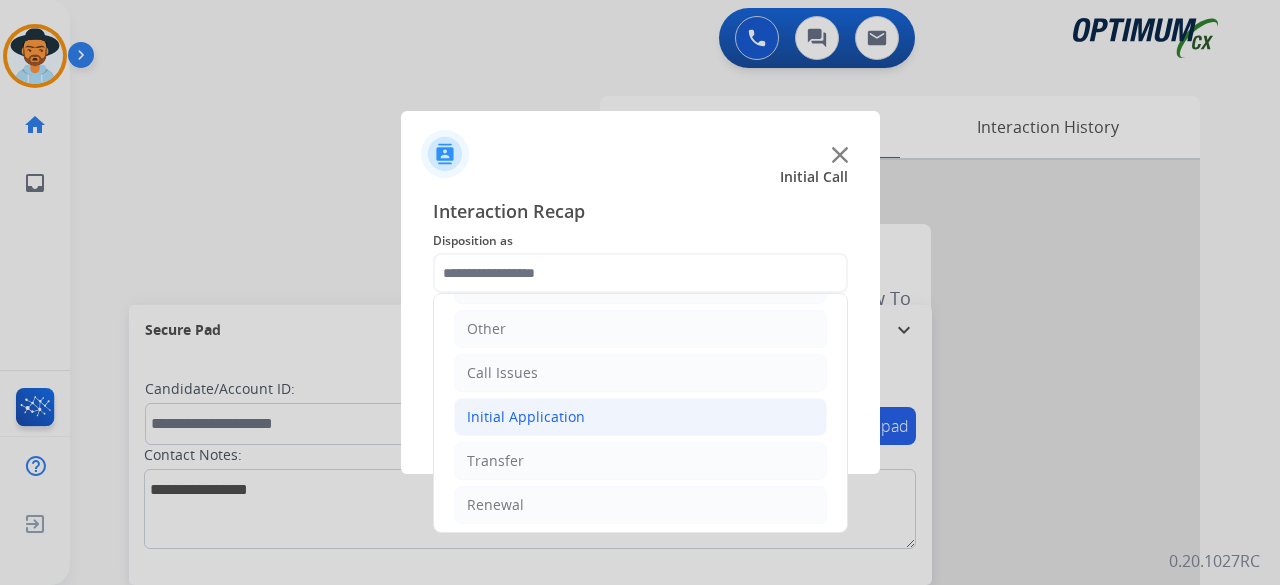 click on "Initial Application" 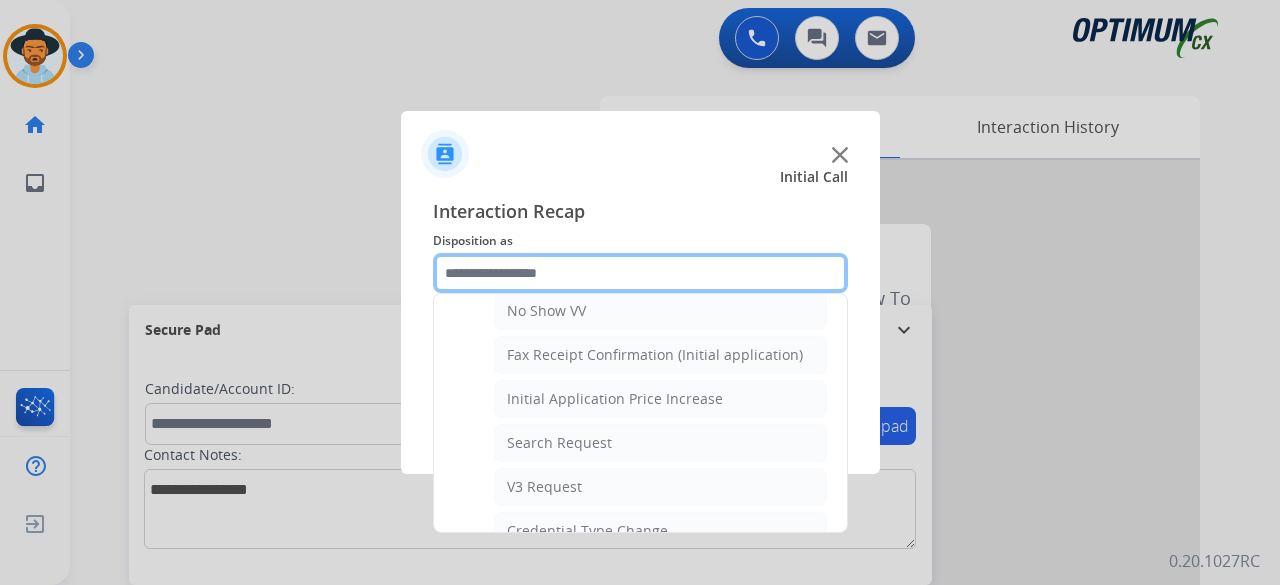 scroll, scrollTop: 607, scrollLeft: 0, axis: vertical 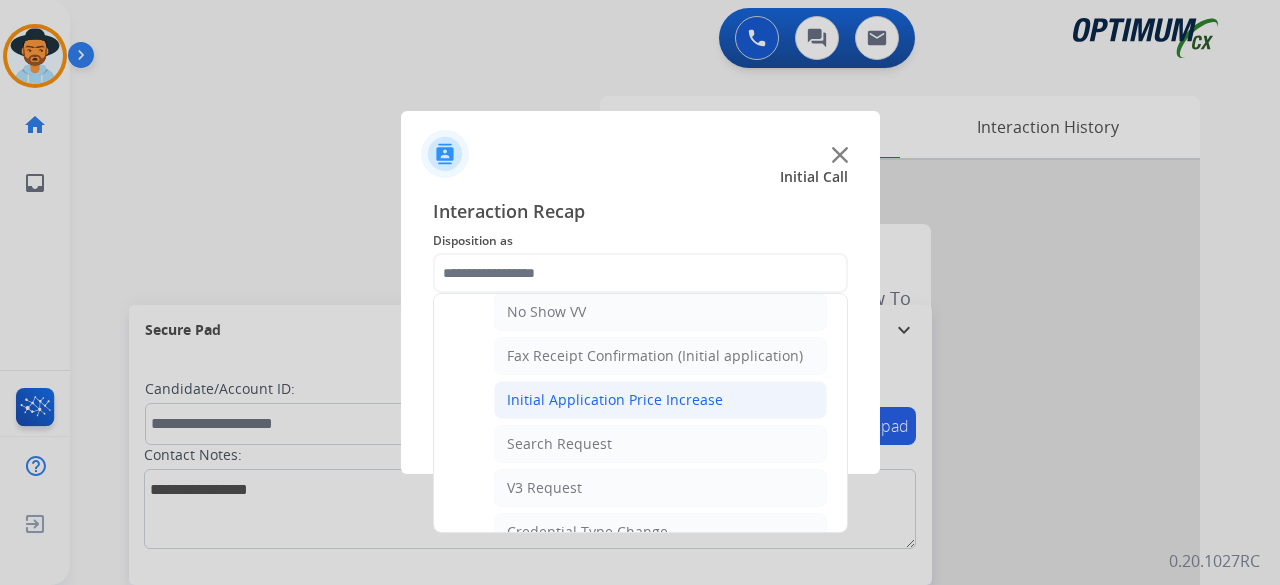 click on "Initial Application Price Increase" 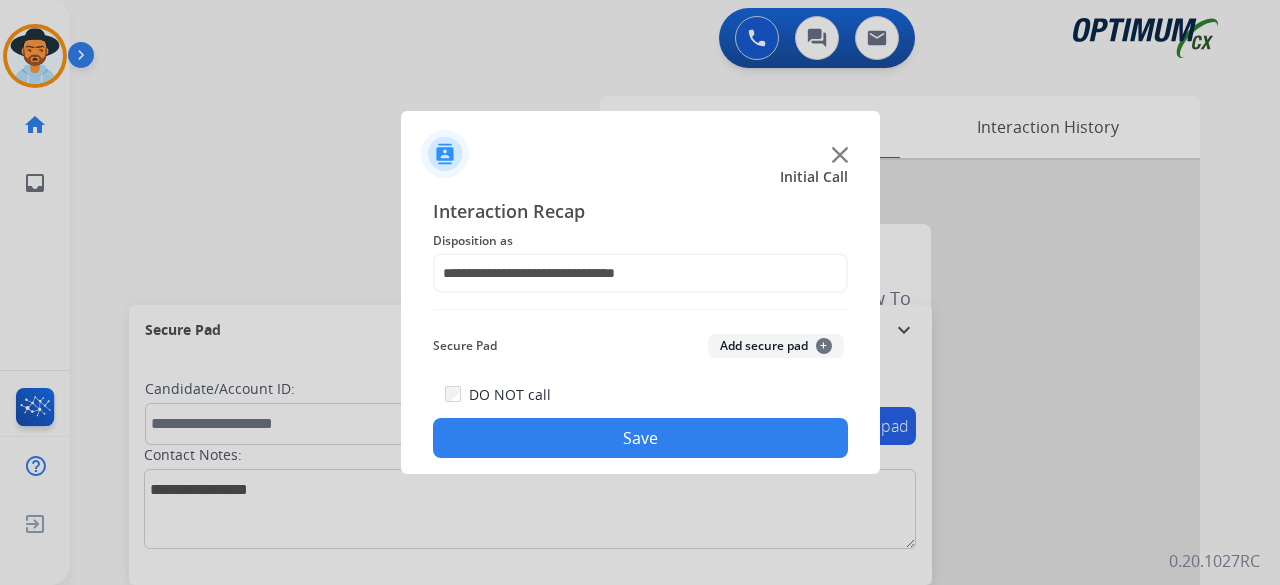 click on "Add secure pad  +" 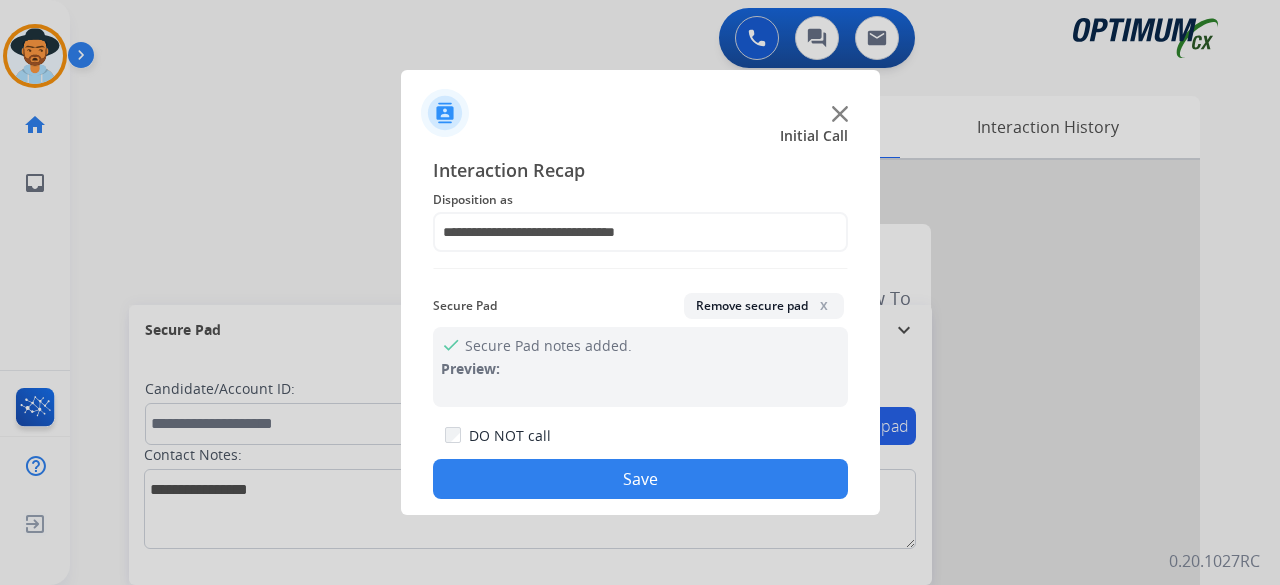 click on "Save" 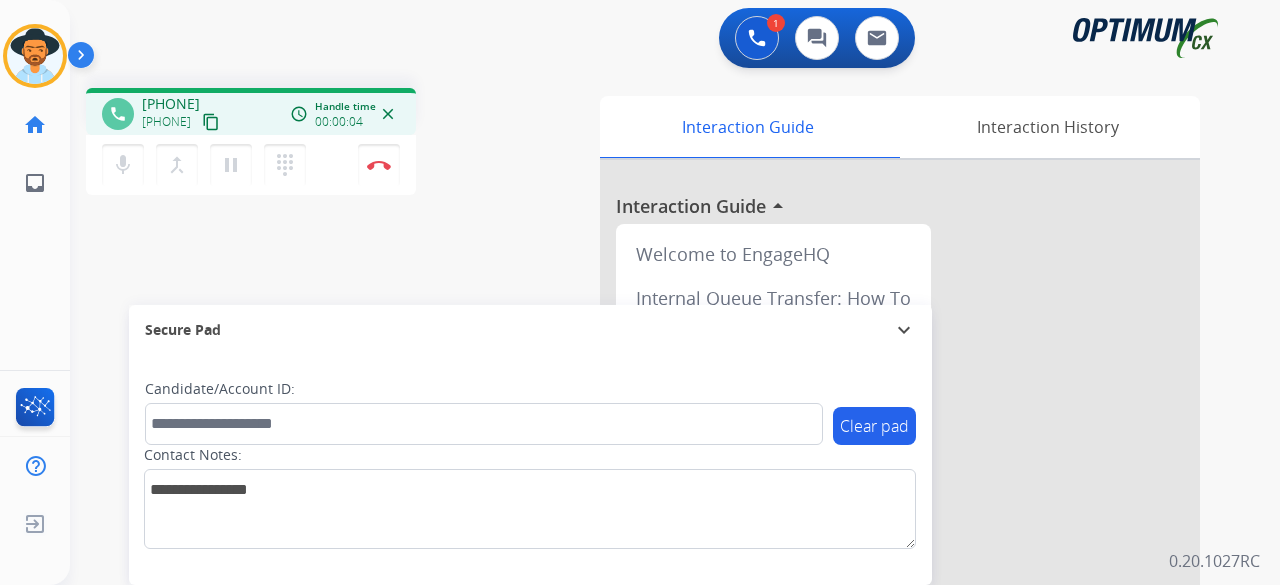 click on "content_copy" at bounding box center [211, 122] 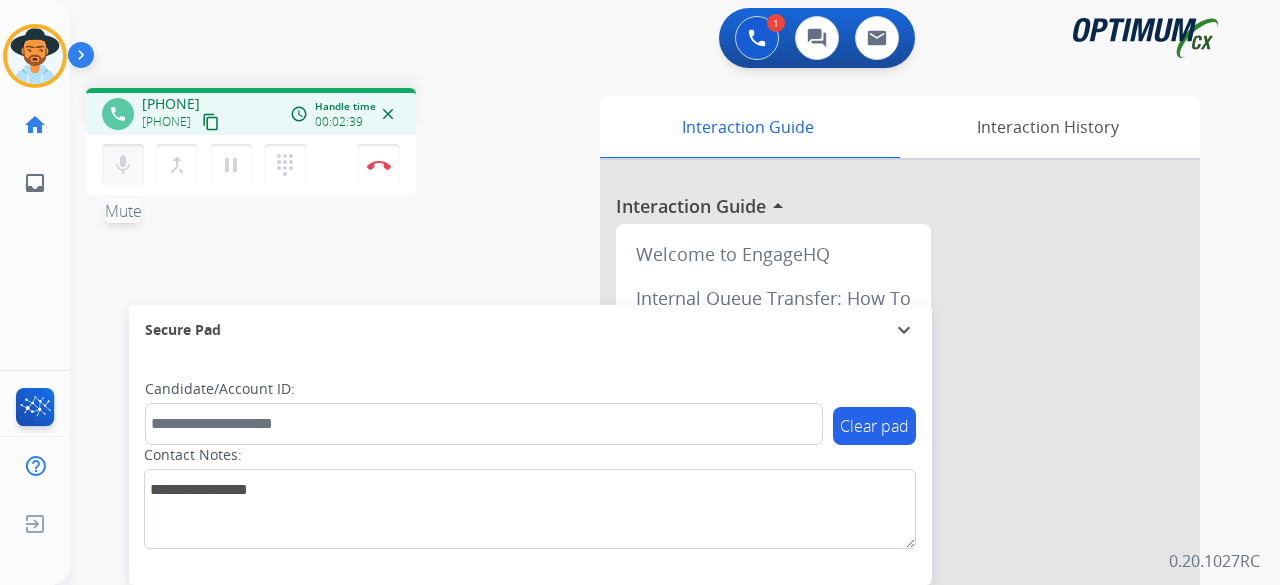 click on "mic" at bounding box center [123, 165] 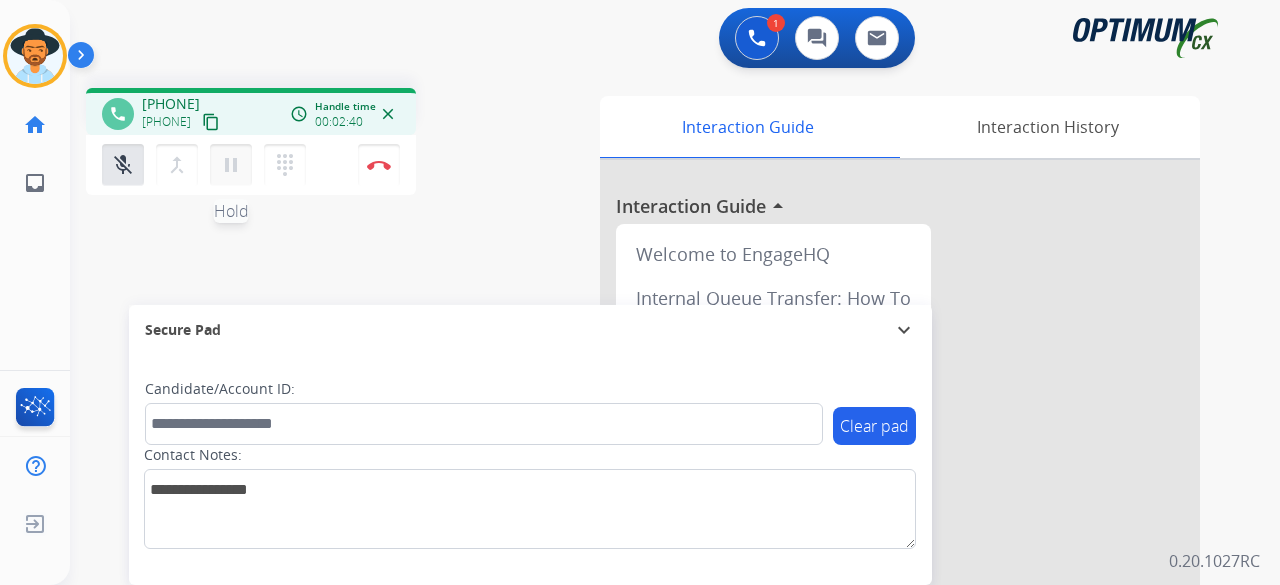 click on "pause" at bounding box center [231, 165] 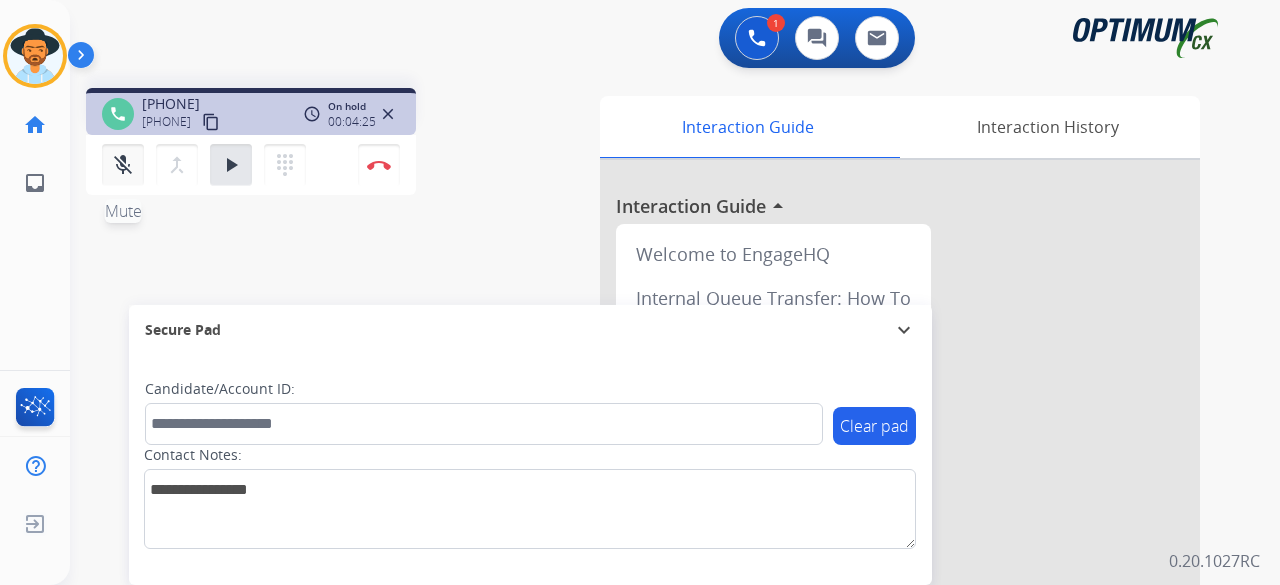 click on "mic_off" at bounding box center [123, 165] 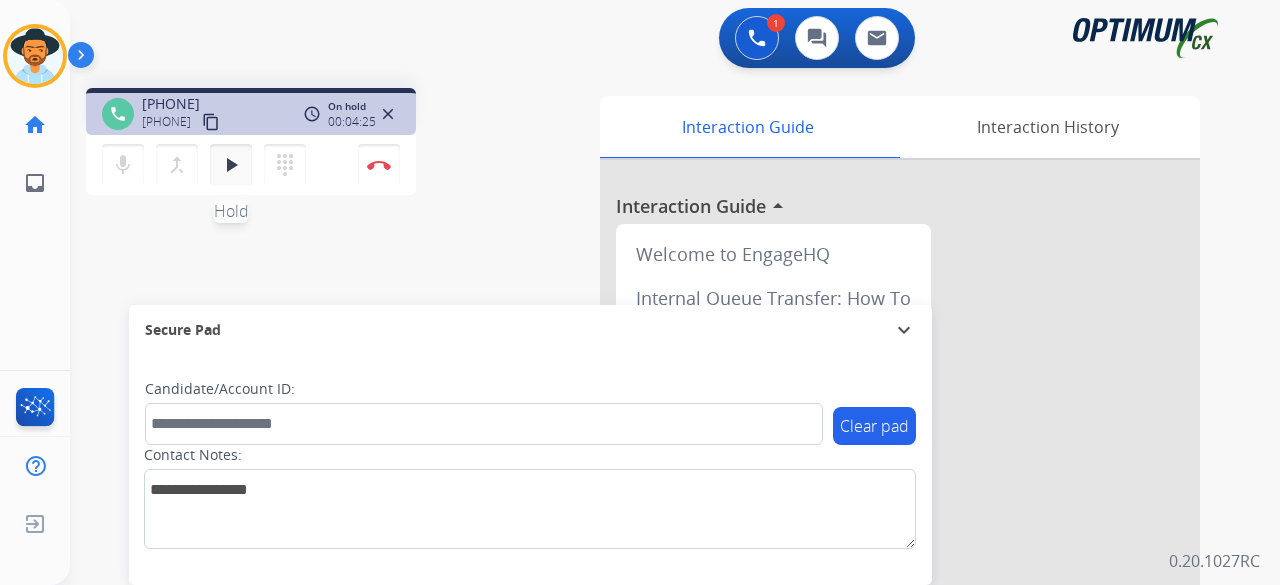 click on "play_arrow Hold" at bounding box center (231, 165) 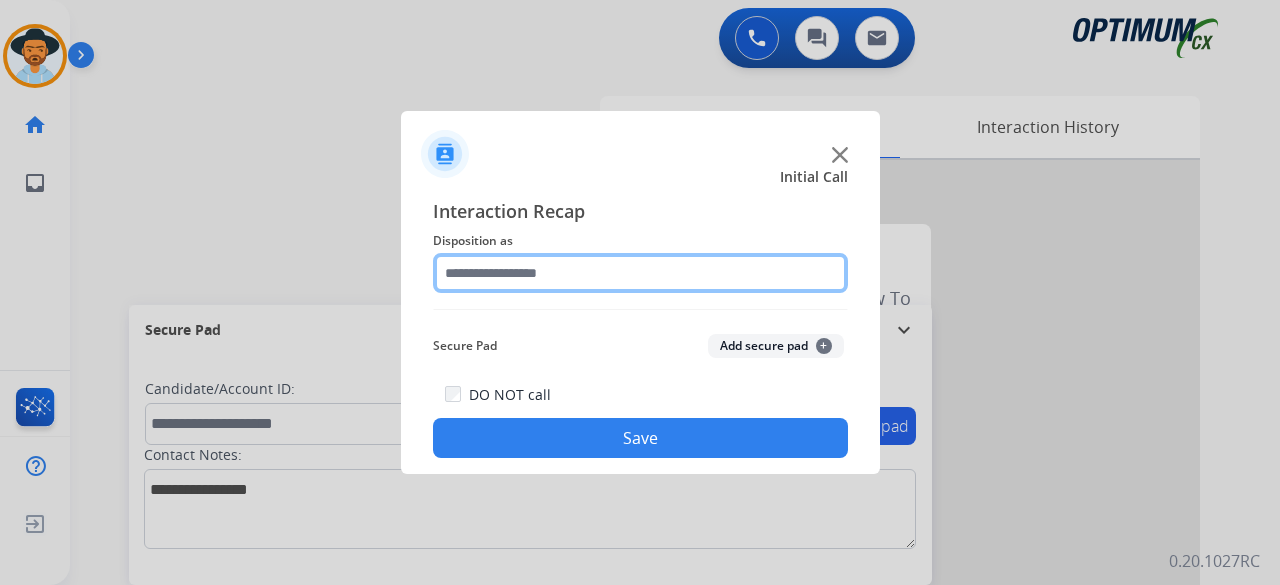 click 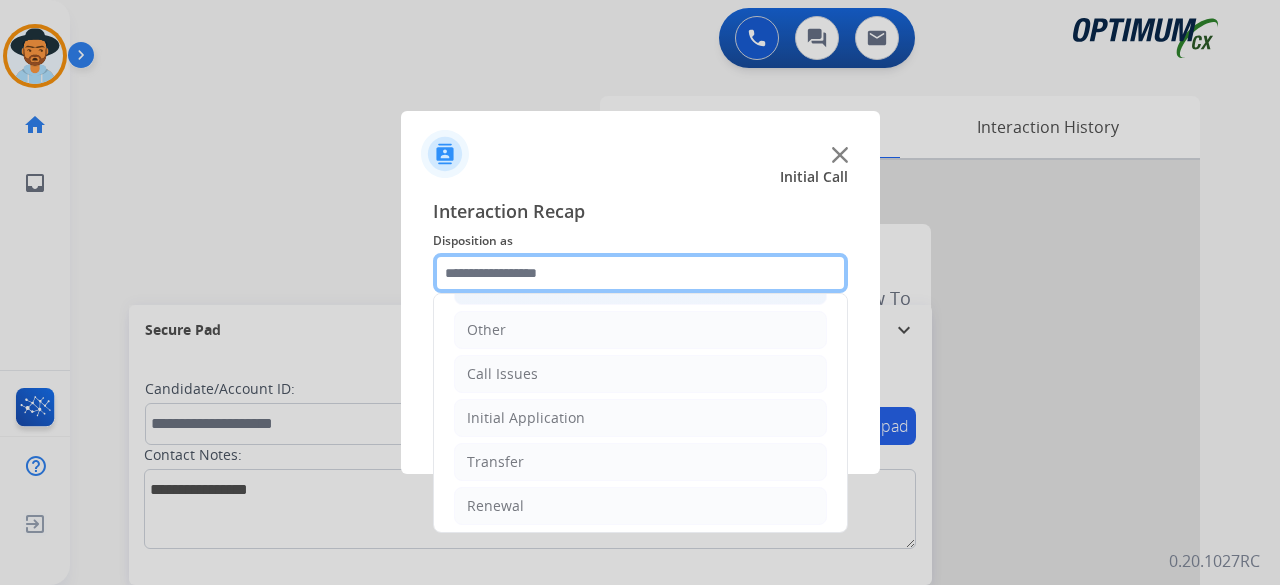 scroll, scrollTop: 130, scrollLeft: 0, axis: vertical 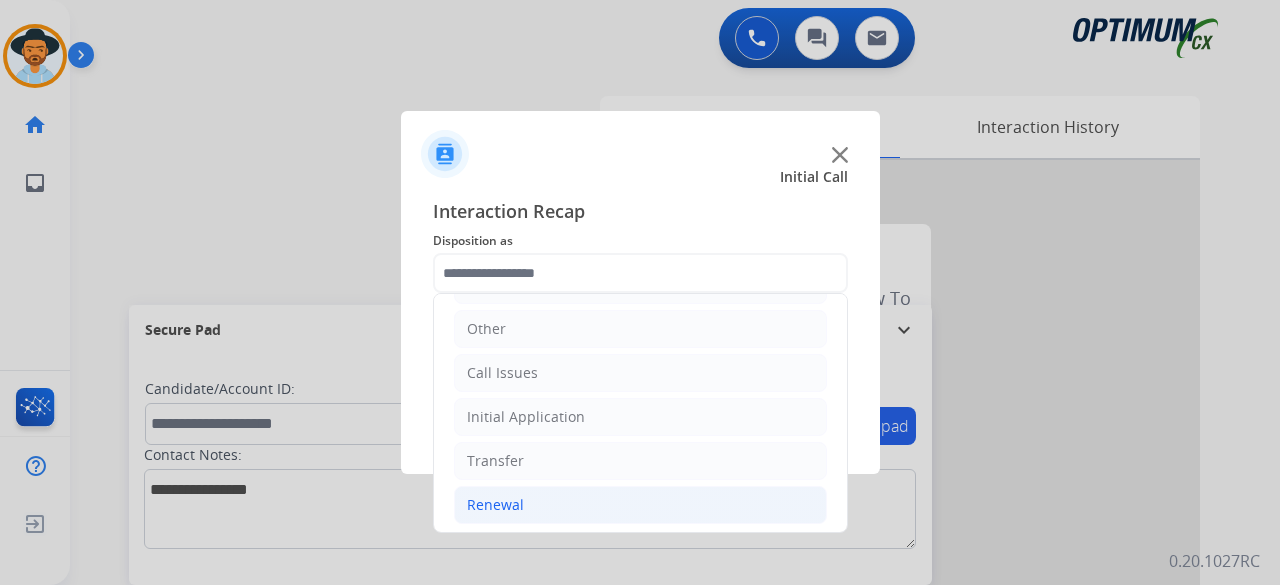 click on "Renewal" 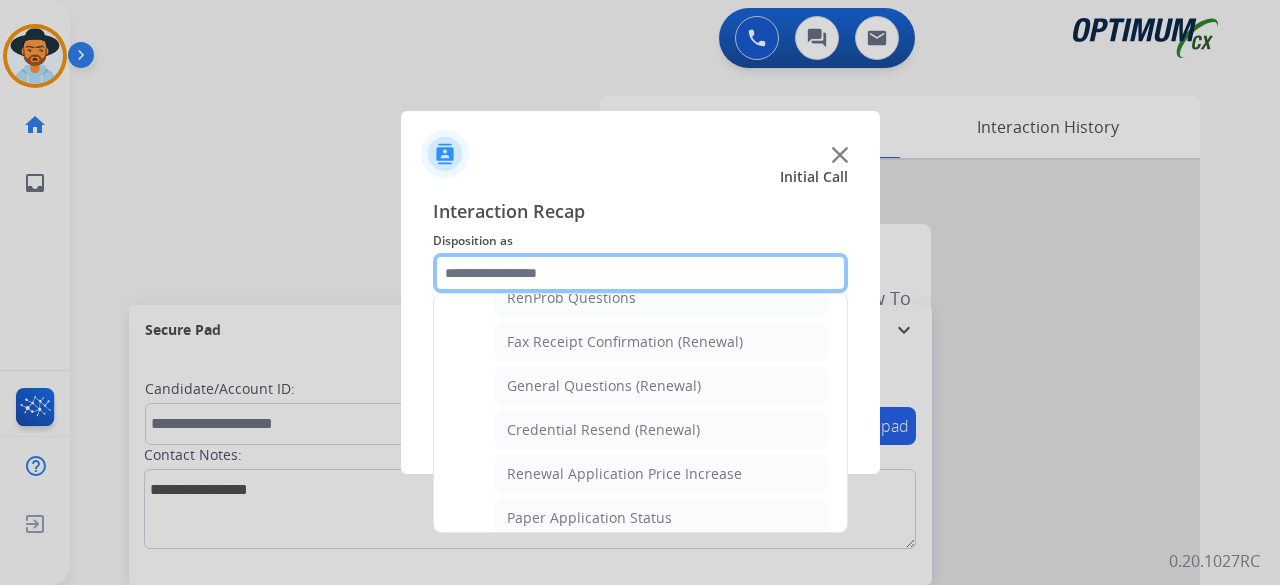 scroll, scrollTop: 567, scrollLeft: 0, axis: vertical 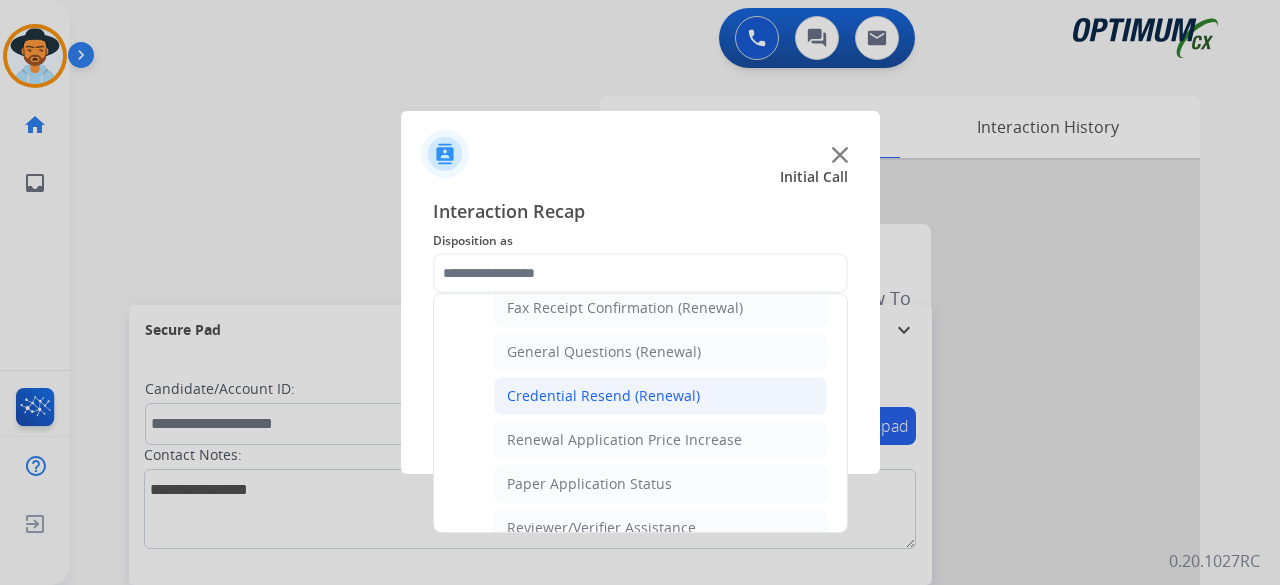 click on "Credential Resend (Renewal)" 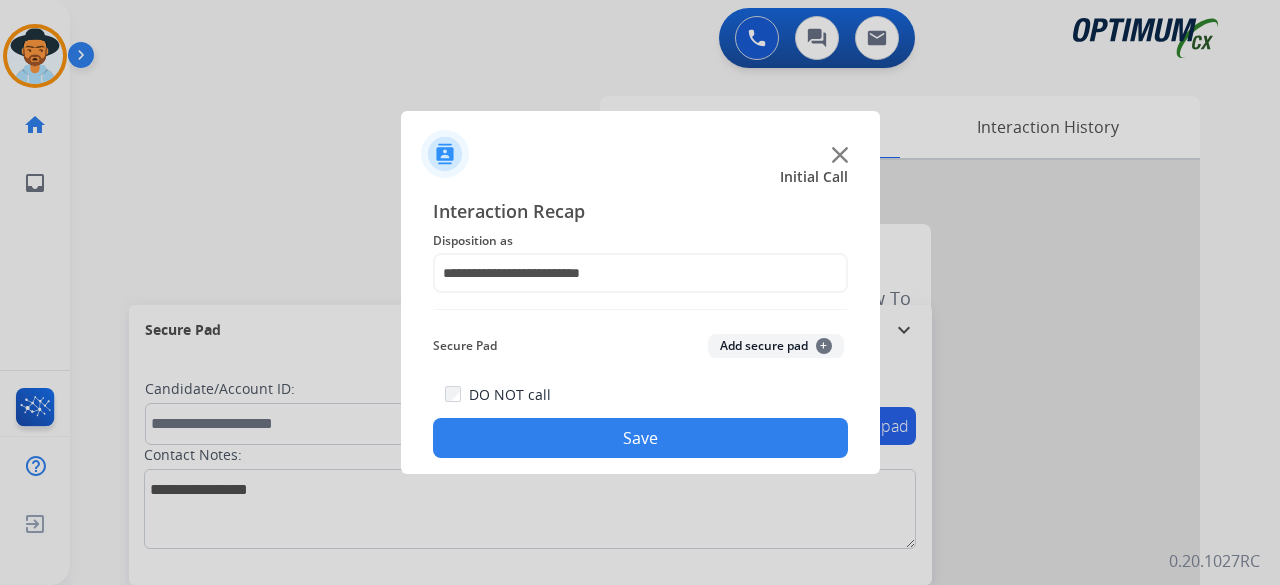 click on "Add secure pad  +" 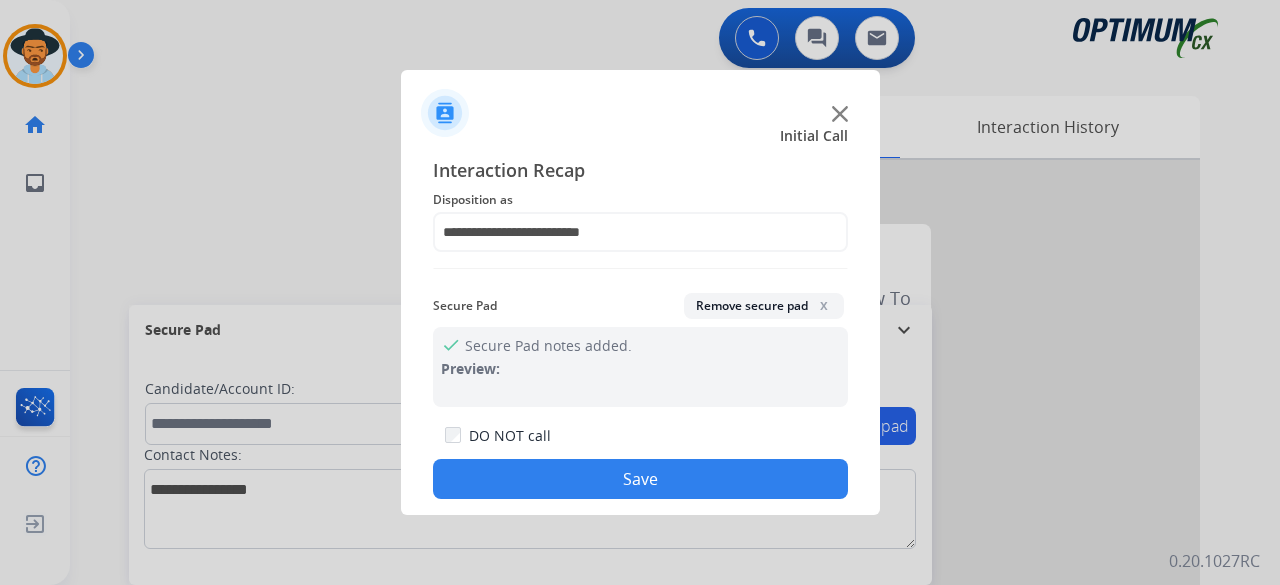 click on "Save" 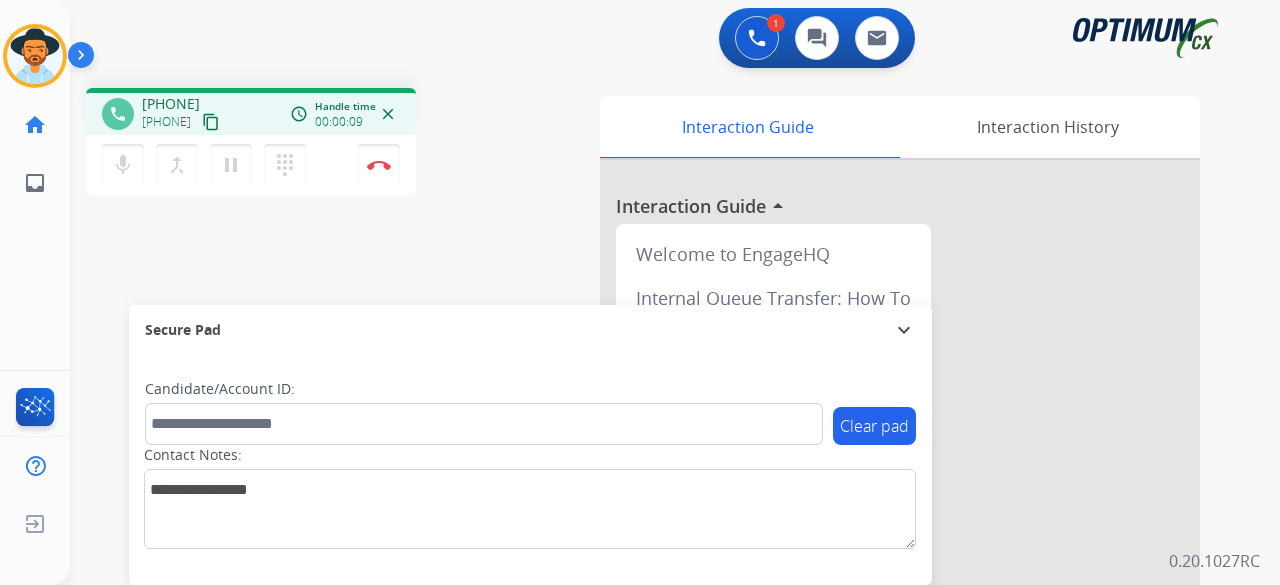 click on "content_copy" at bounding box center (211, 122) 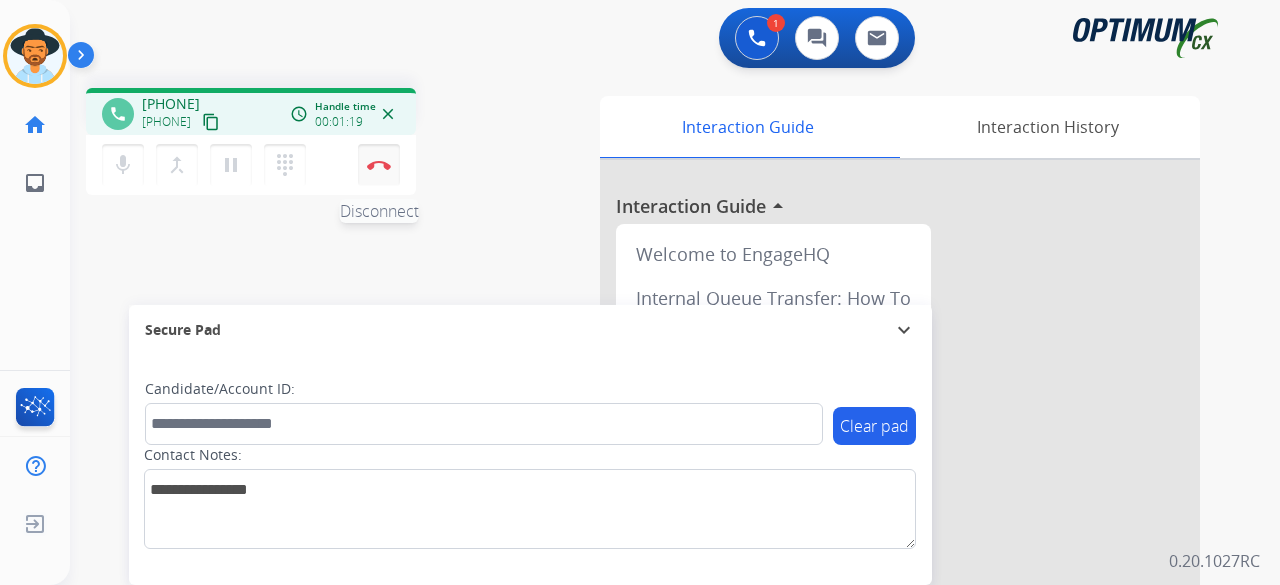 click at bounding box center [379, 165] 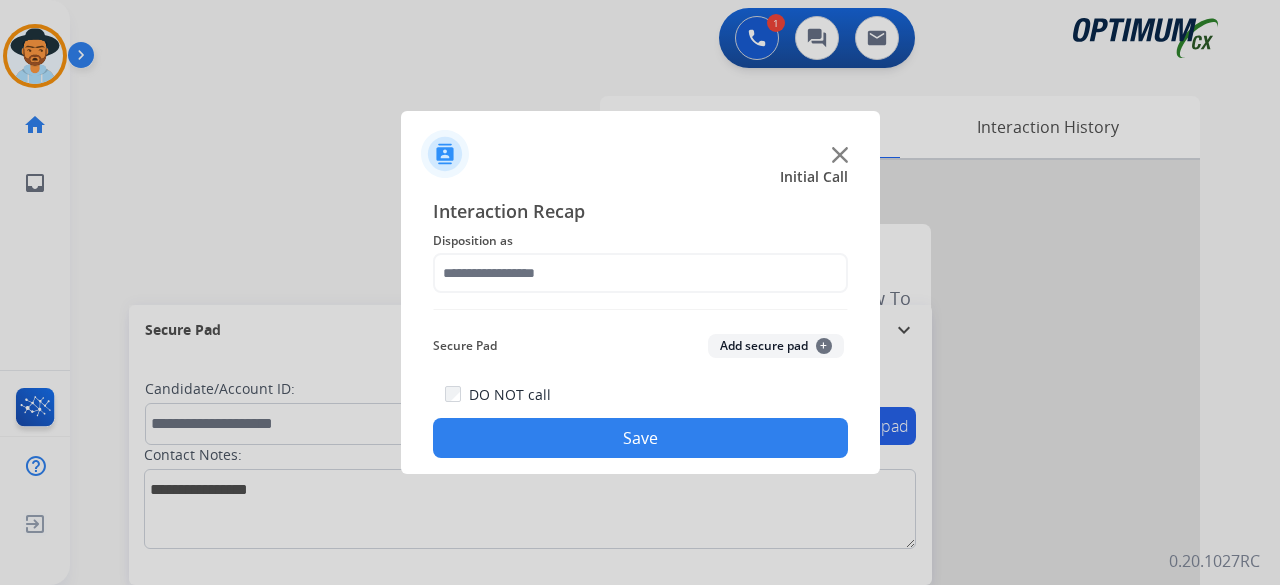 click 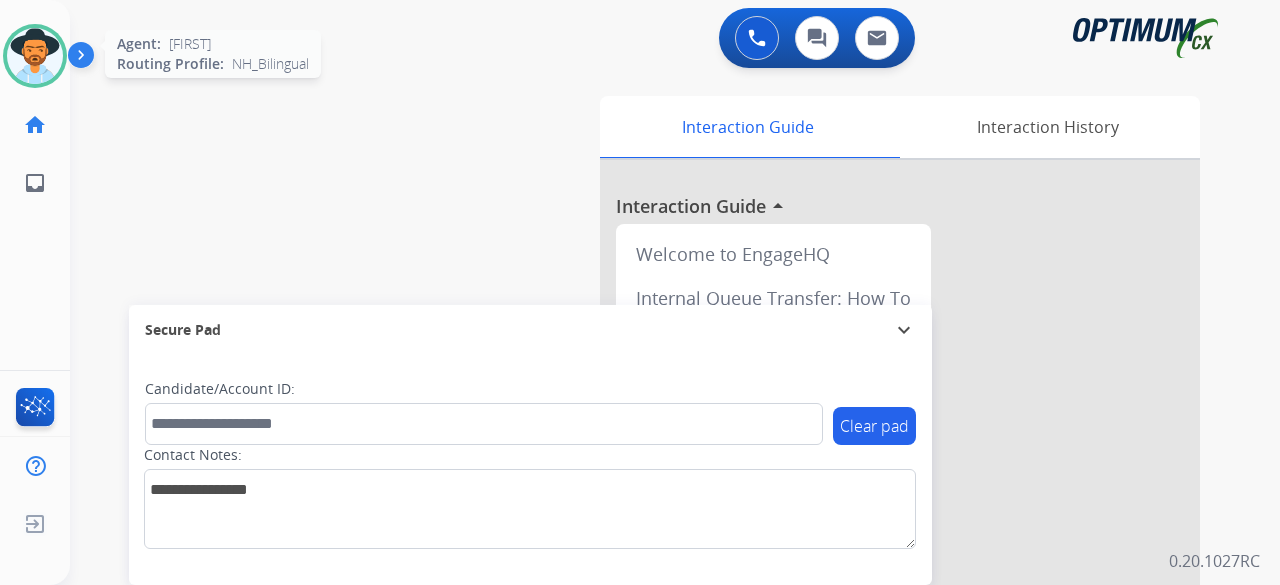 click at bounding box center [35, 56] 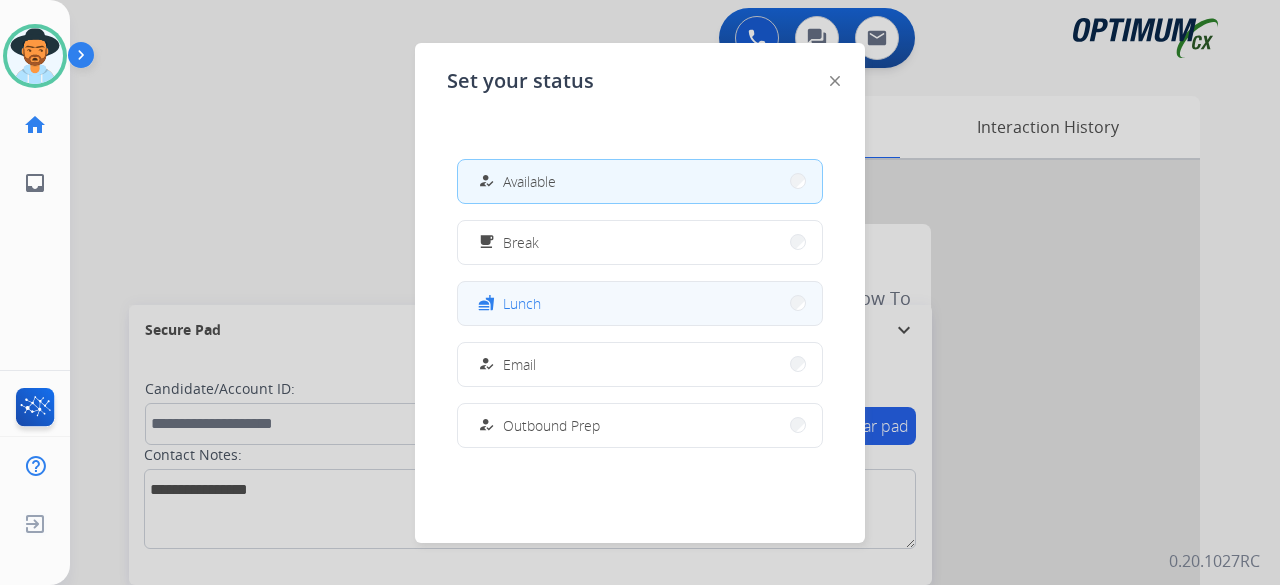 click on "fastfood Lunch" at bounding box center [640, 303] 